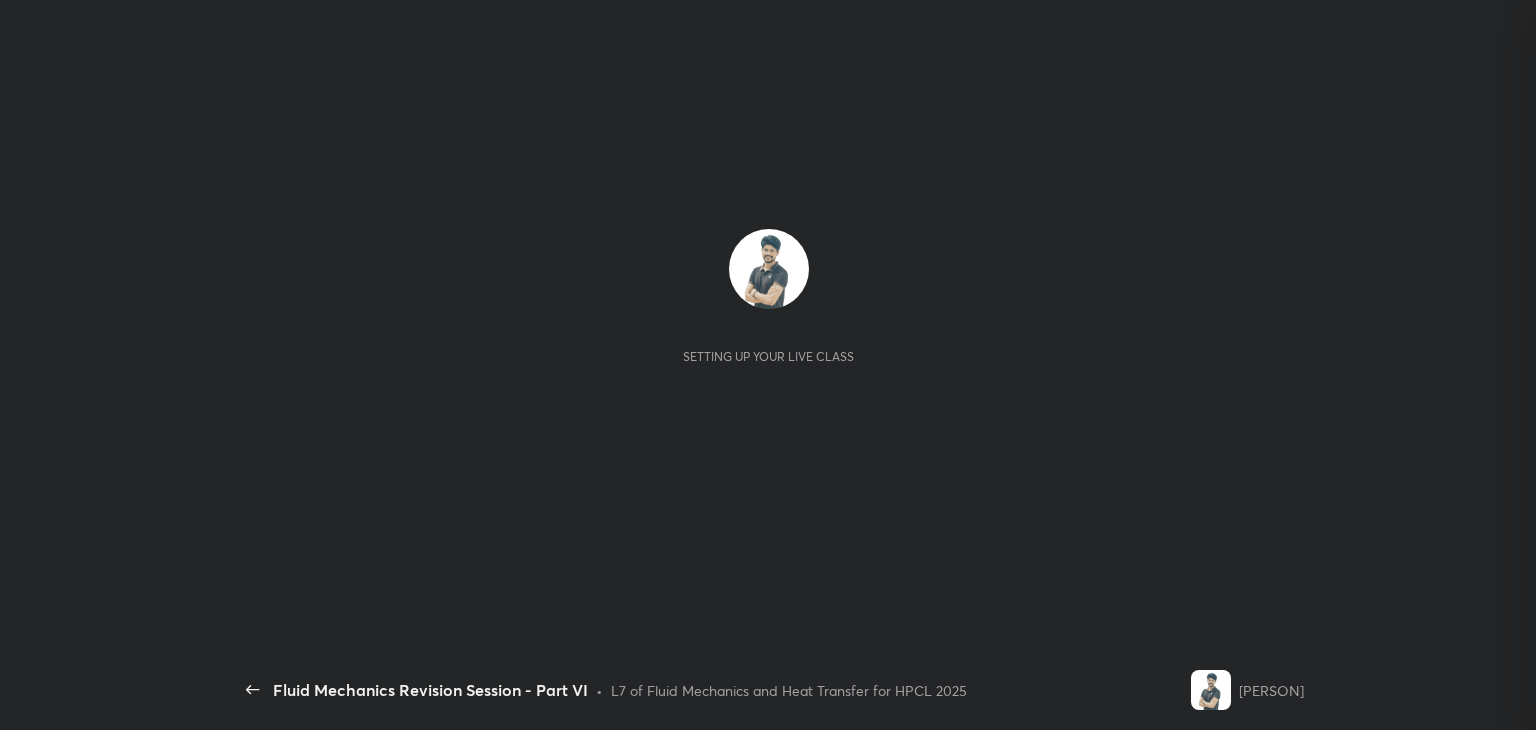 scroll, scrollTop: 0, scrollLeft: 0, axis: both 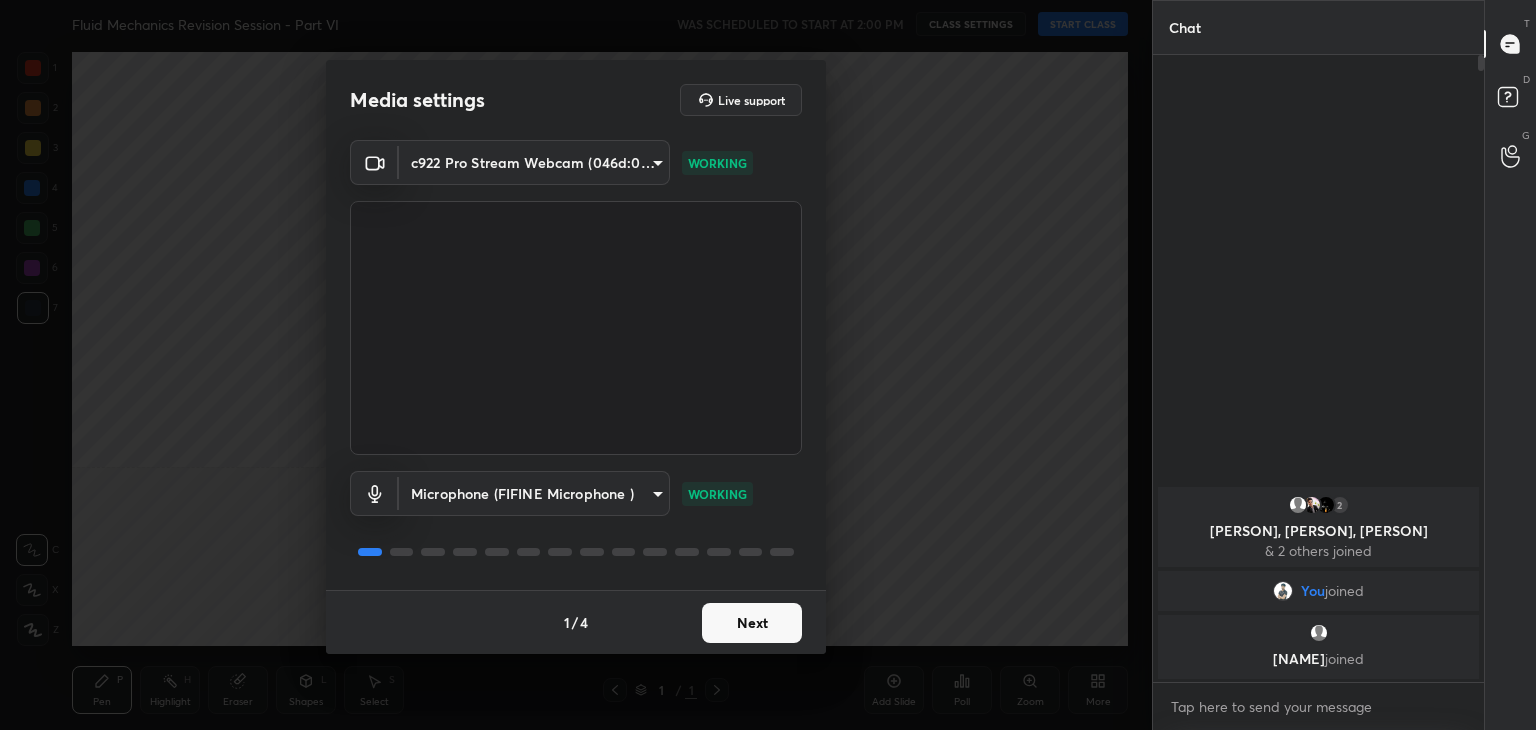 click on "Next" at bounding box center [752, 623] 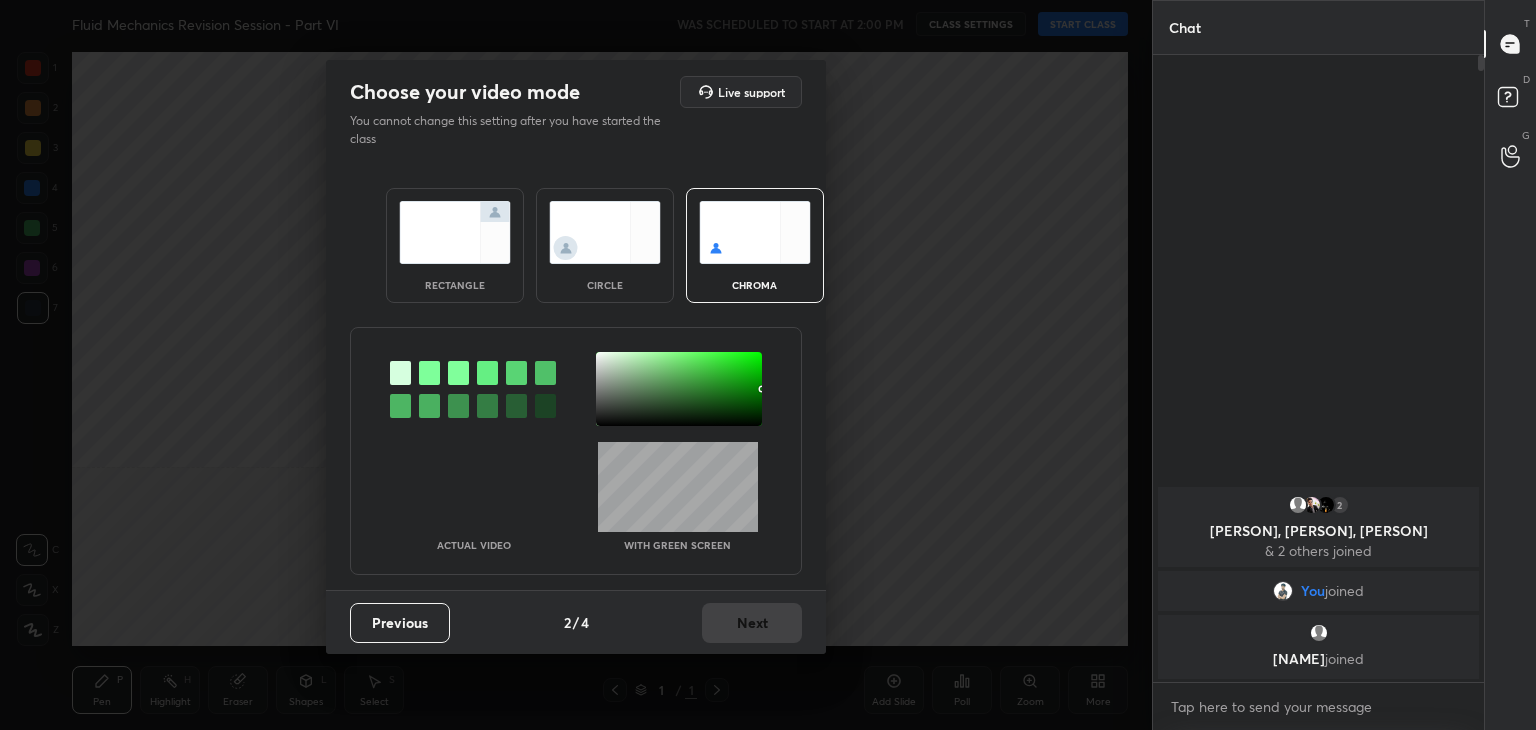 click on "rectangle" at bounding box center (455, 285) 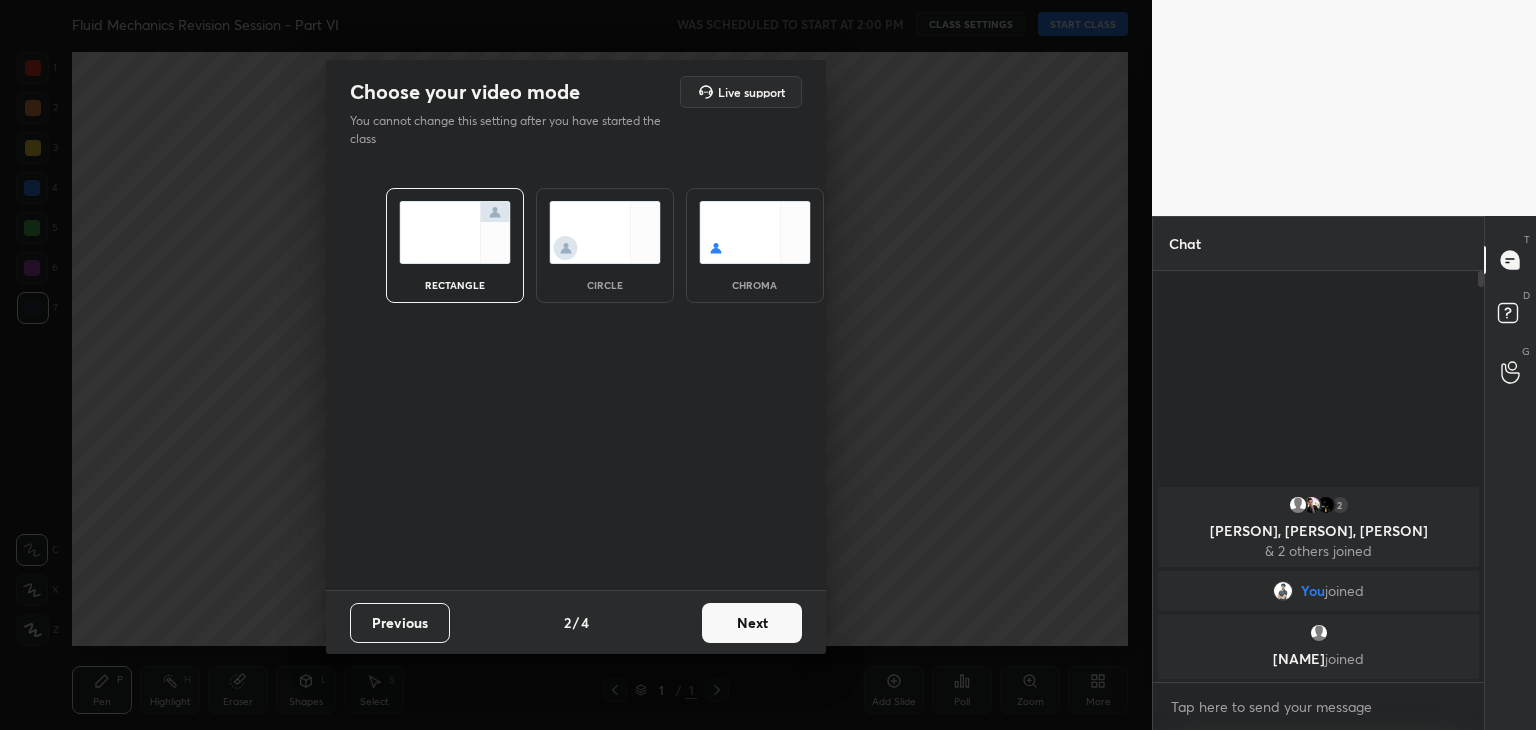 scroll, scrollTop: 405, scrollLeft: 325, axis: both 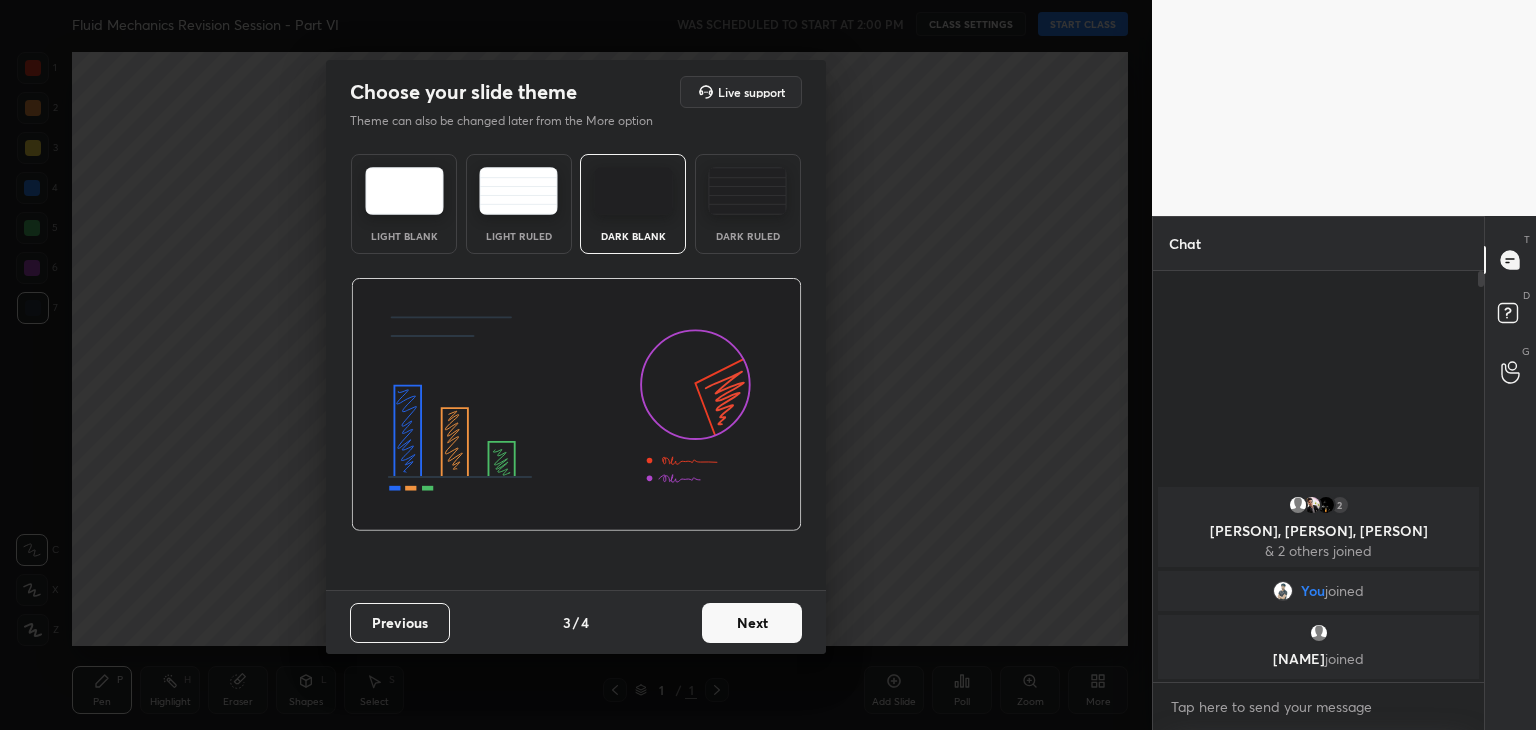 click on "Next" at bounding box center [752, 623] 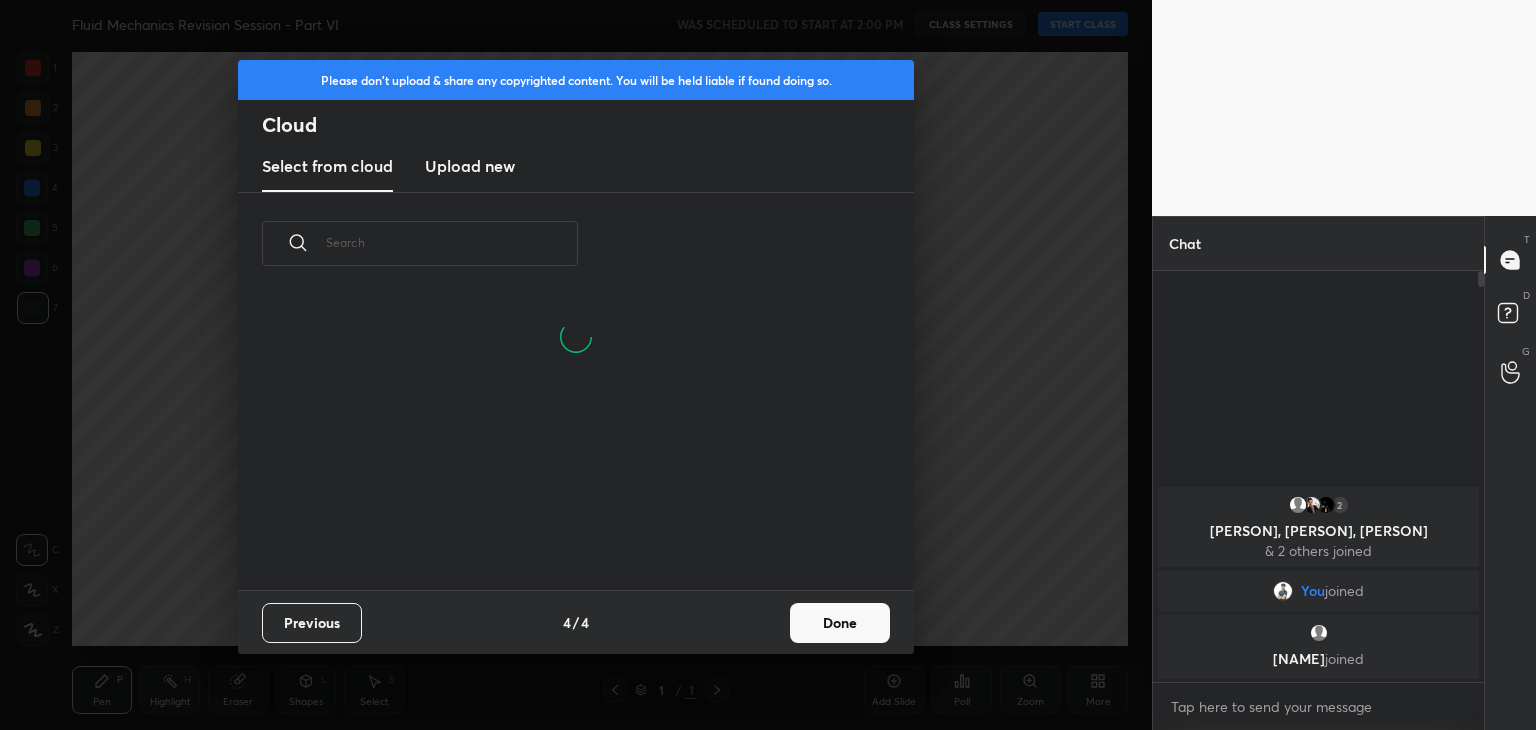scroll, scrollTop: 6, scrollLeft: 10, axis: both 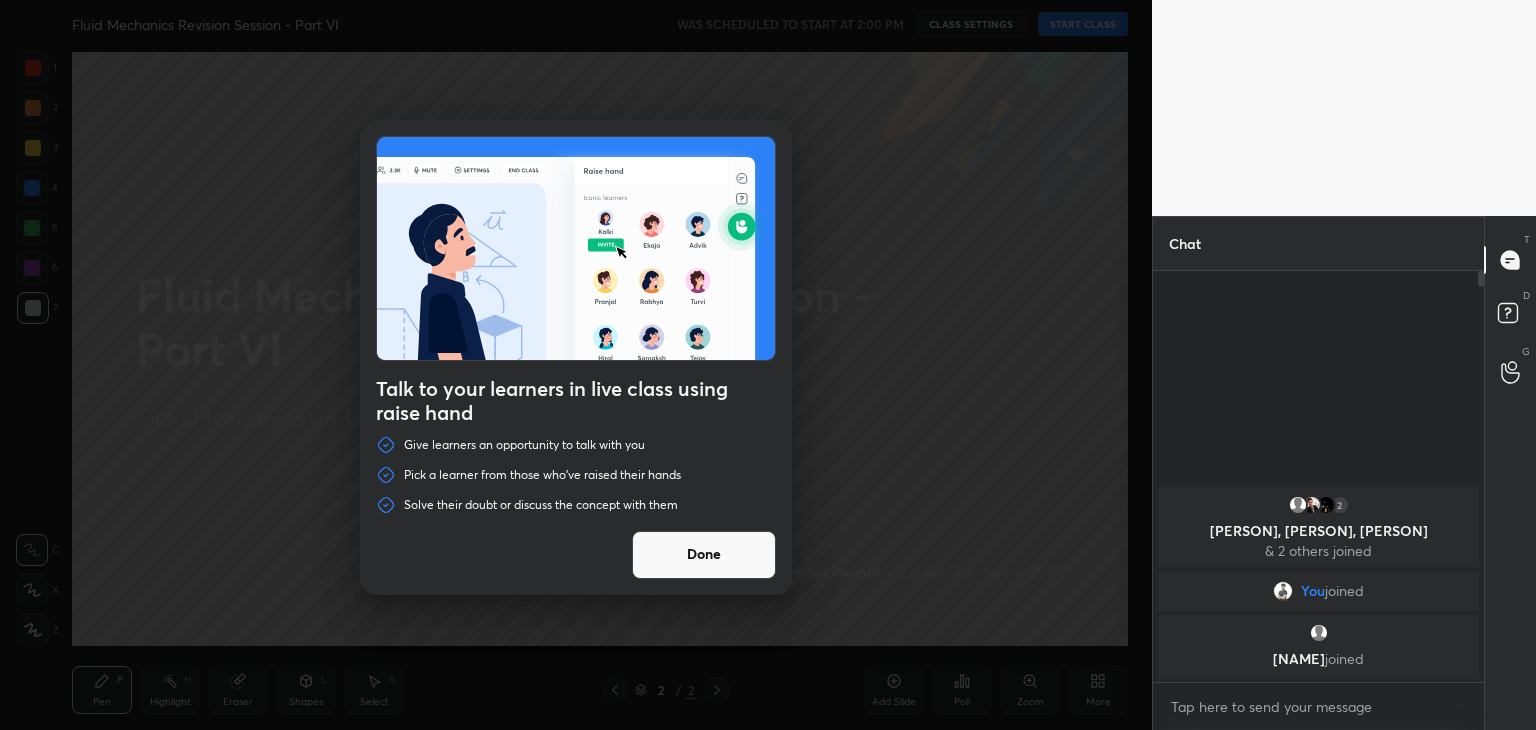 click on "Talk to your learners in live class using raise hand Give learners an opportunity to talk with you Pick a learner from those who've raised their hands Solve their doubt or discuss the concept with them Done" at bounding box center (576, 365) 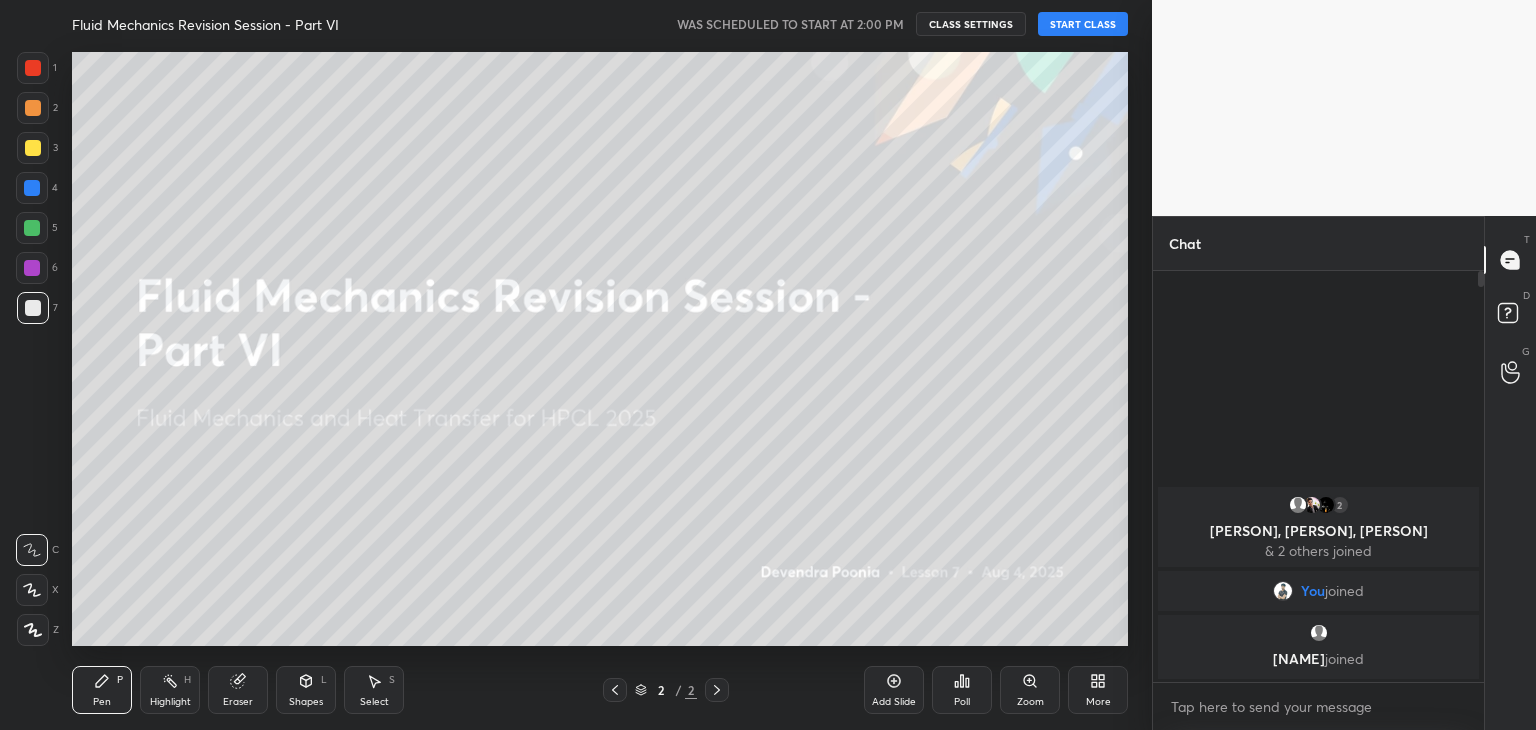 click 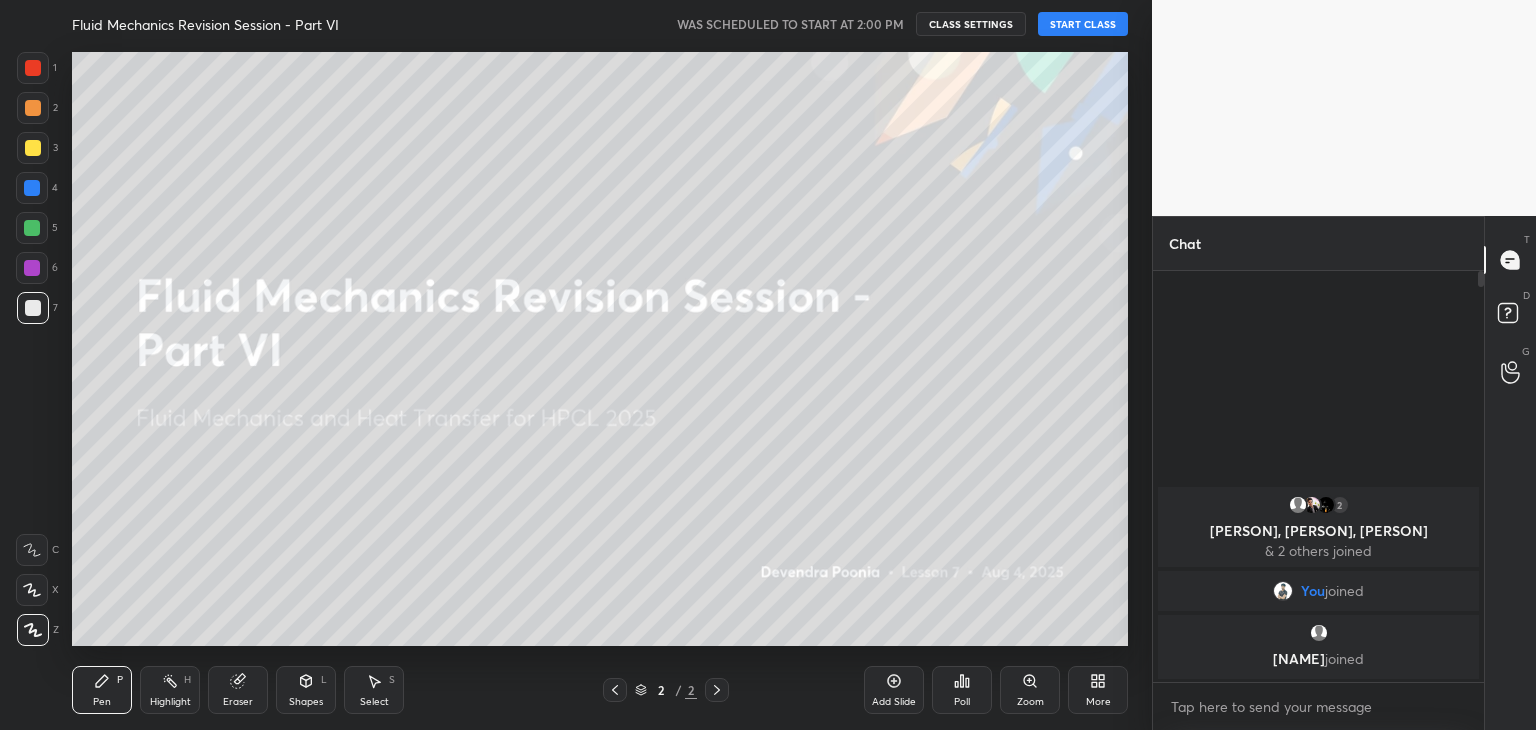 click on "START CLASS" at bounding box center (1083, 24) 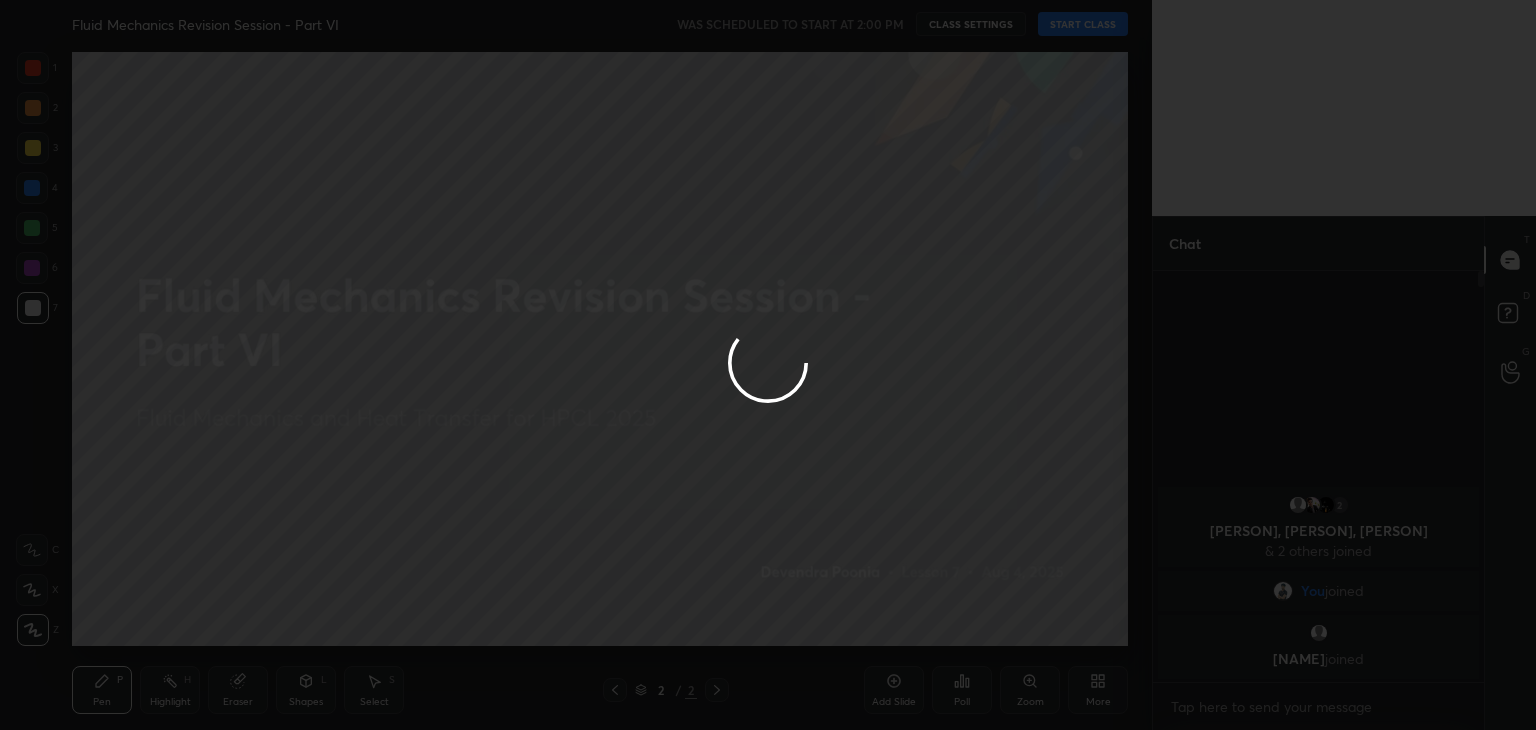 type on "x" 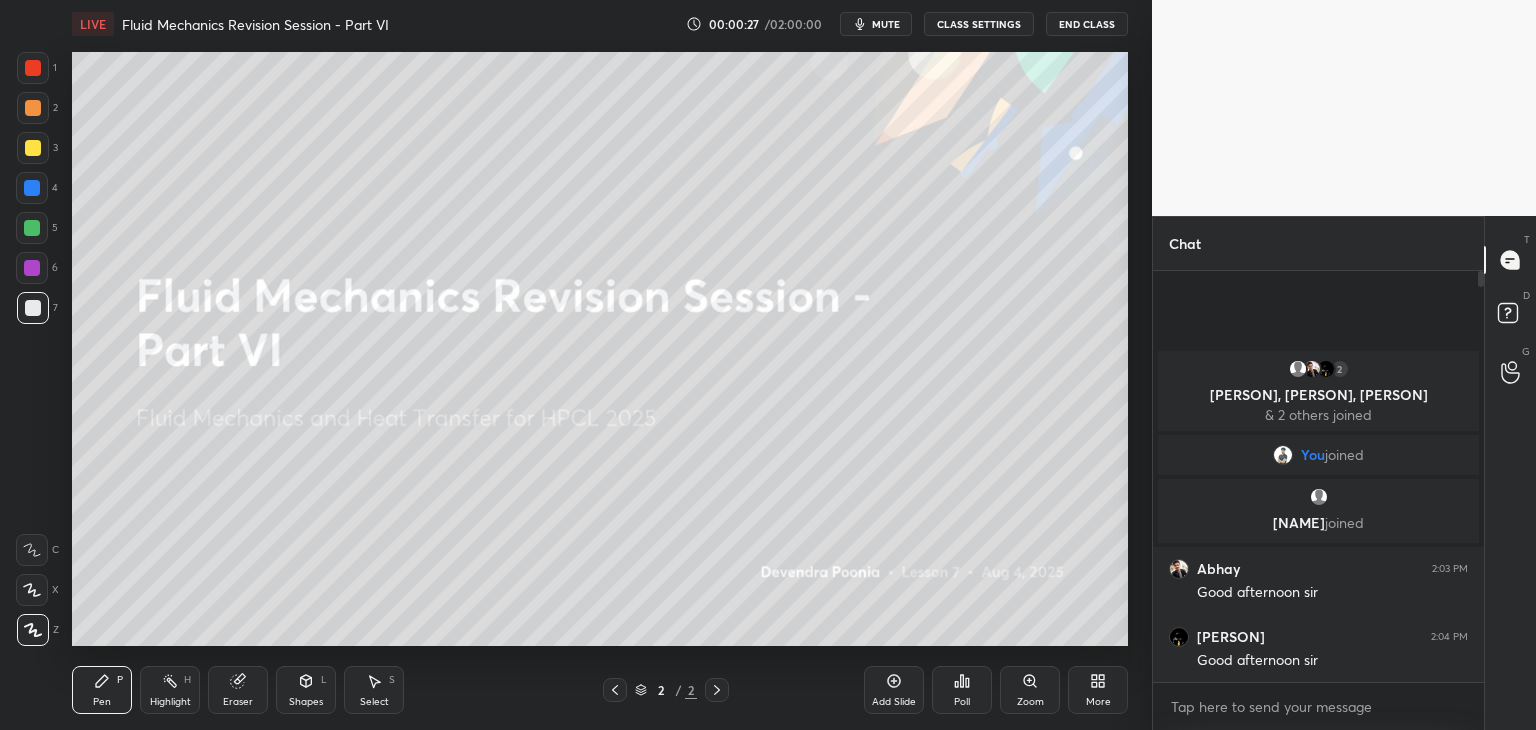click on "More" at bounding box center [1098, 690] 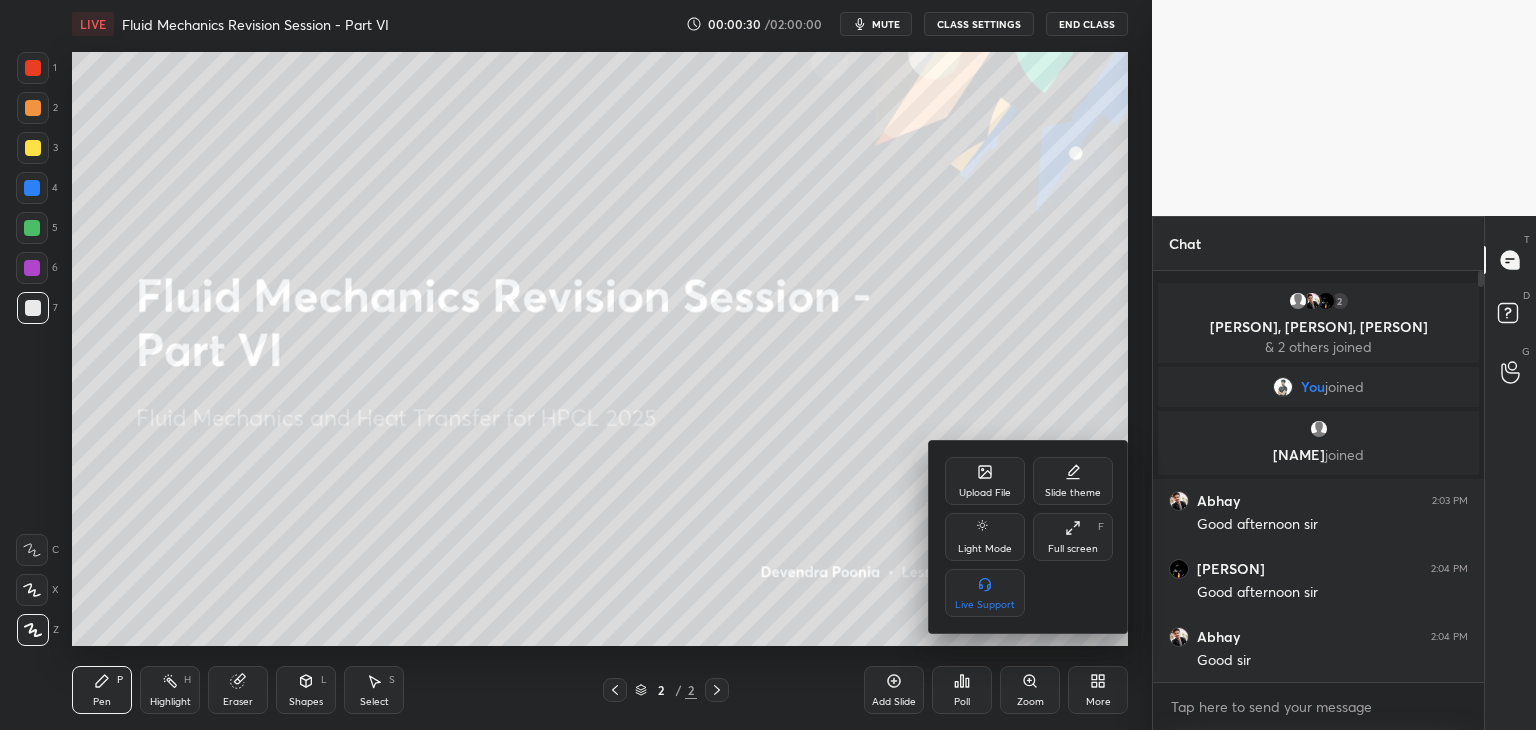 click on "Upload File" at bounding box center [985, 481] 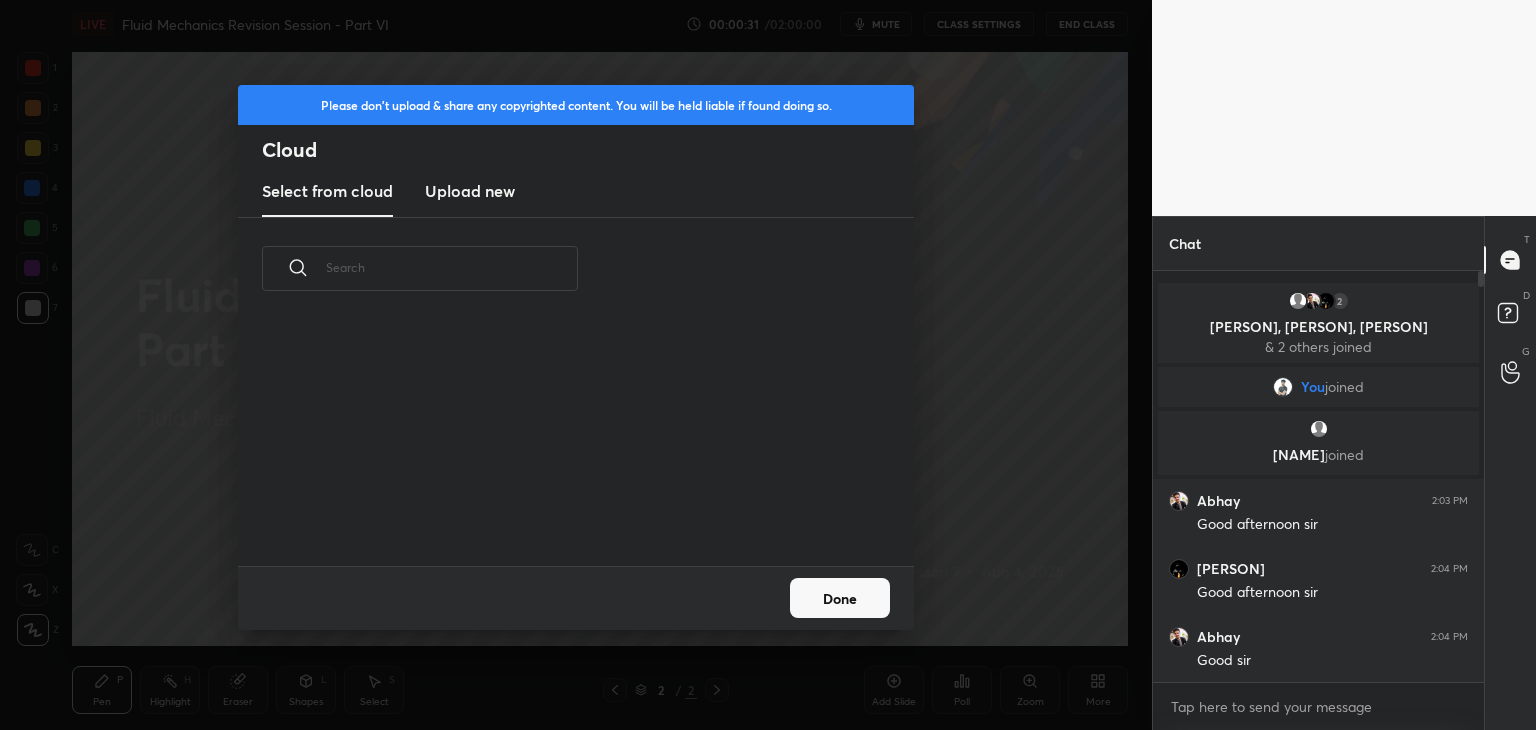 scroll, scrollTop: 5, scrollLeft: 10, axis: both 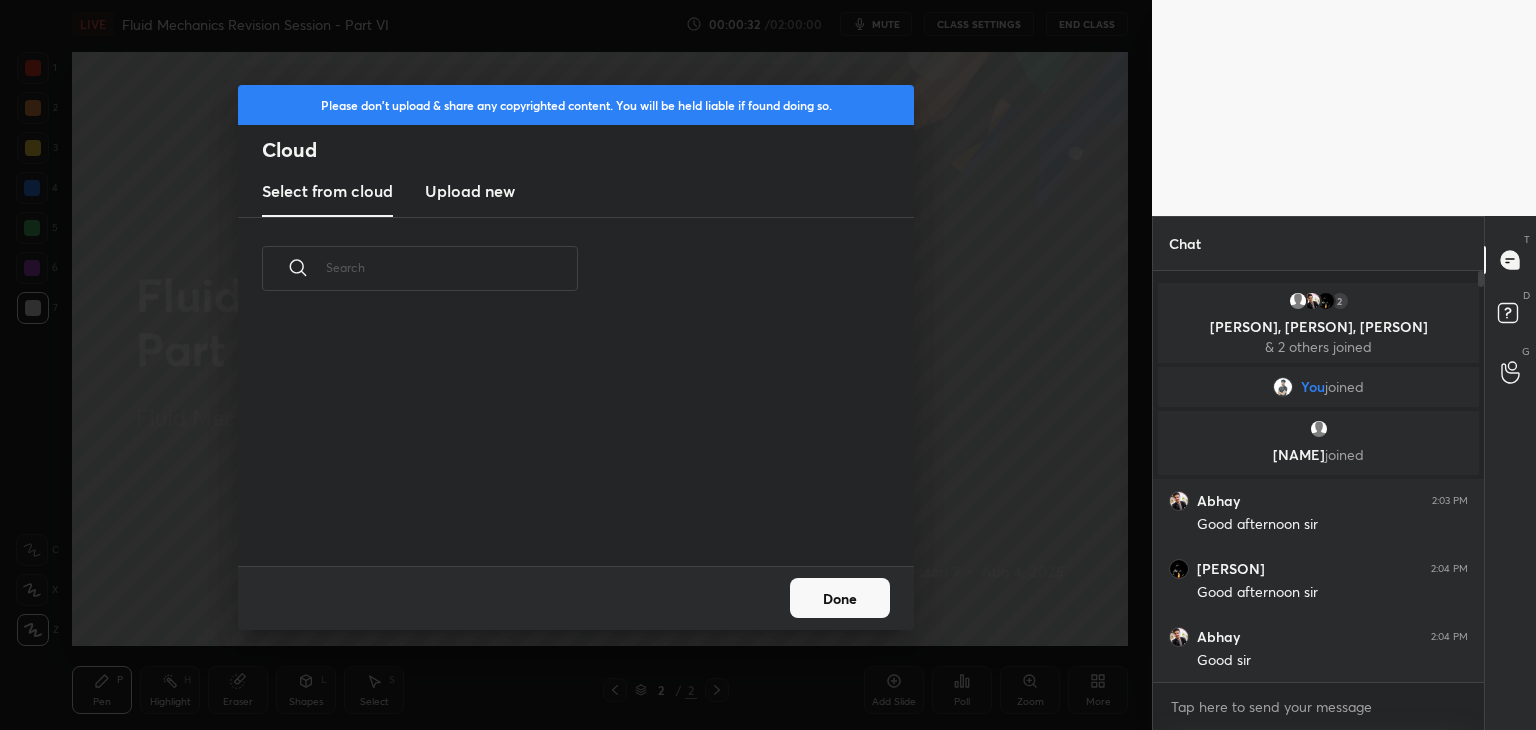 click on "Upload new" at bounding box center (470, 191) 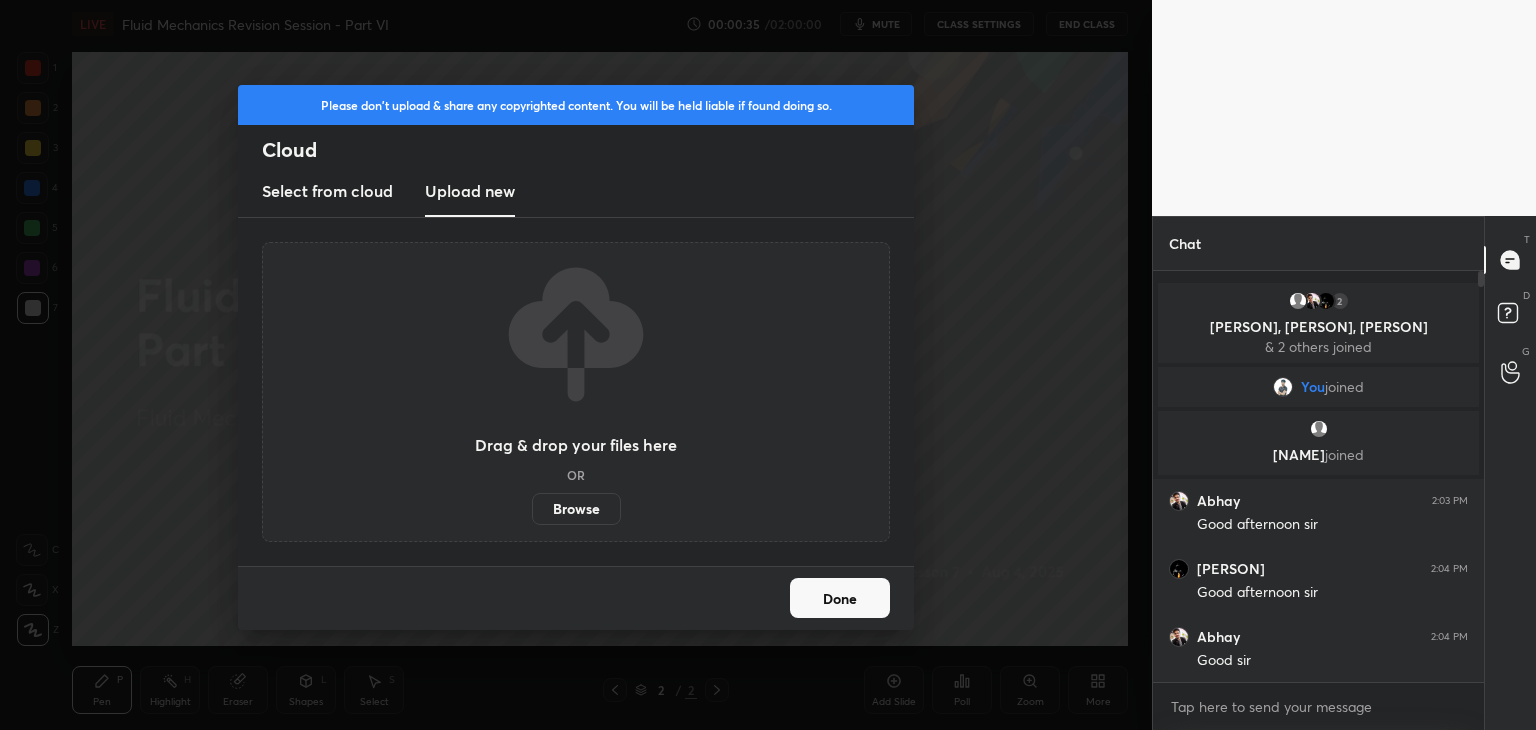 click on "Browse" at bounding box center (576, 509) 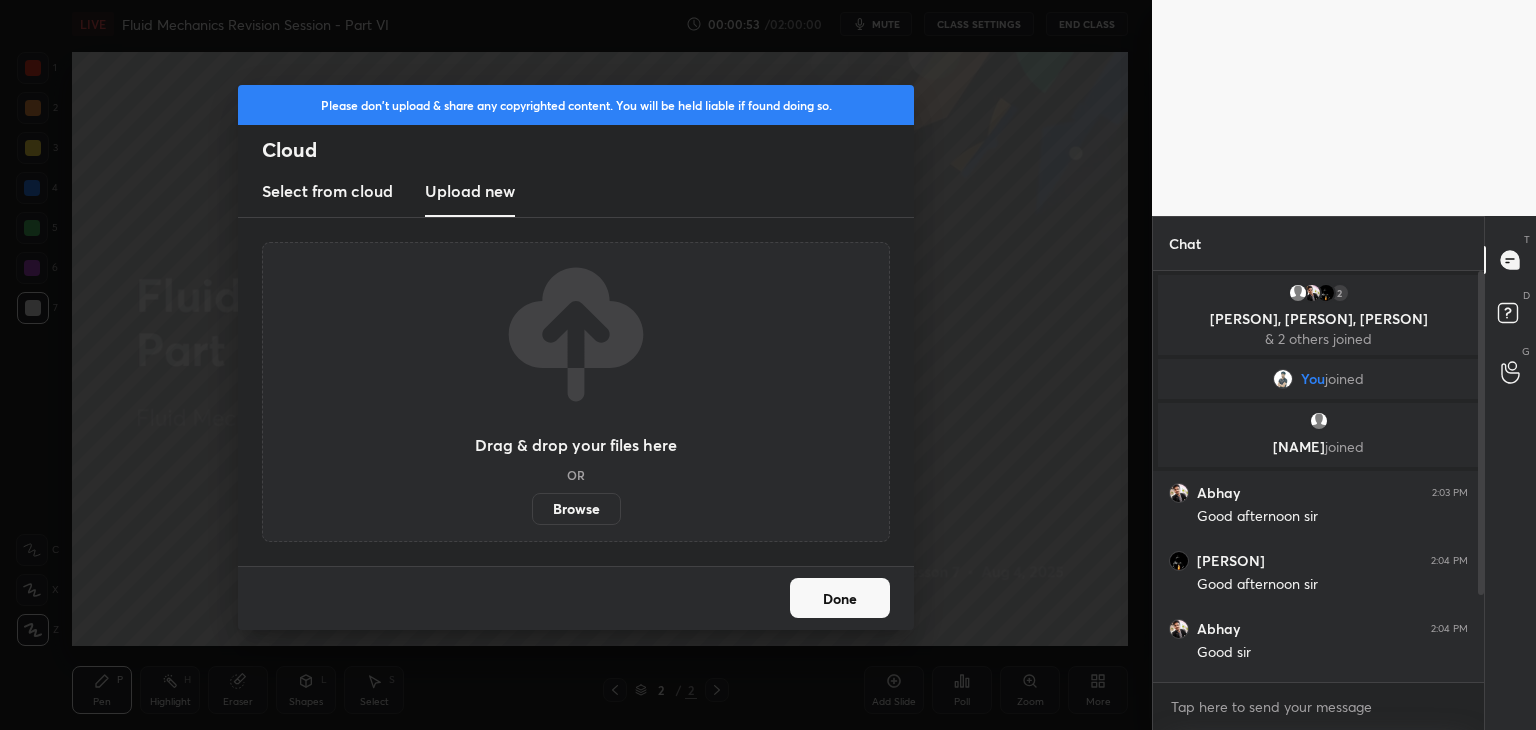 scroll, scrollTop: 128, scrollLeft: 0, axis: vertical 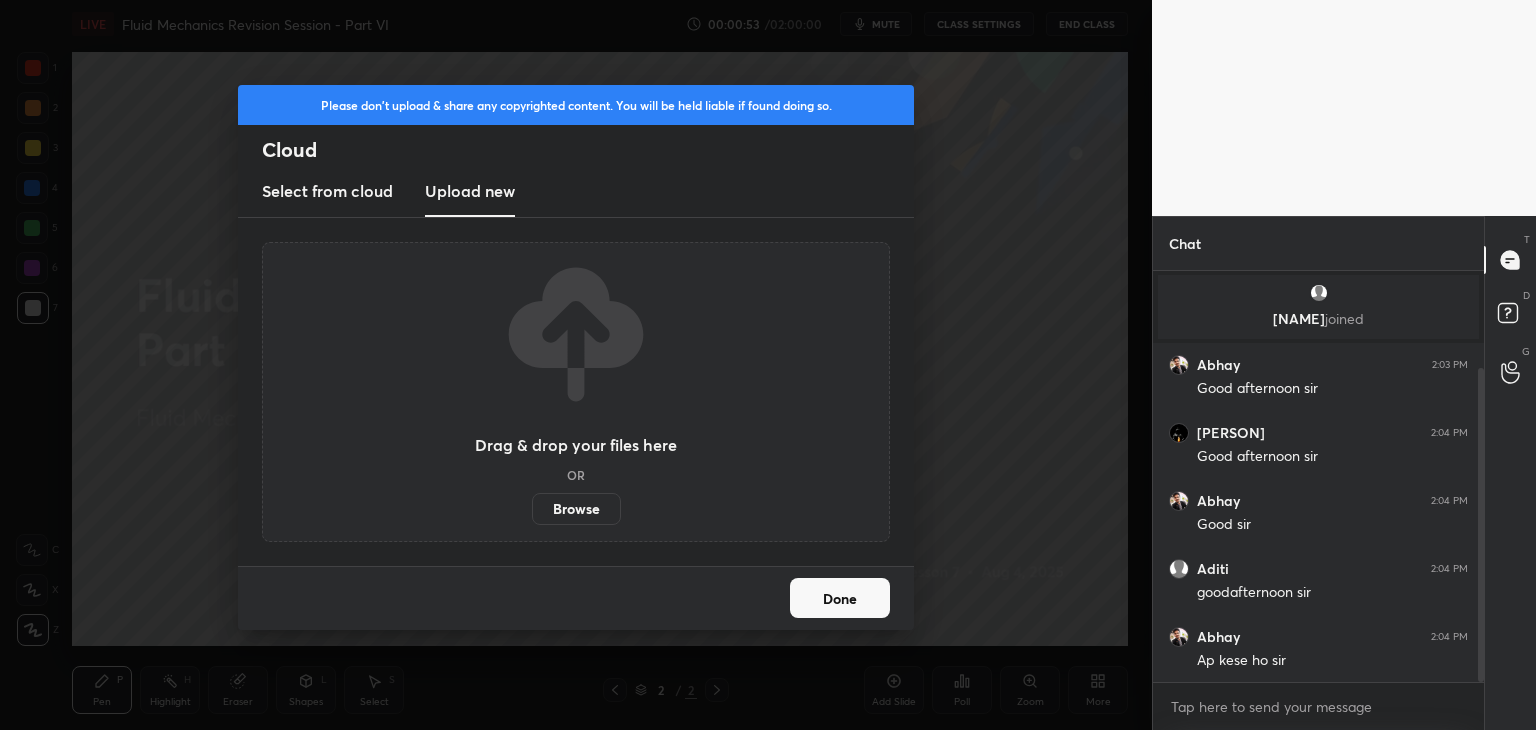 drag, startPoint x: 1482, startPoint y: 557, endPoint x: 1483, endPoint y: 695, distance: 138.00362 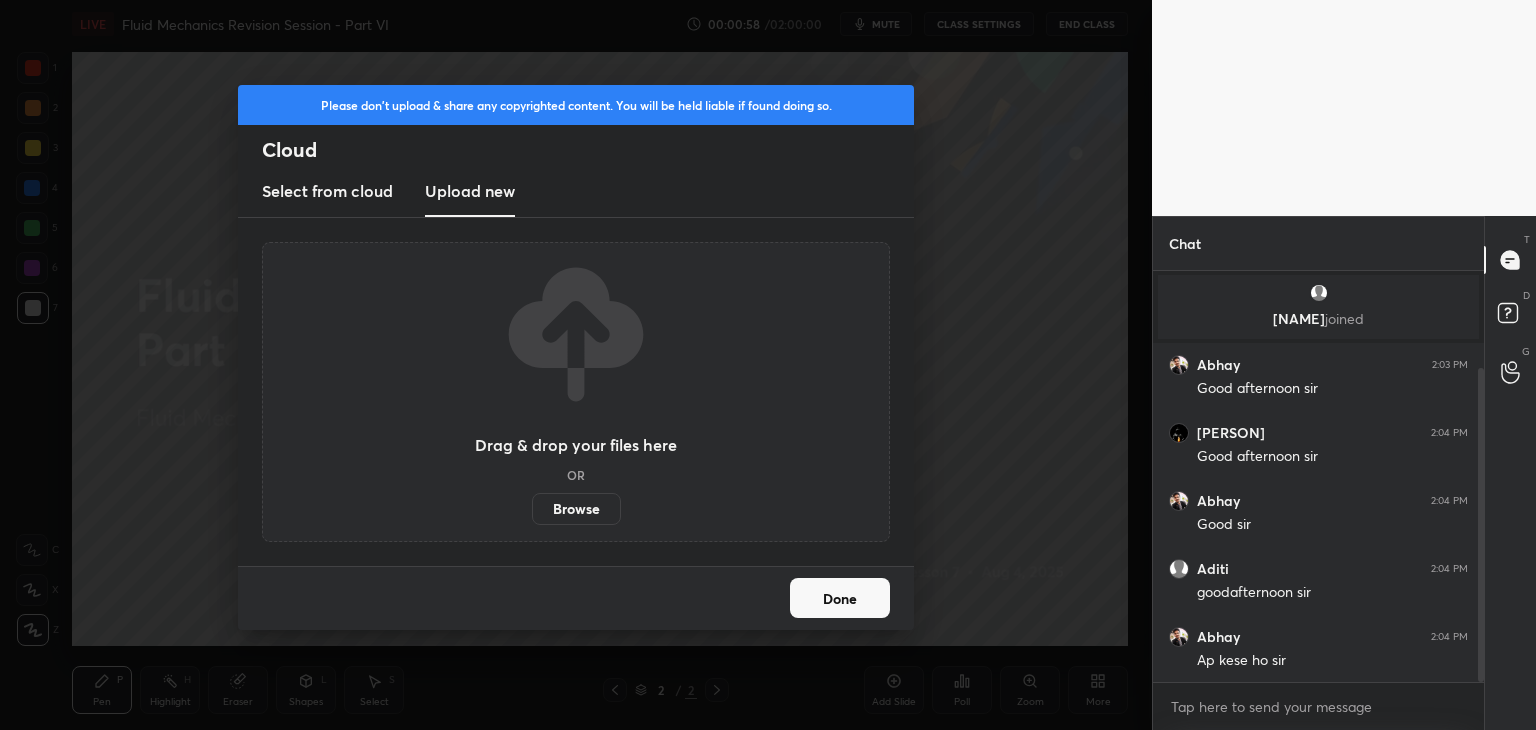 click on "Browse" at bounding box center [576, 509] 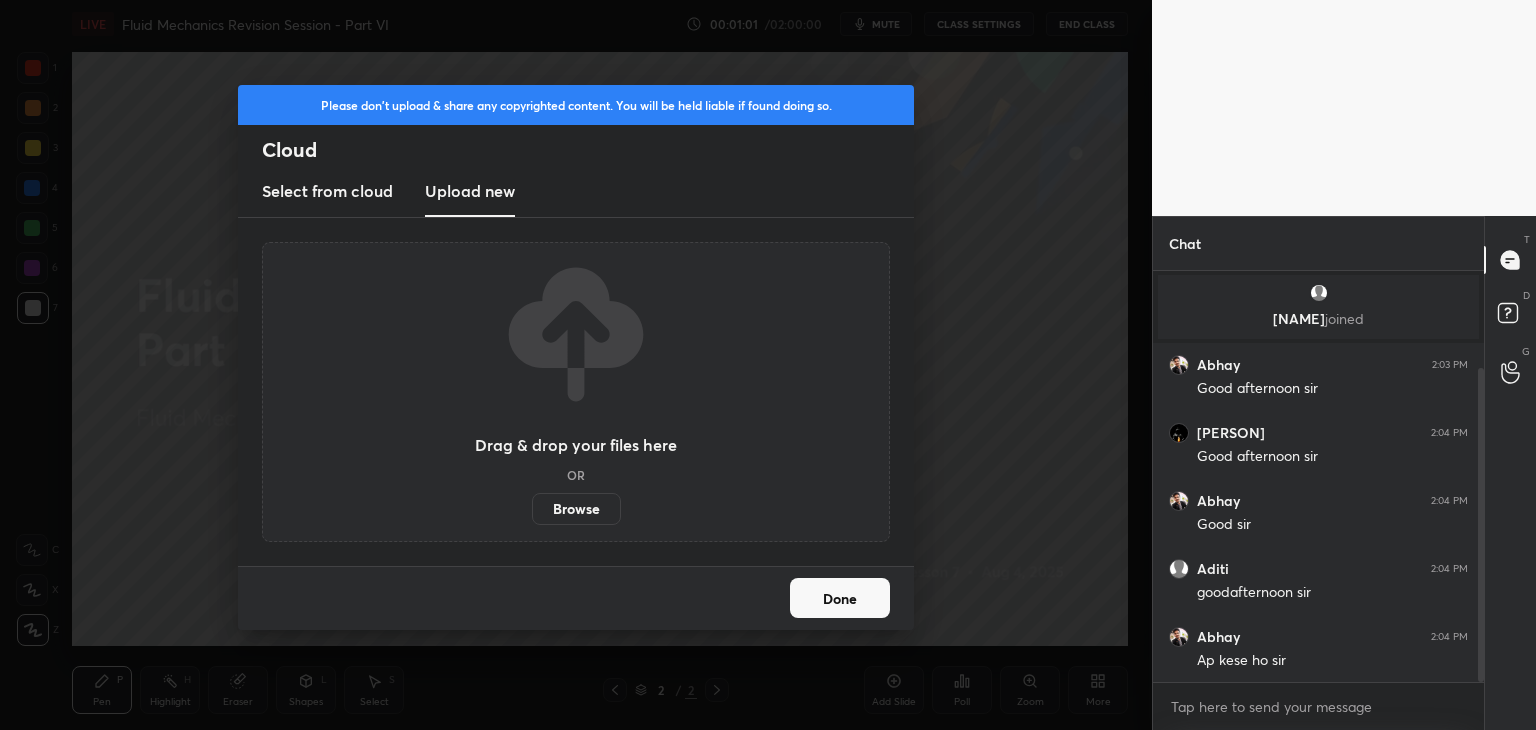 scroll, scrollTop: 196, scrollLeft: 0, axis: vertical 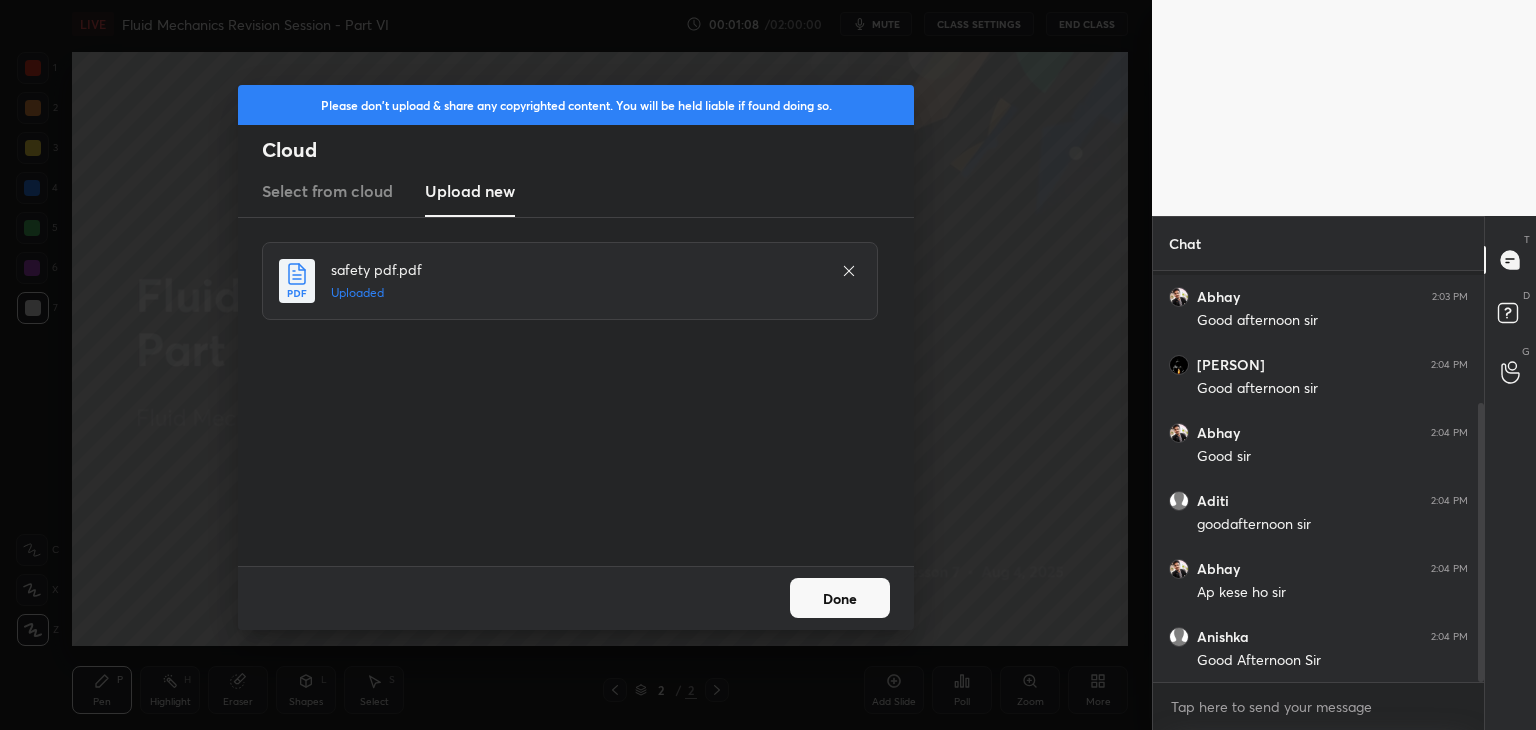 click on "Done" at bounding box center (840, 598) 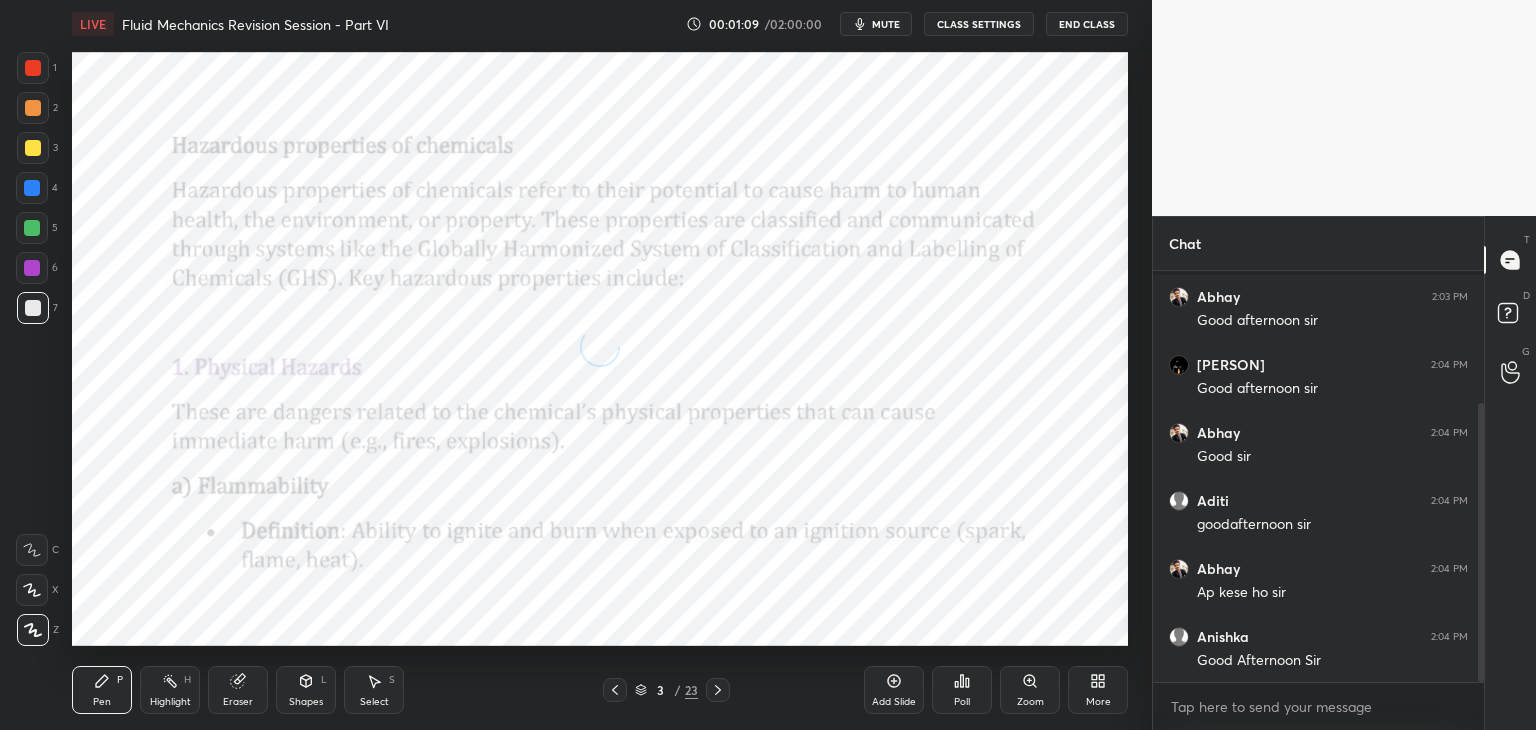 click 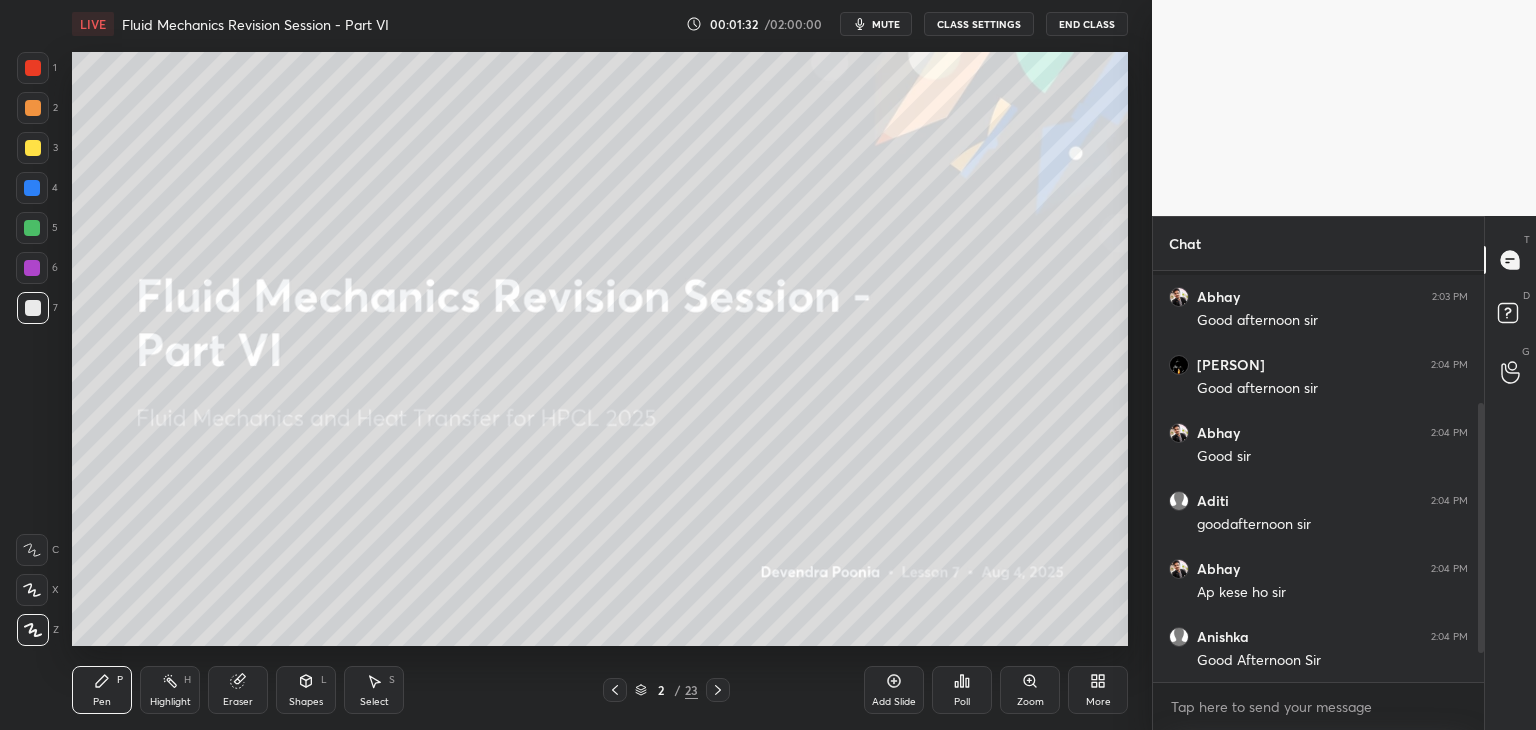 scroll, scrollTop: 268, scrollLeft: 0, axis: vertical 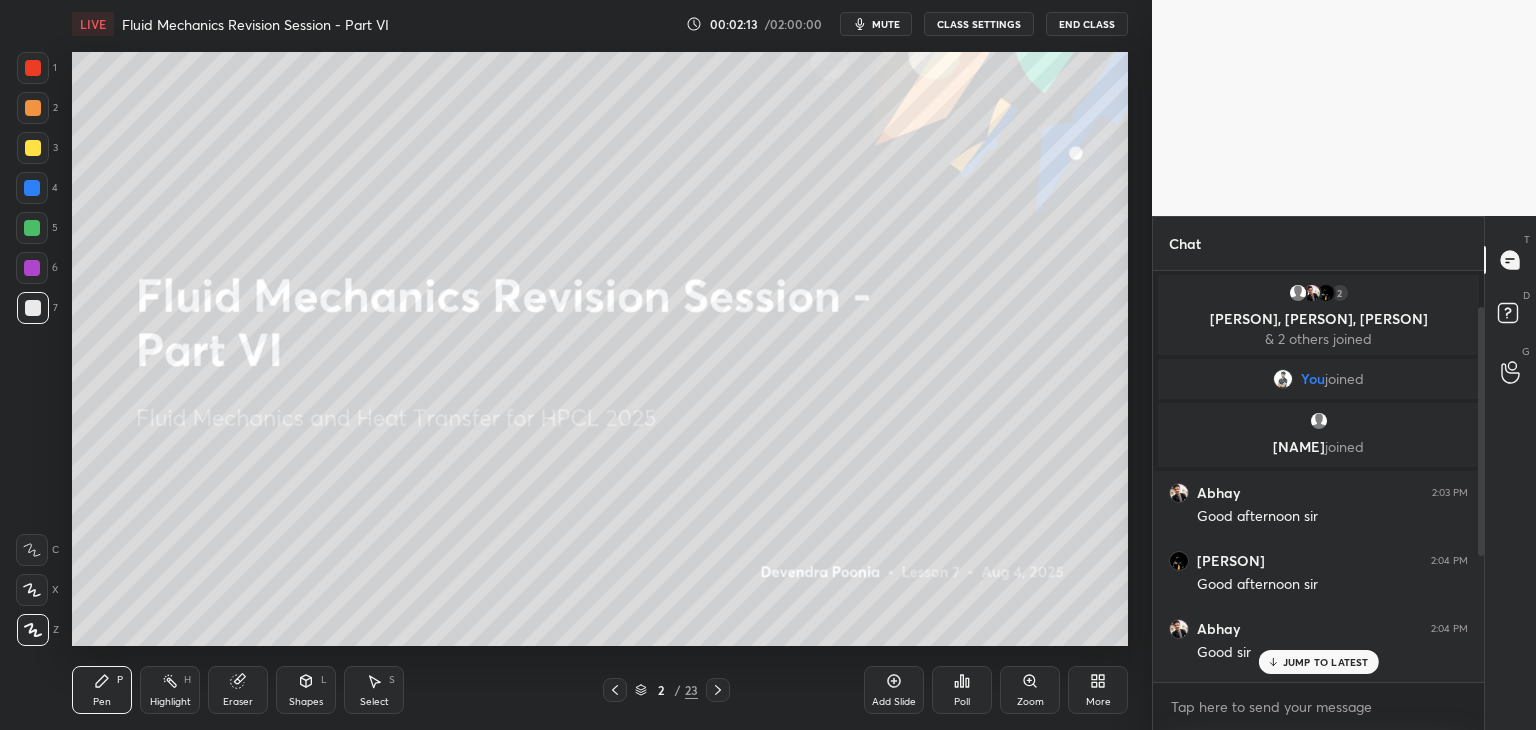 drag, startPoint x: 1480, startPoint y: 625, endPoint x: 1477, endPoint y: 449, distance: 176.02557 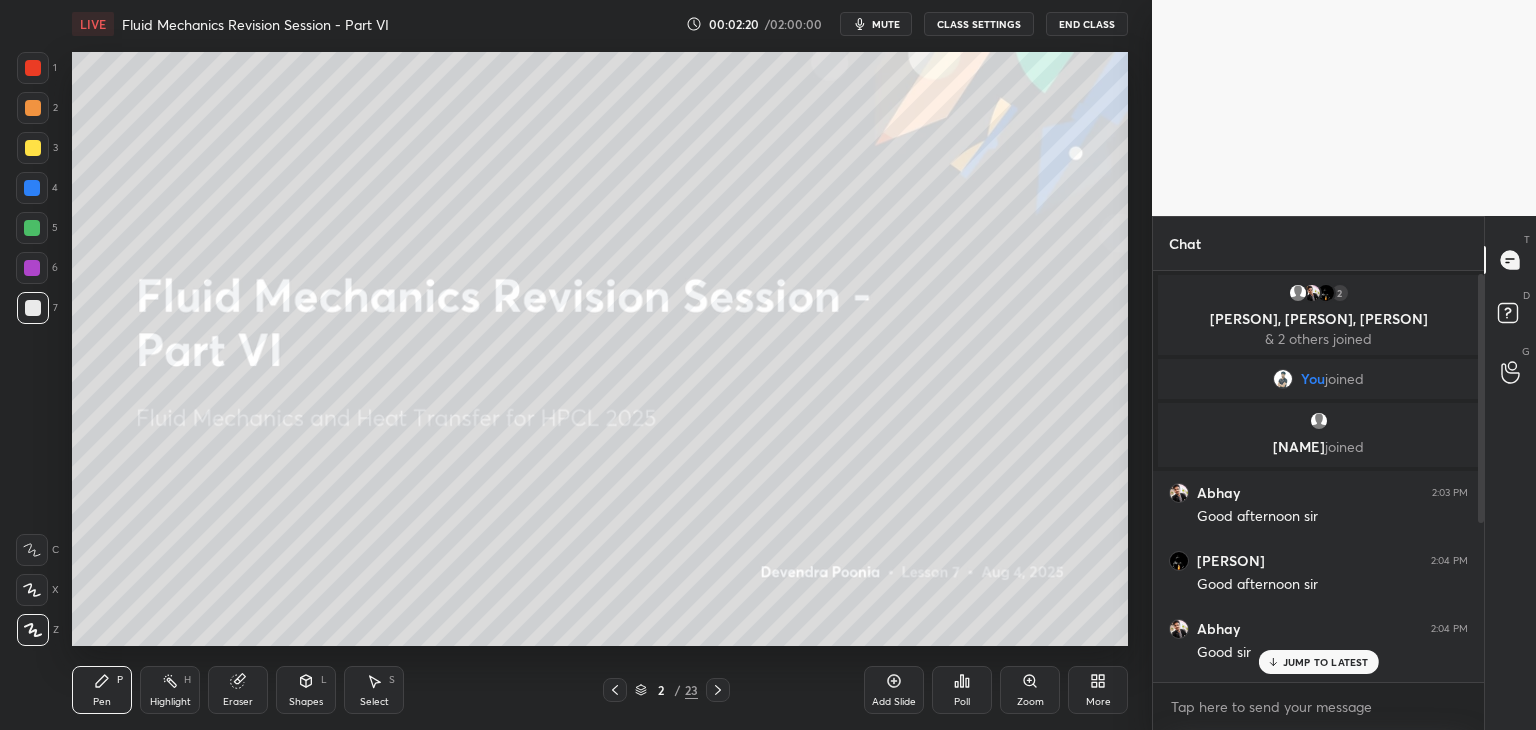 click on "JUMP TO LATEST" at bounding box center (1326, 662) 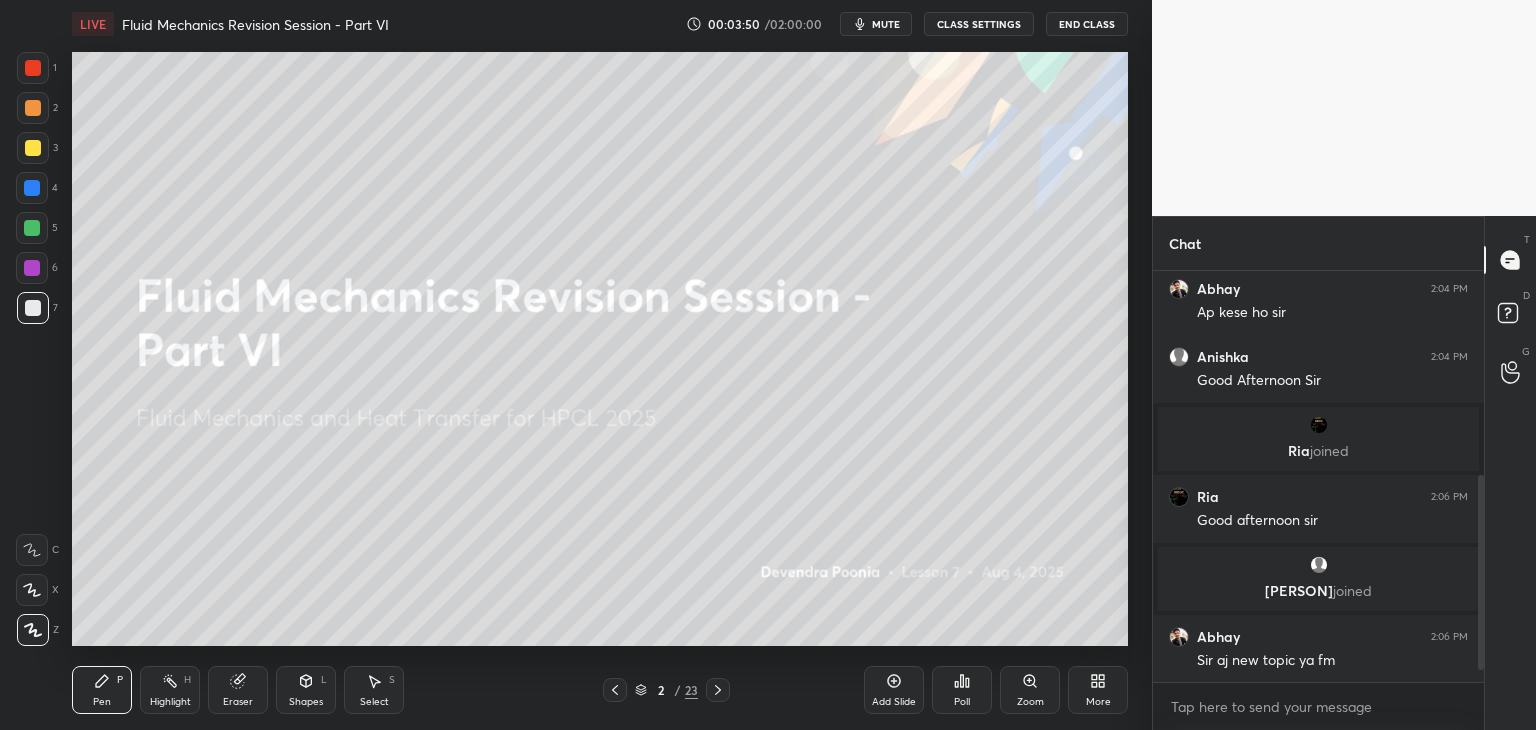 scroll, scrollTop: 480, scrollLeft: 0, axis: vertical 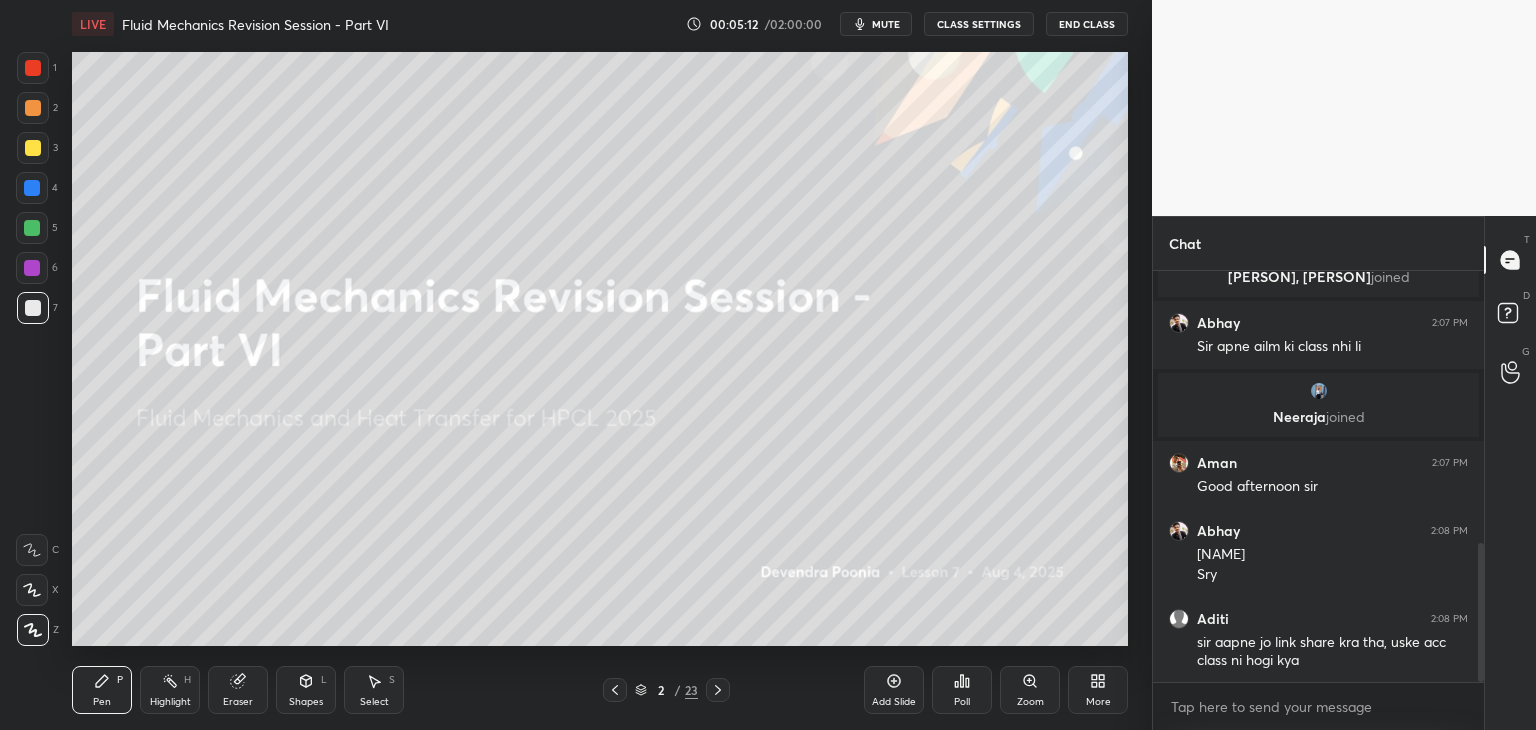 click 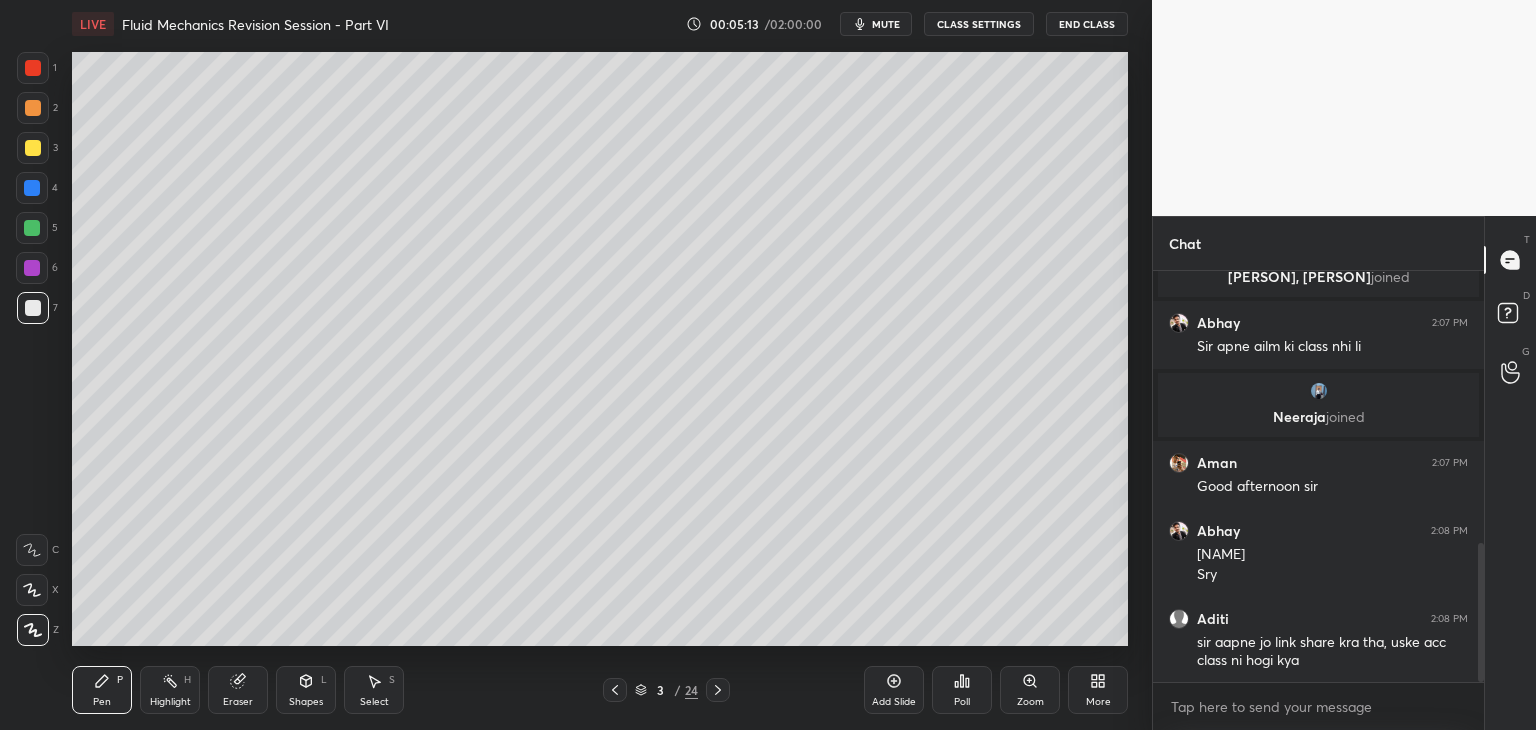 scroll, scrollTop: 876, scrollLeft: 0, axis: vertical 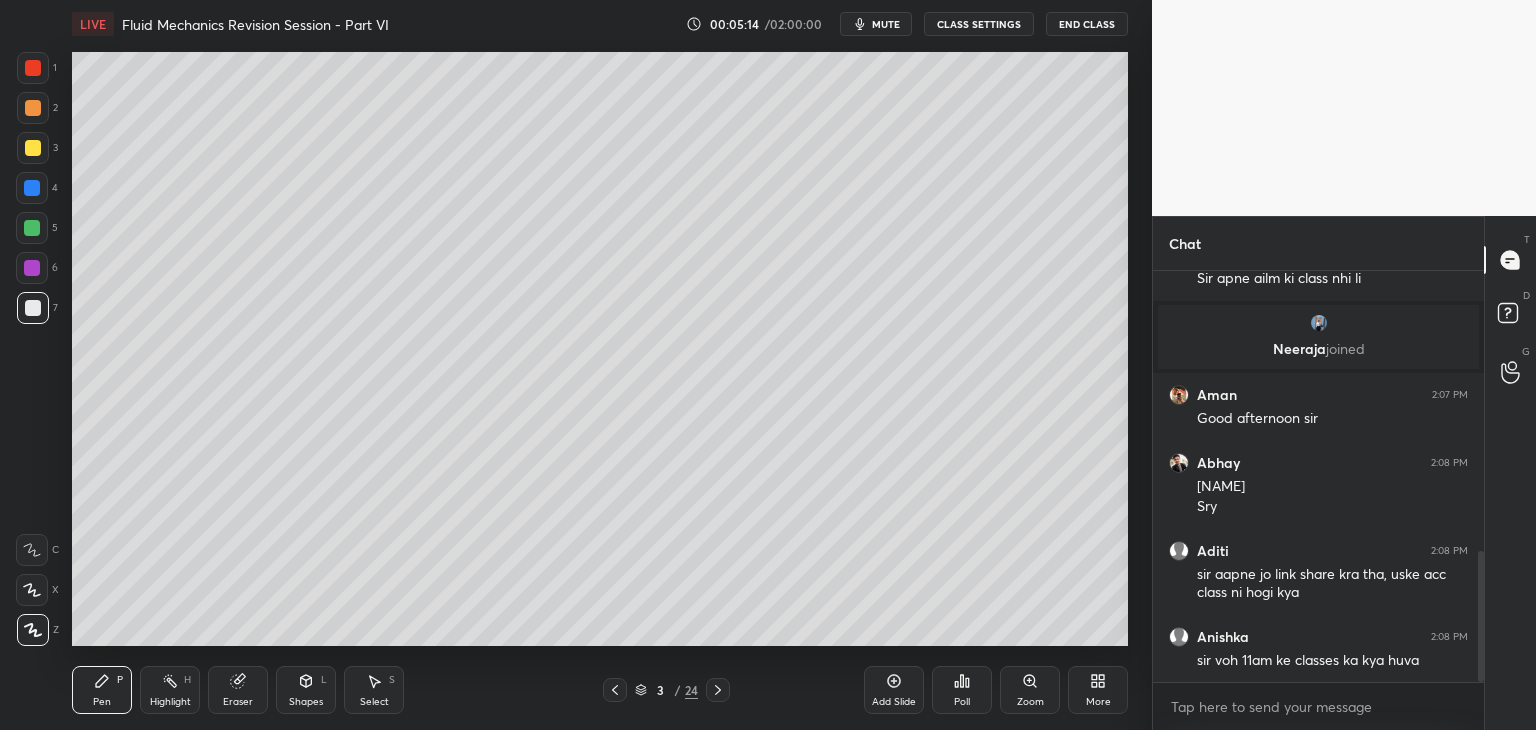 click at bounding box center (33, 148) 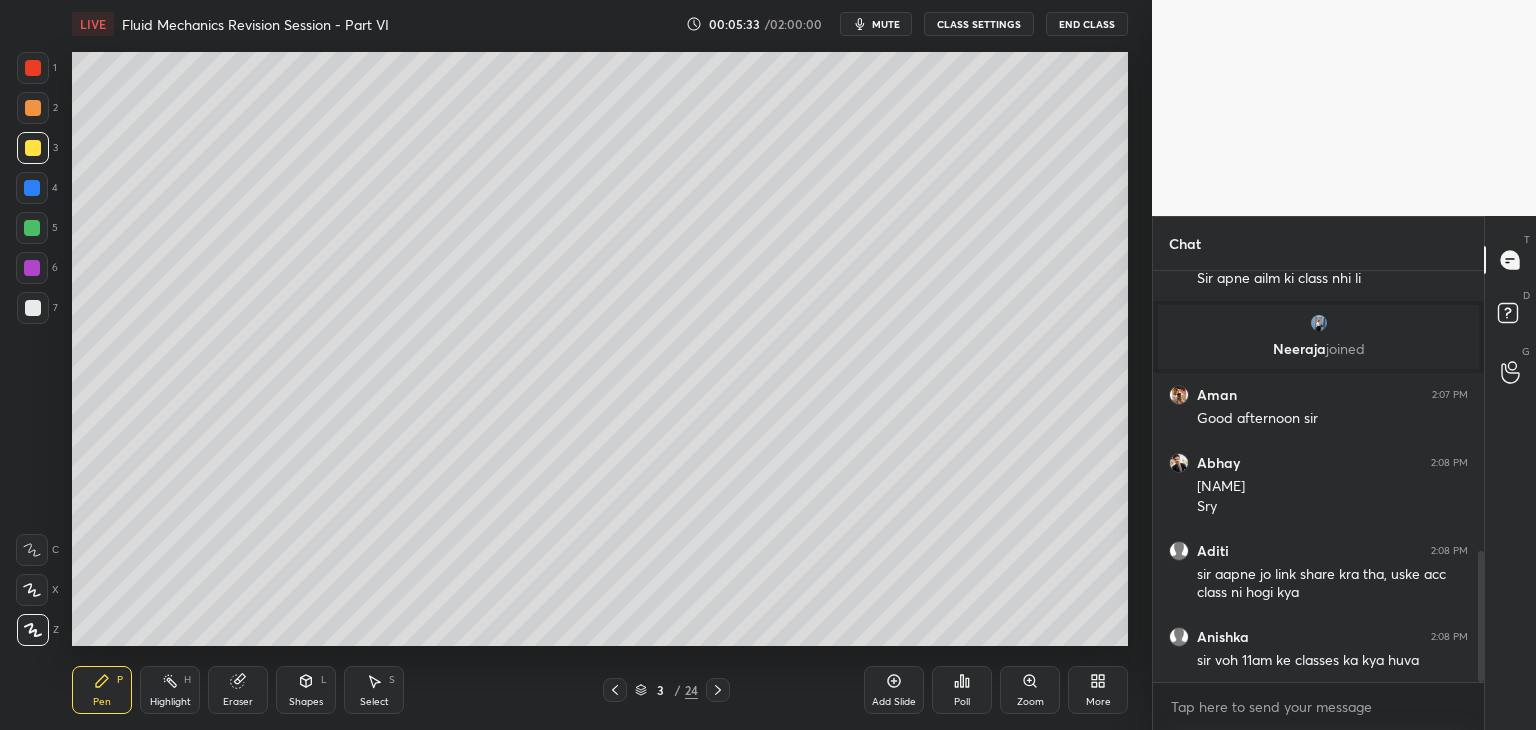 drag, startPoint x: 36, startPoint y: 318, endPoint x: 47, endPoint y: 316, distance: 11.18034 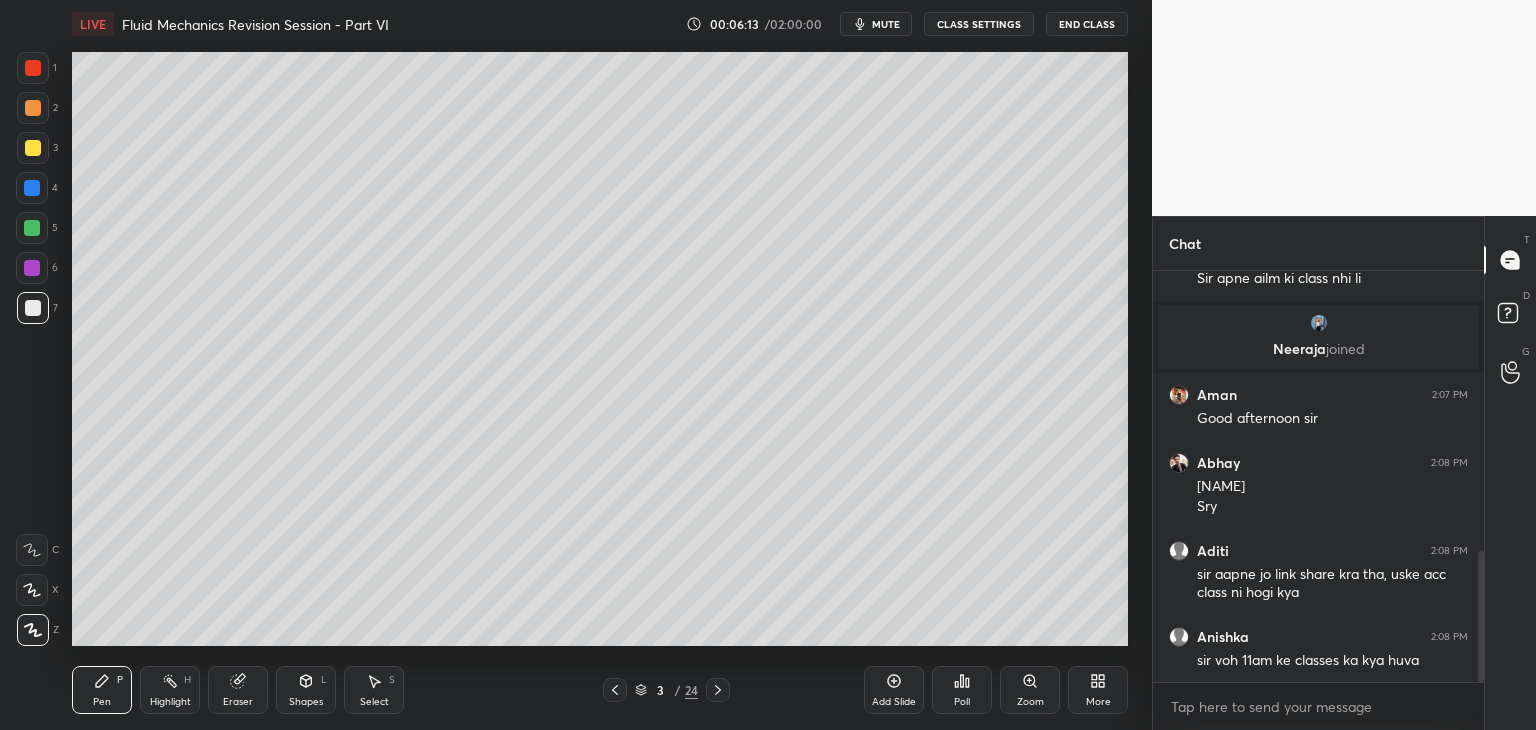 scroll, scrollTop: 944, scrollLeft: 0, axis: vertical 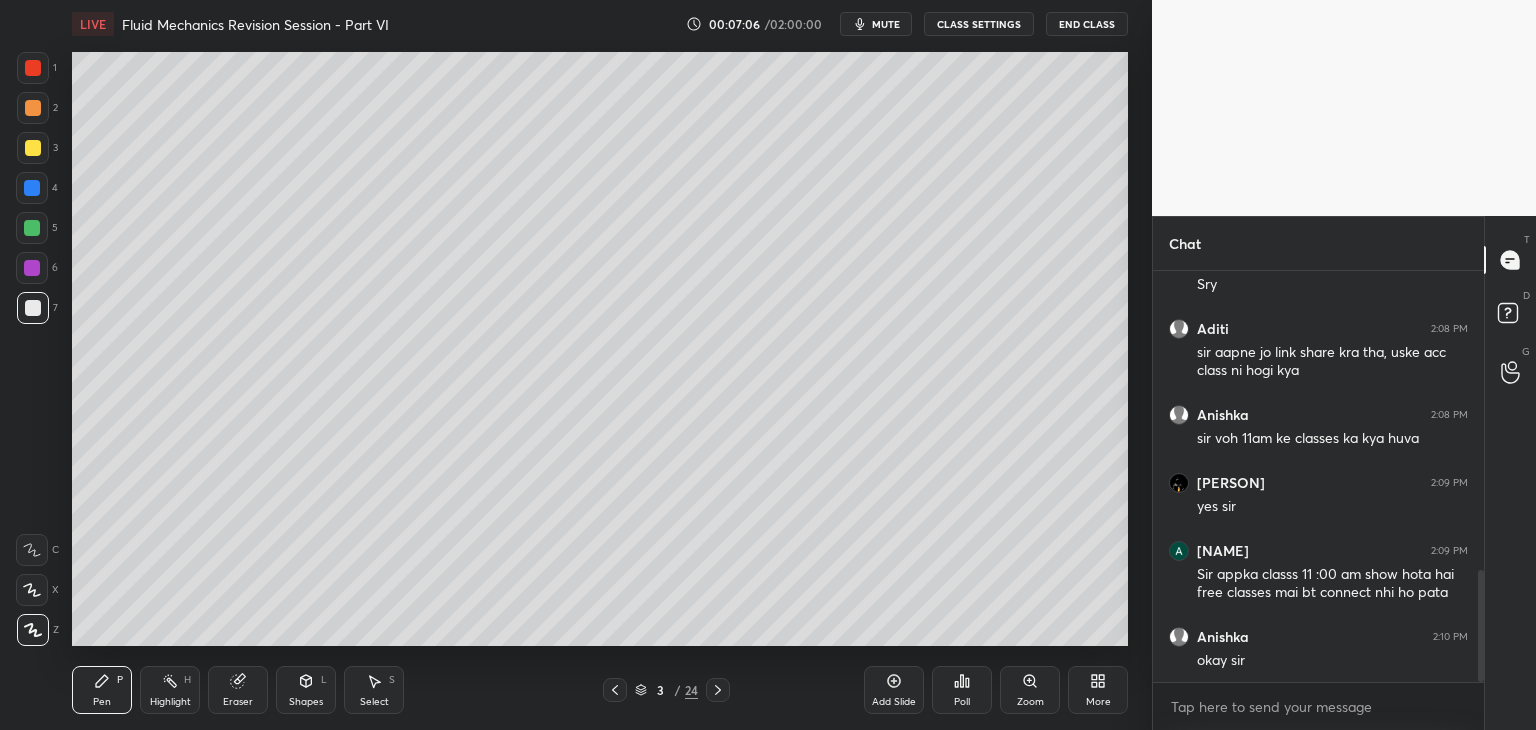 drag, startPoint x: 246, startPoint y: 689, endPoint x: 302, endPoint y: 658, distance: 64.00781 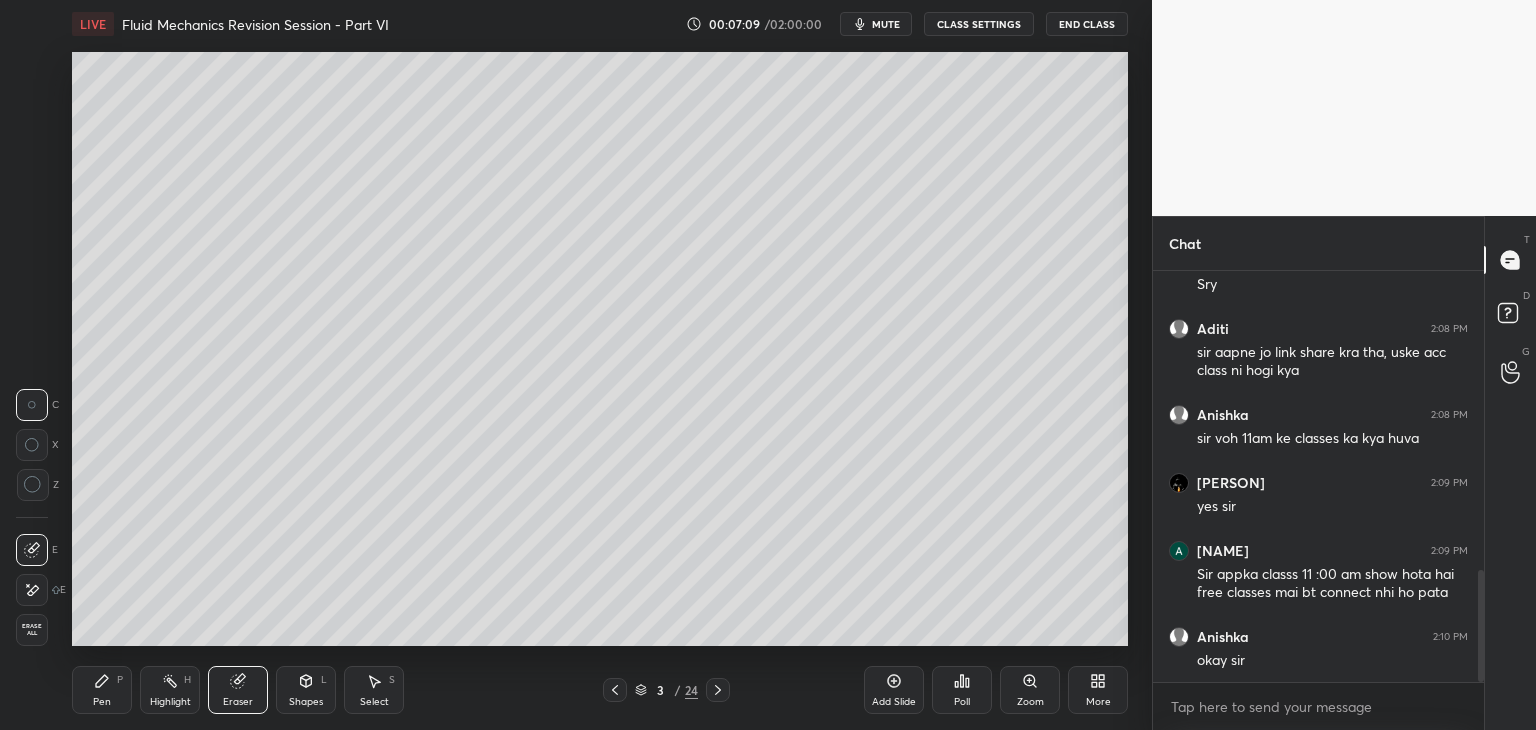 click on "Pen P" at bounding box center (102, 690) 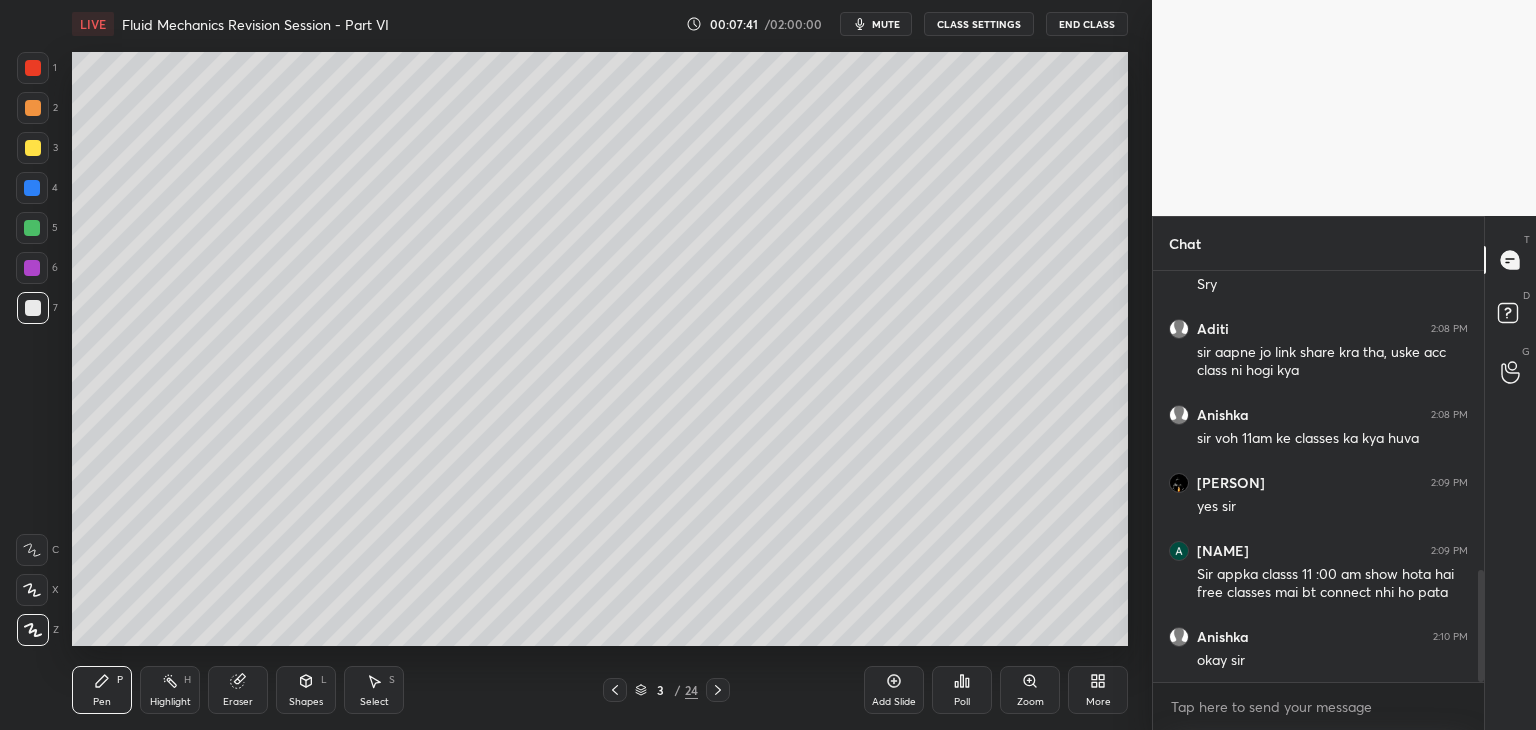 click on "Select" at bounding box center (374, 702) 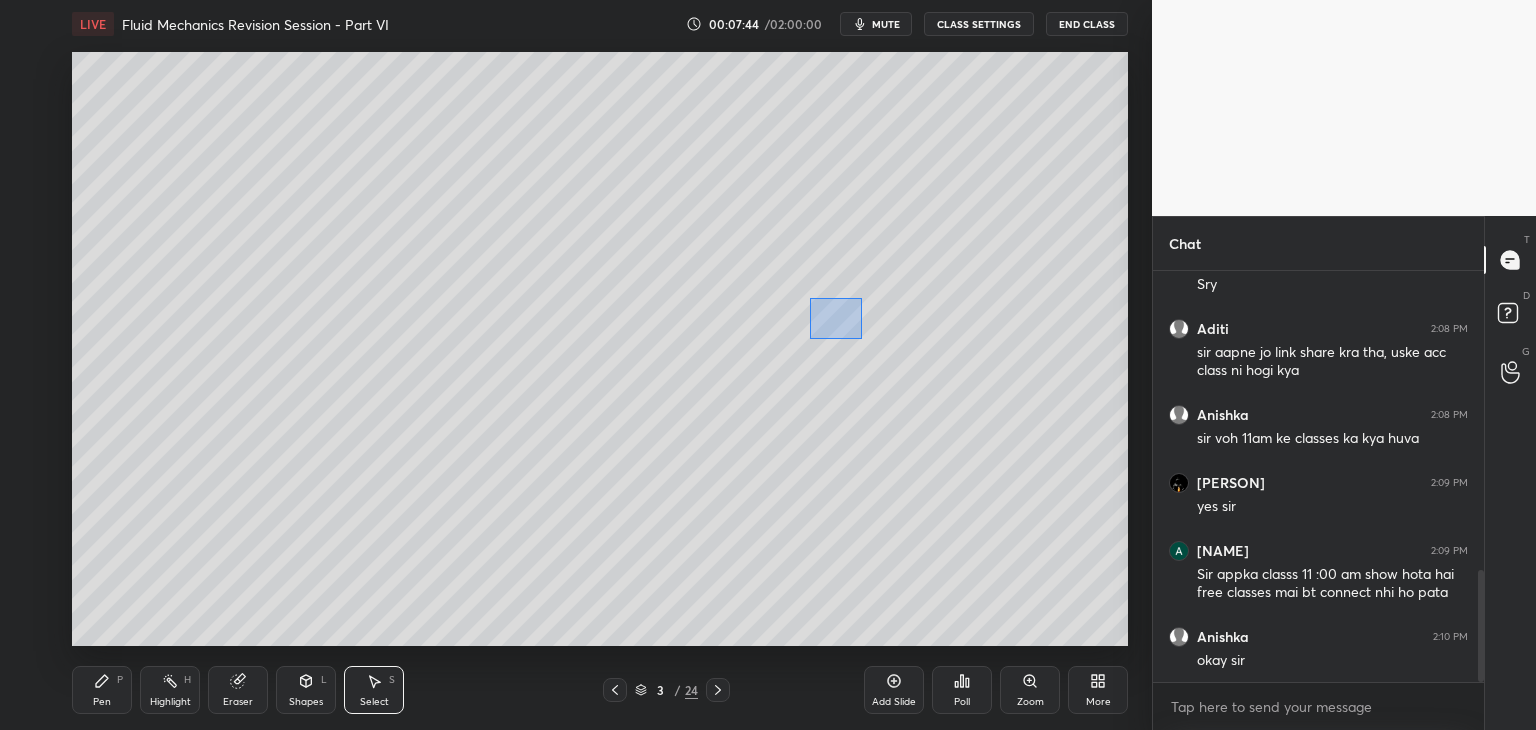 drag, startPoint x: 814, startPoint y: 305, endPoint x: 860, endPoint y: 339, distance: 57.201397 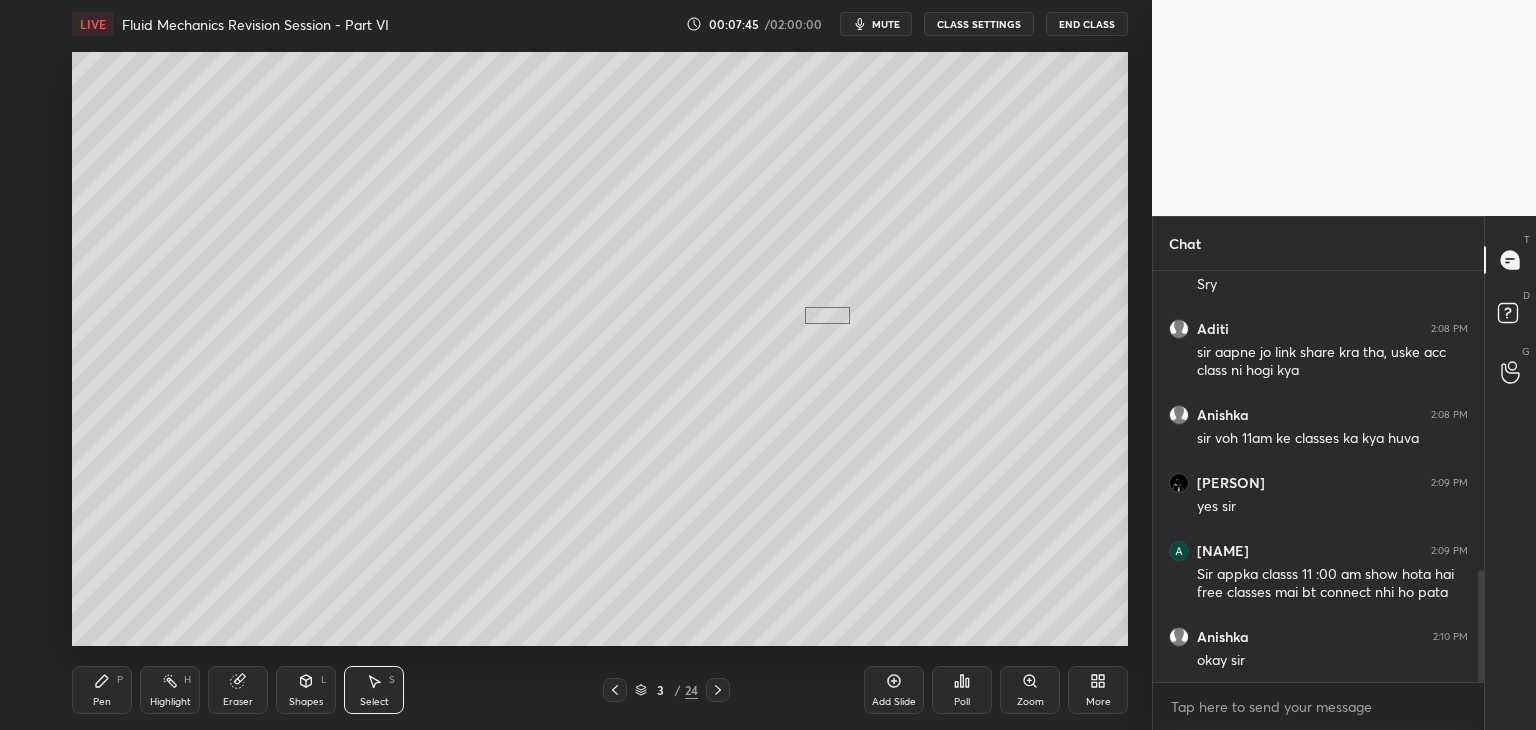 click on "0 ° Undo Copy Duplicate Duplicate to new slide Delete" at bounding box center [600, 349] 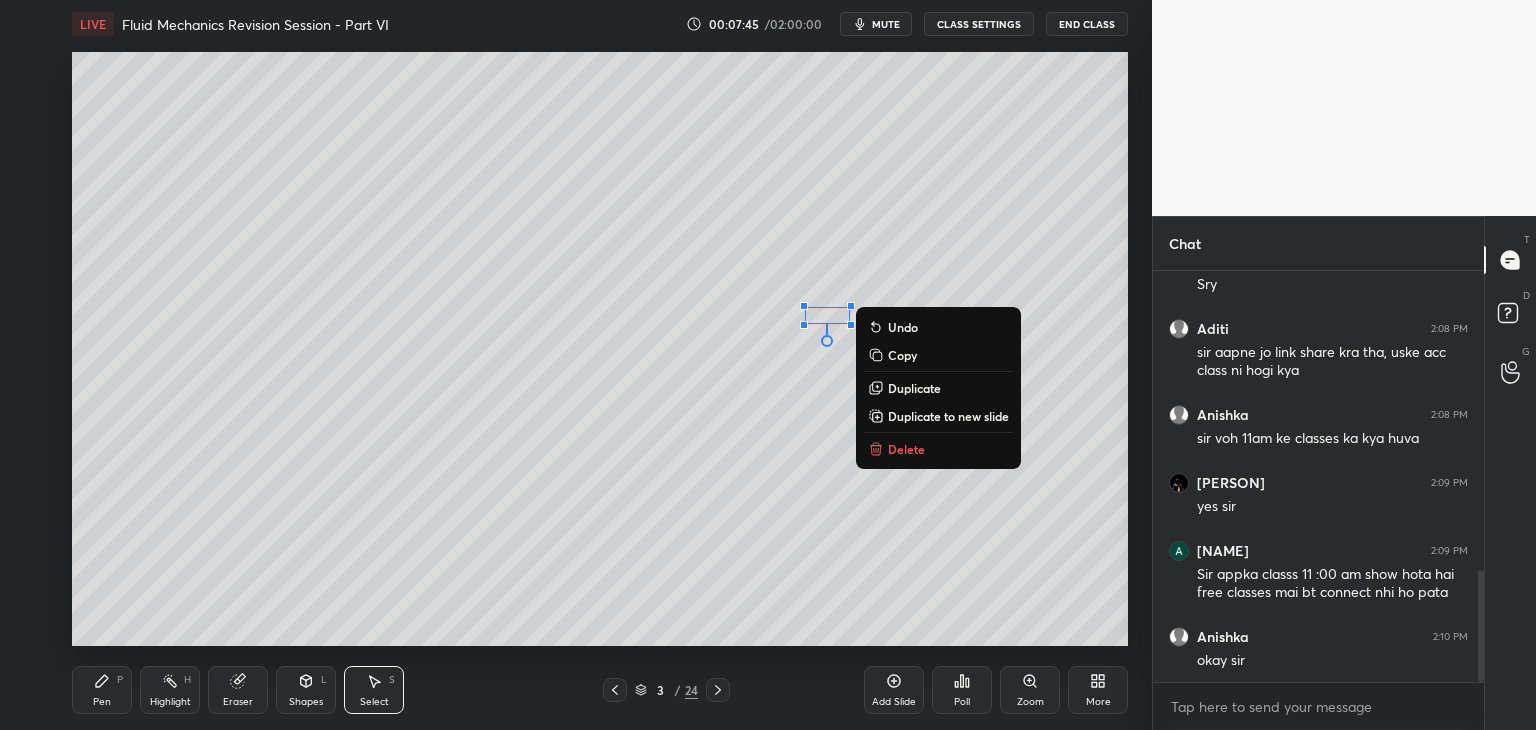 click on "0 ° Undo Copy Duplicate Duplicate to new slide Delete" at bounding box center [600, 349] 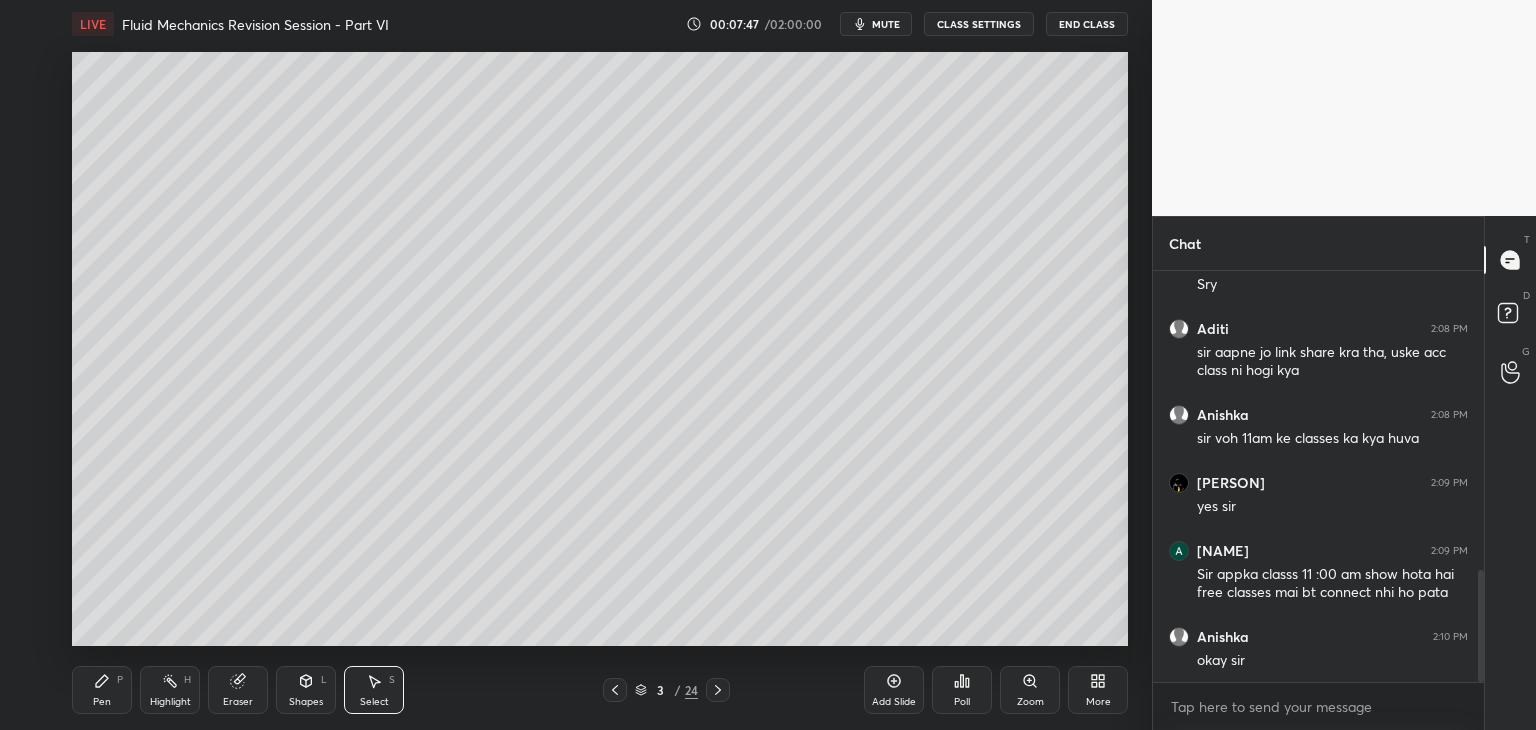 click on "Pen" at bounding box center [102, 702] 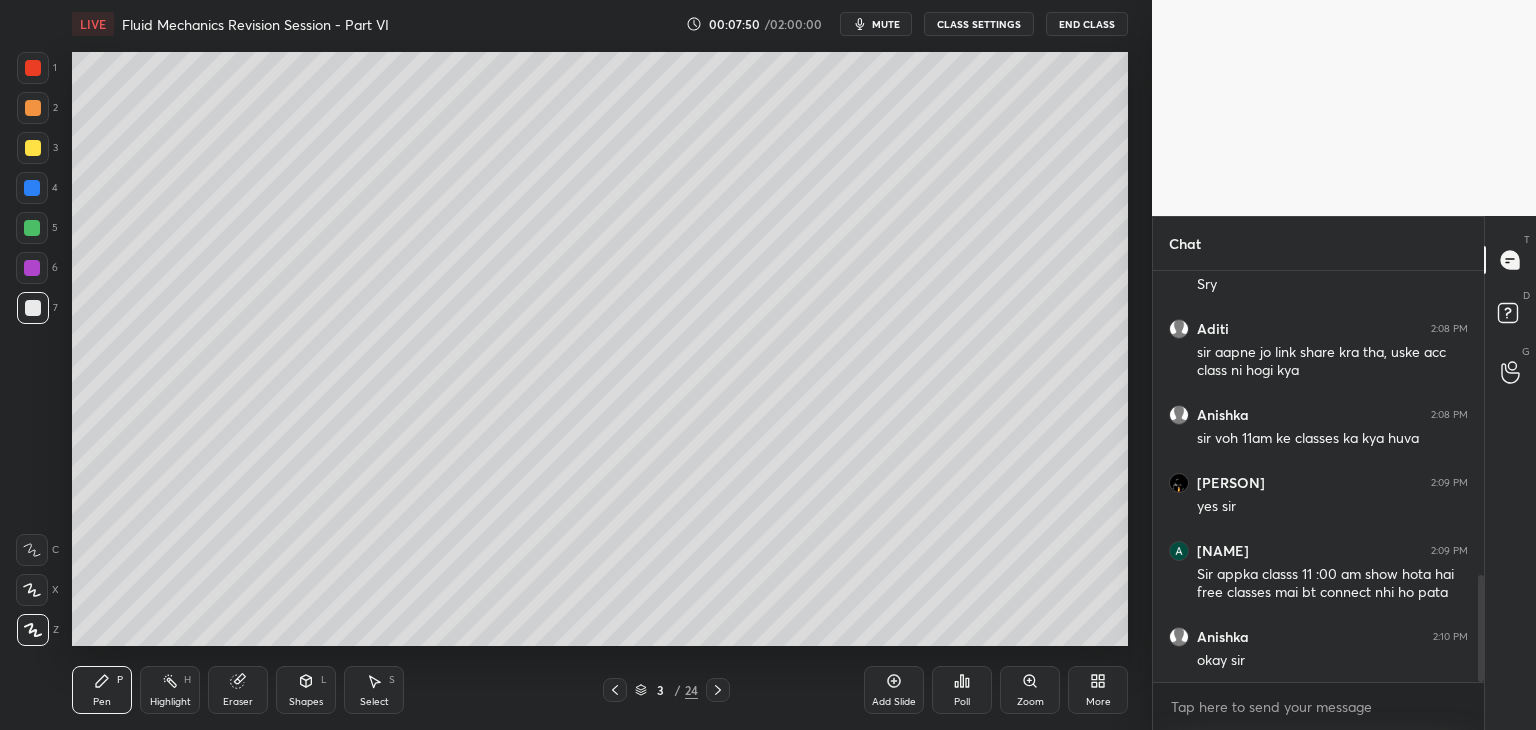 scroll, scrollTop: 1166, scrollLeft: 0, axis: vertical 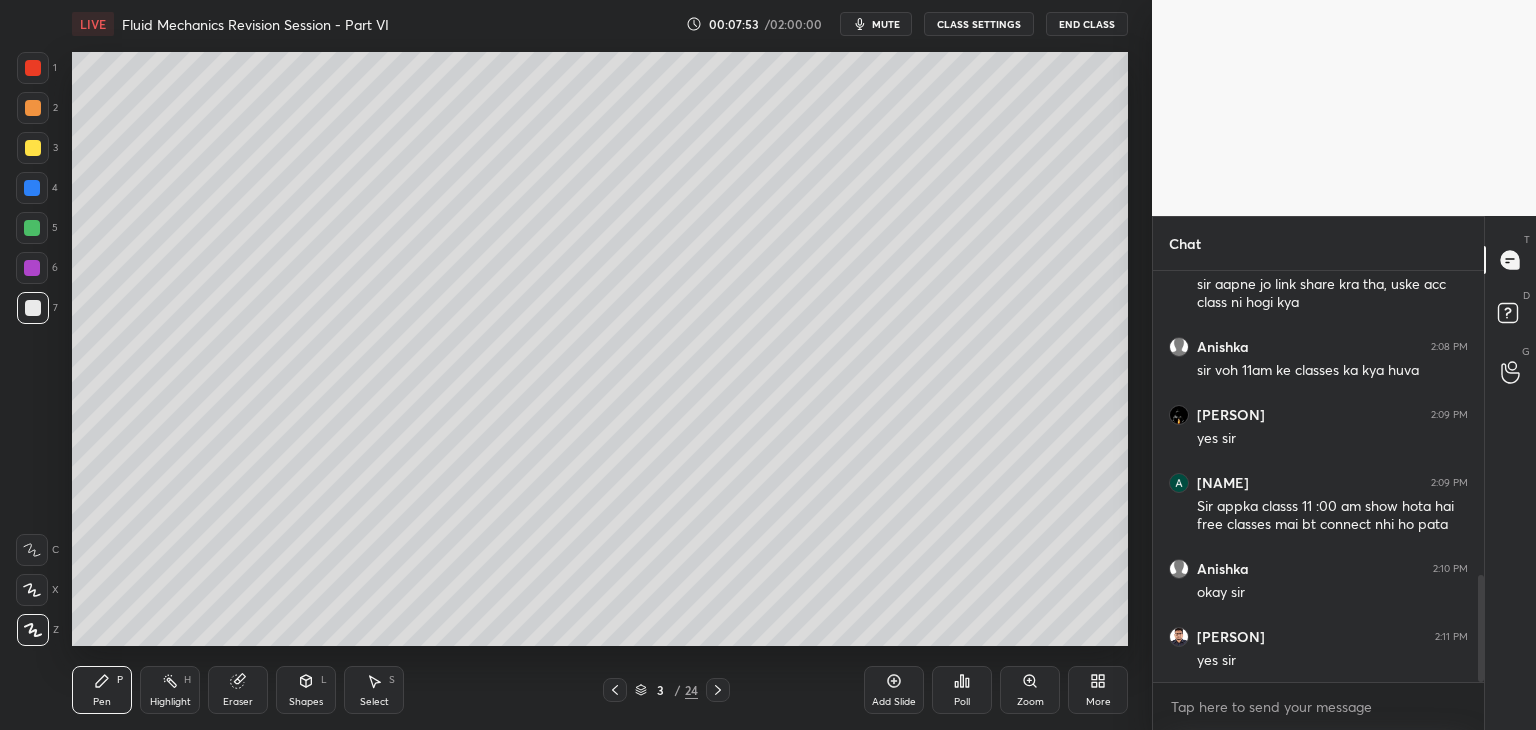 click at bounding box center (32, 228) 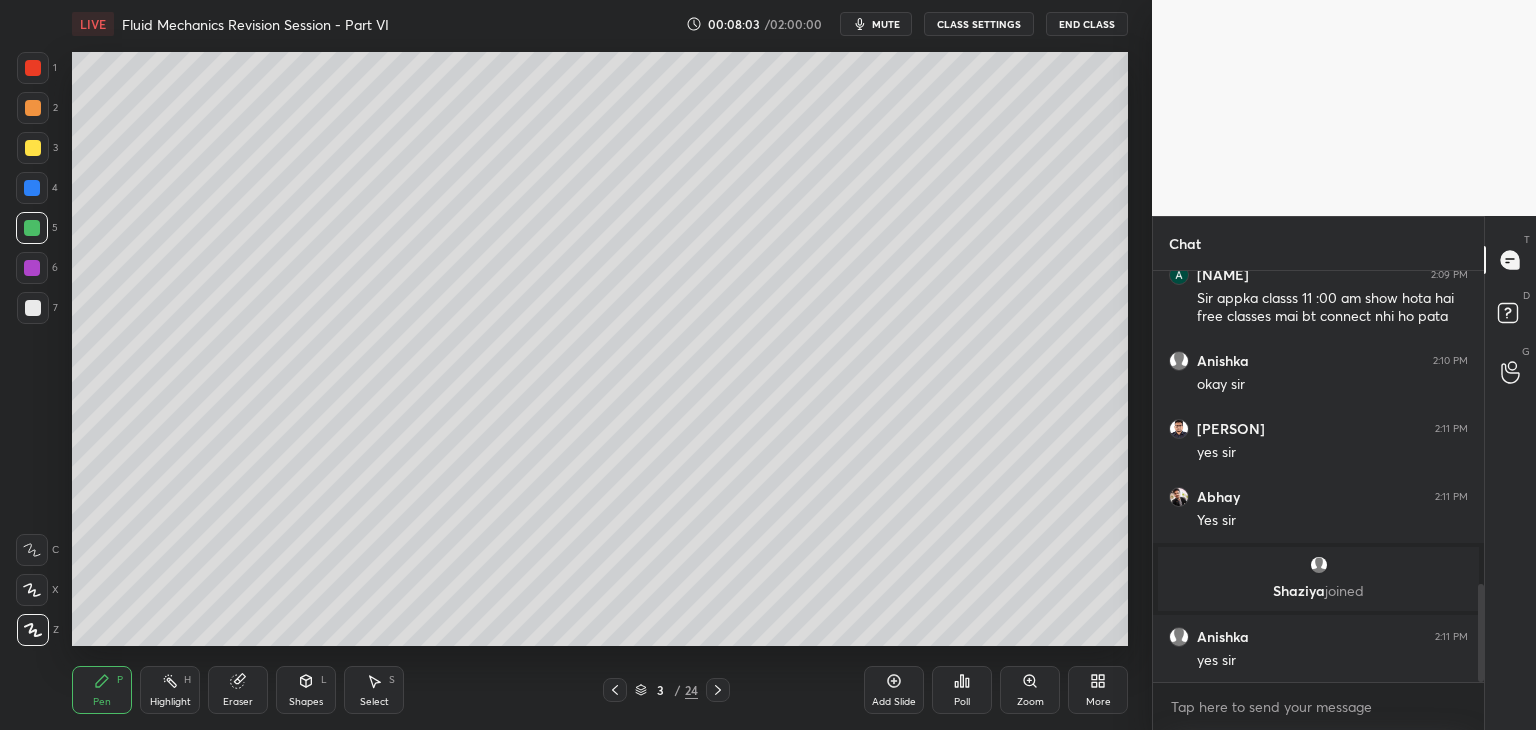 scroll, scrollTop: 1384, scrollLeft: 0, axis: vertical 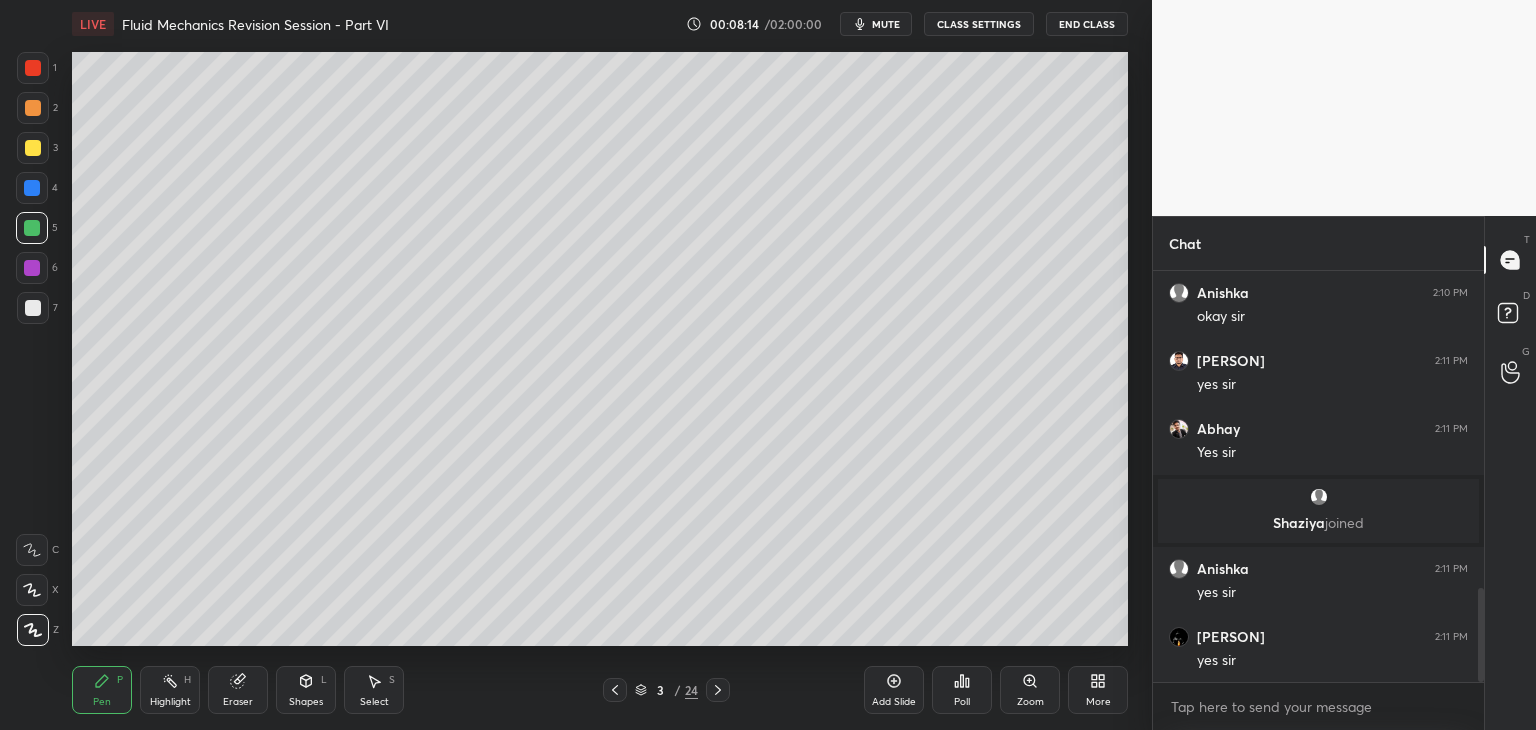 click at bounding box center [33, 308] 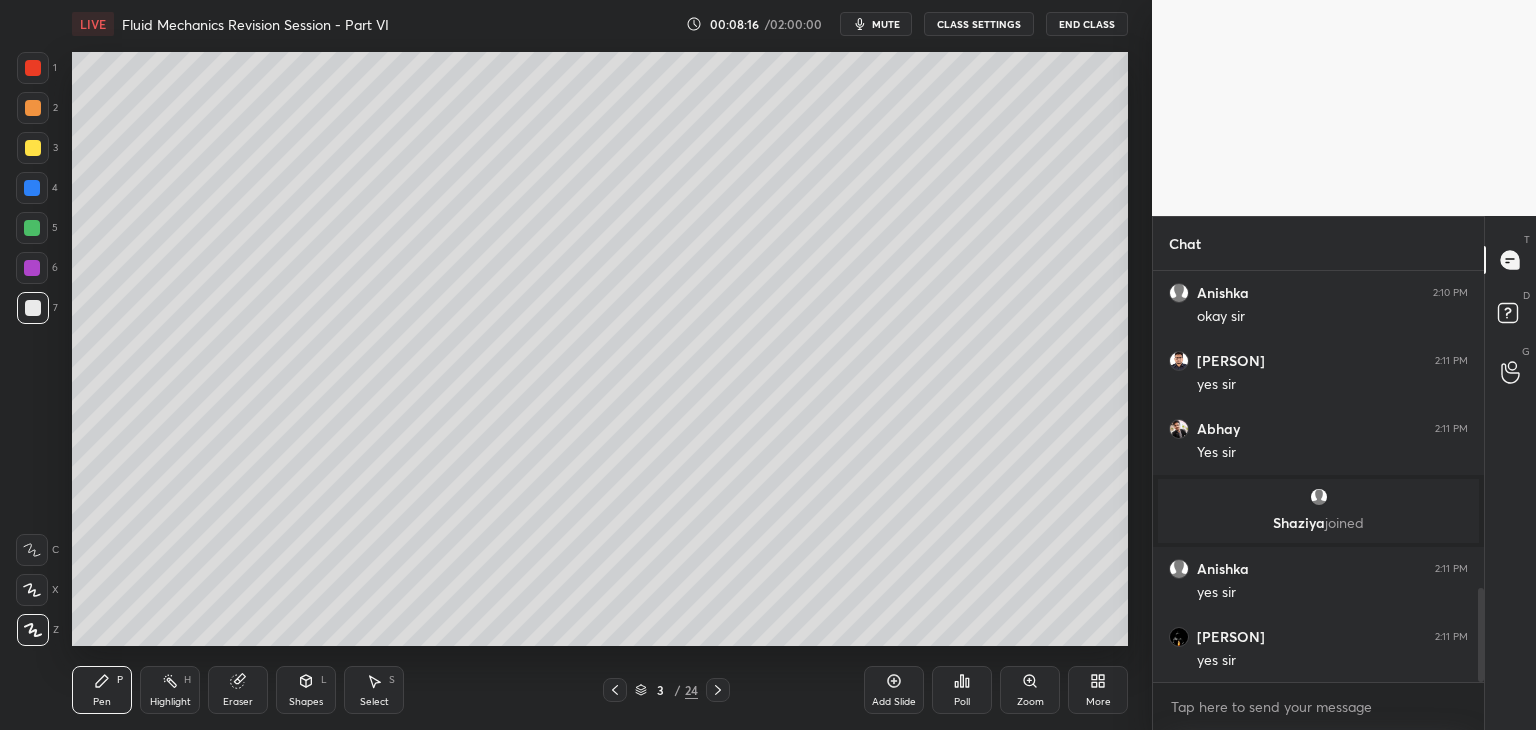 scroll, scrollTop: 1452, scrollLeft: 0, axis: vertical 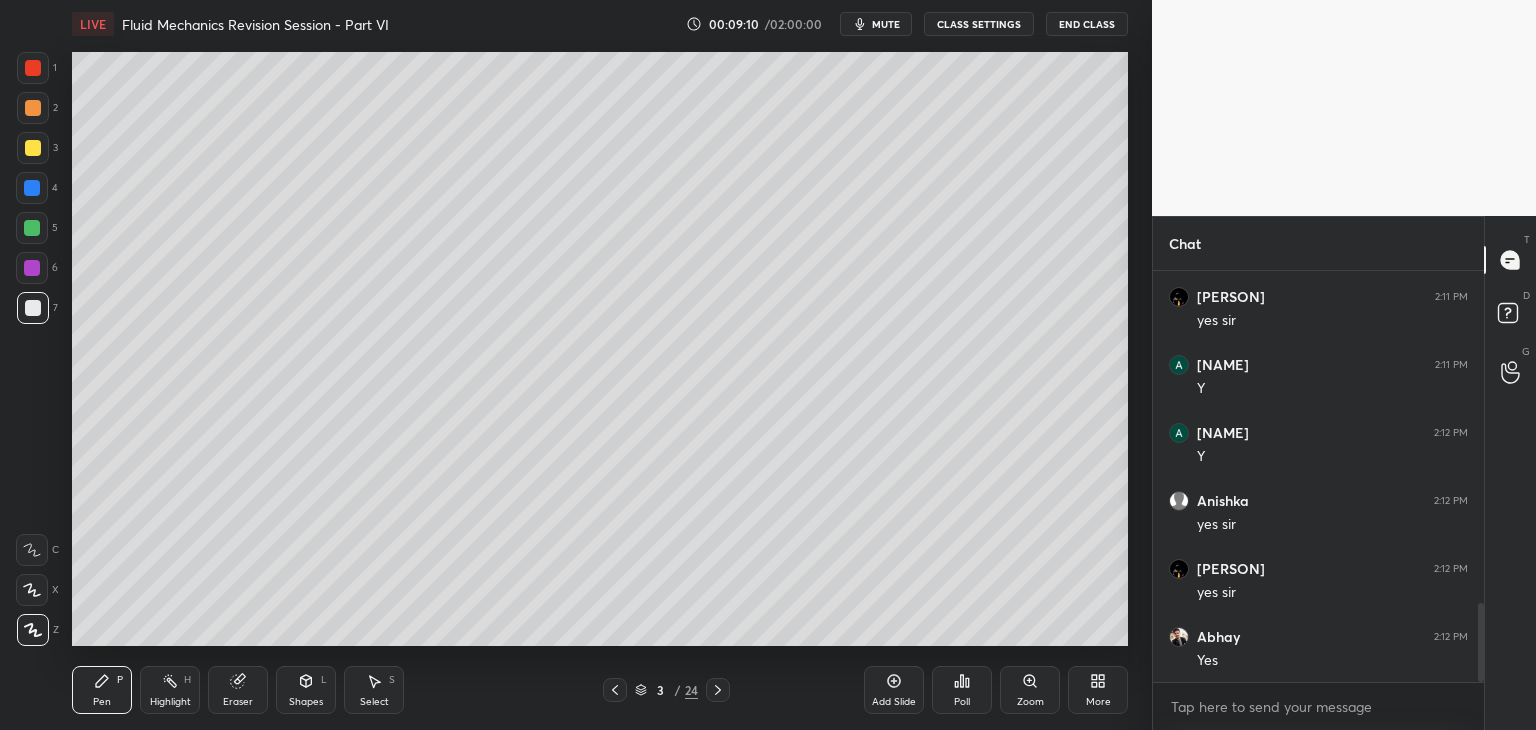click at bounding box center (32, 228) 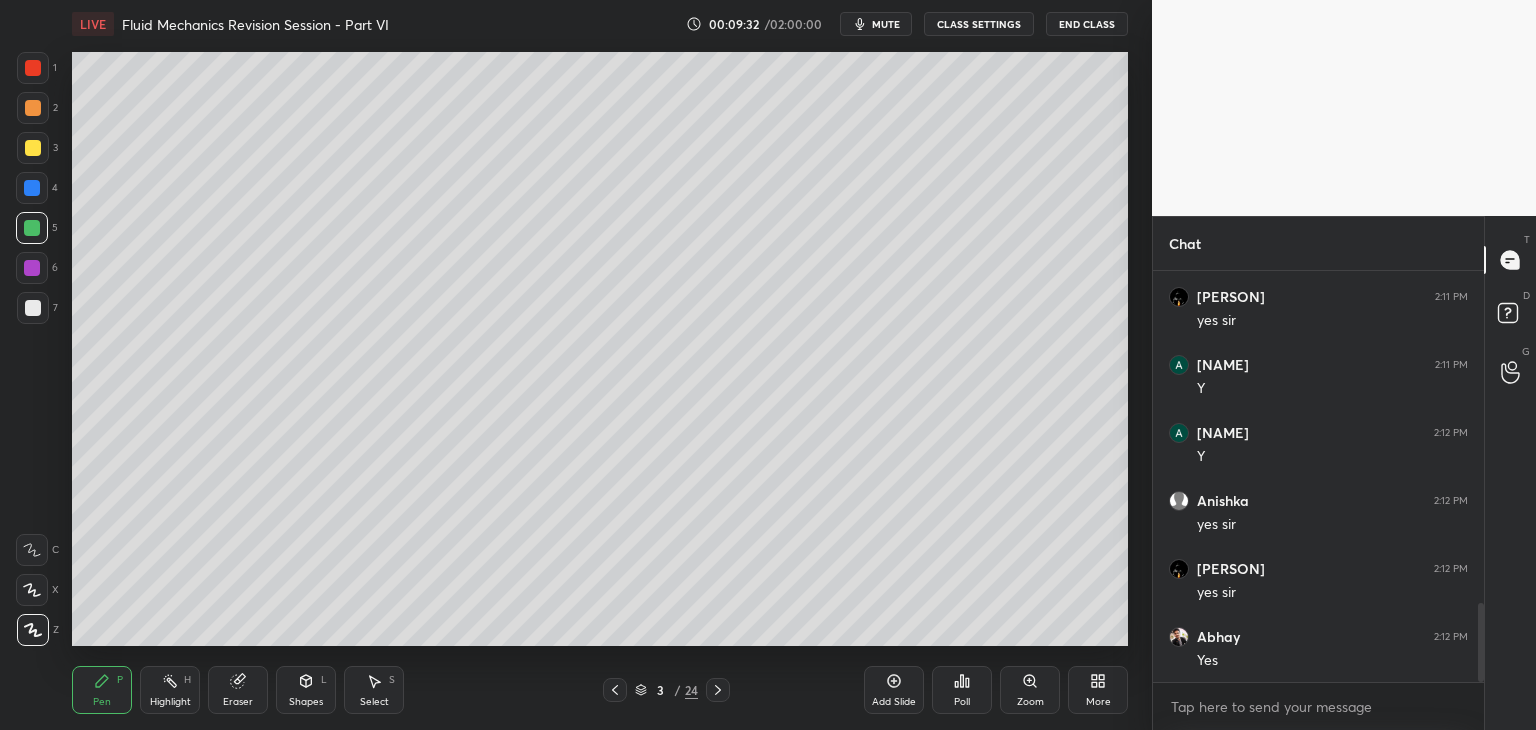 click at bounding box center (33, 308) 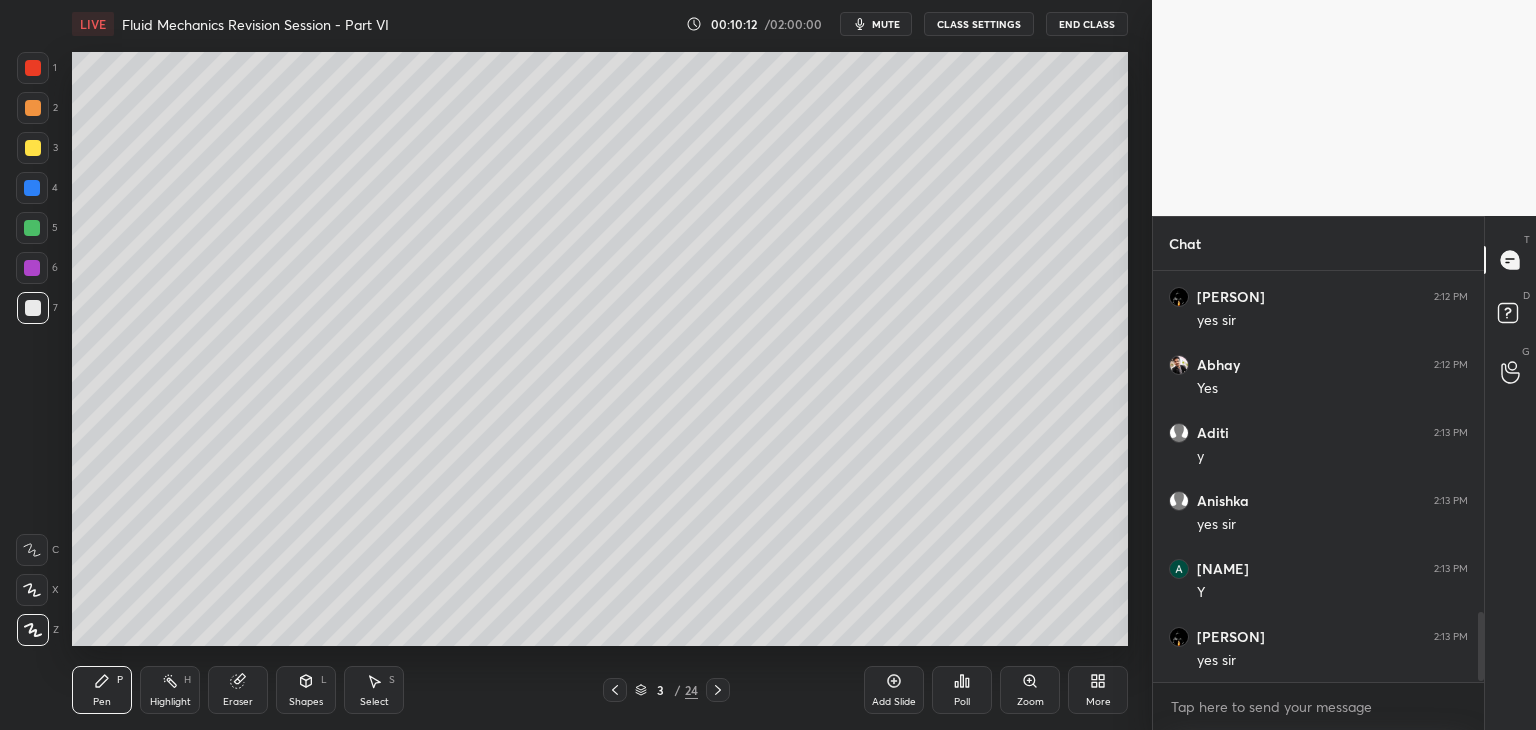 scroll, scrollTop: 2064, scrollLeft: 0, axis: vertical 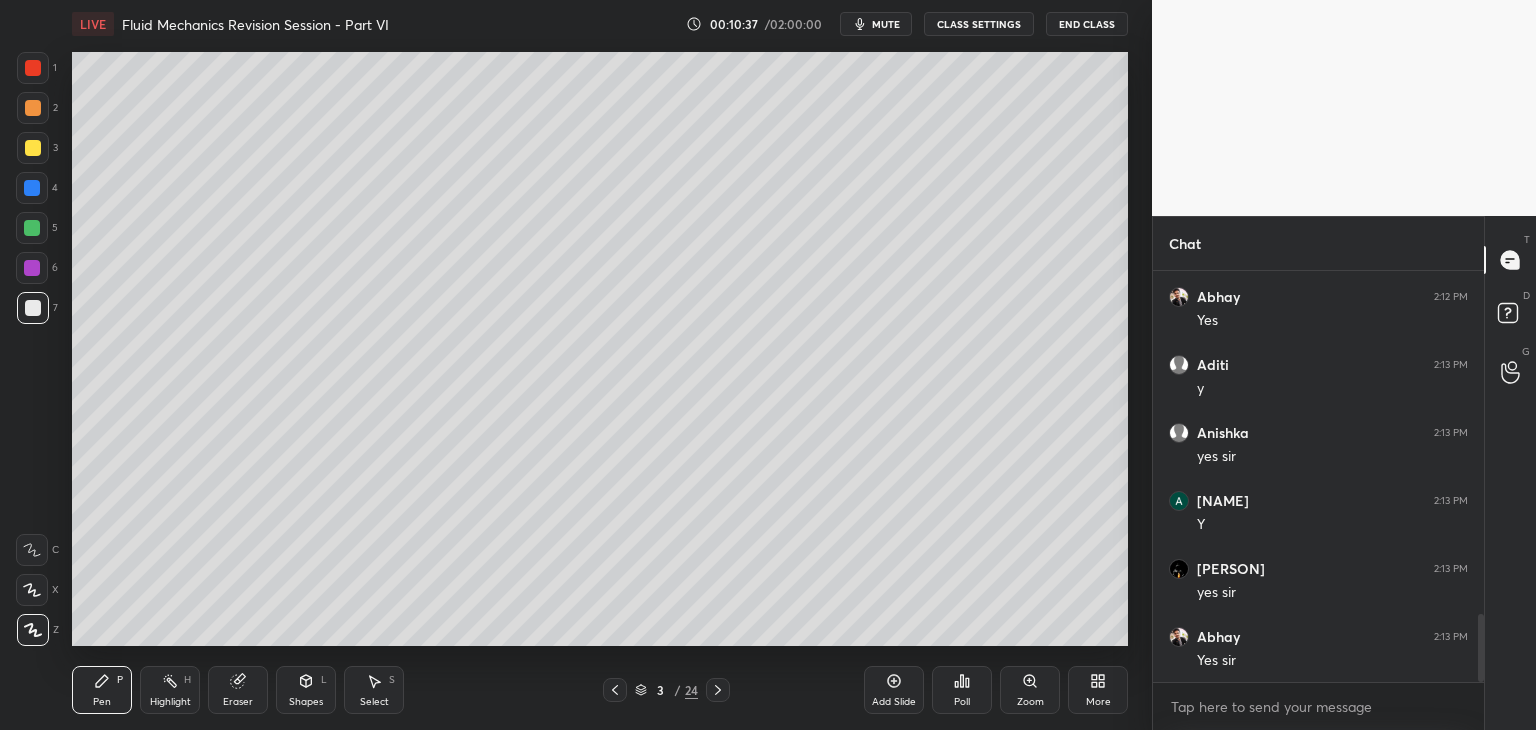click 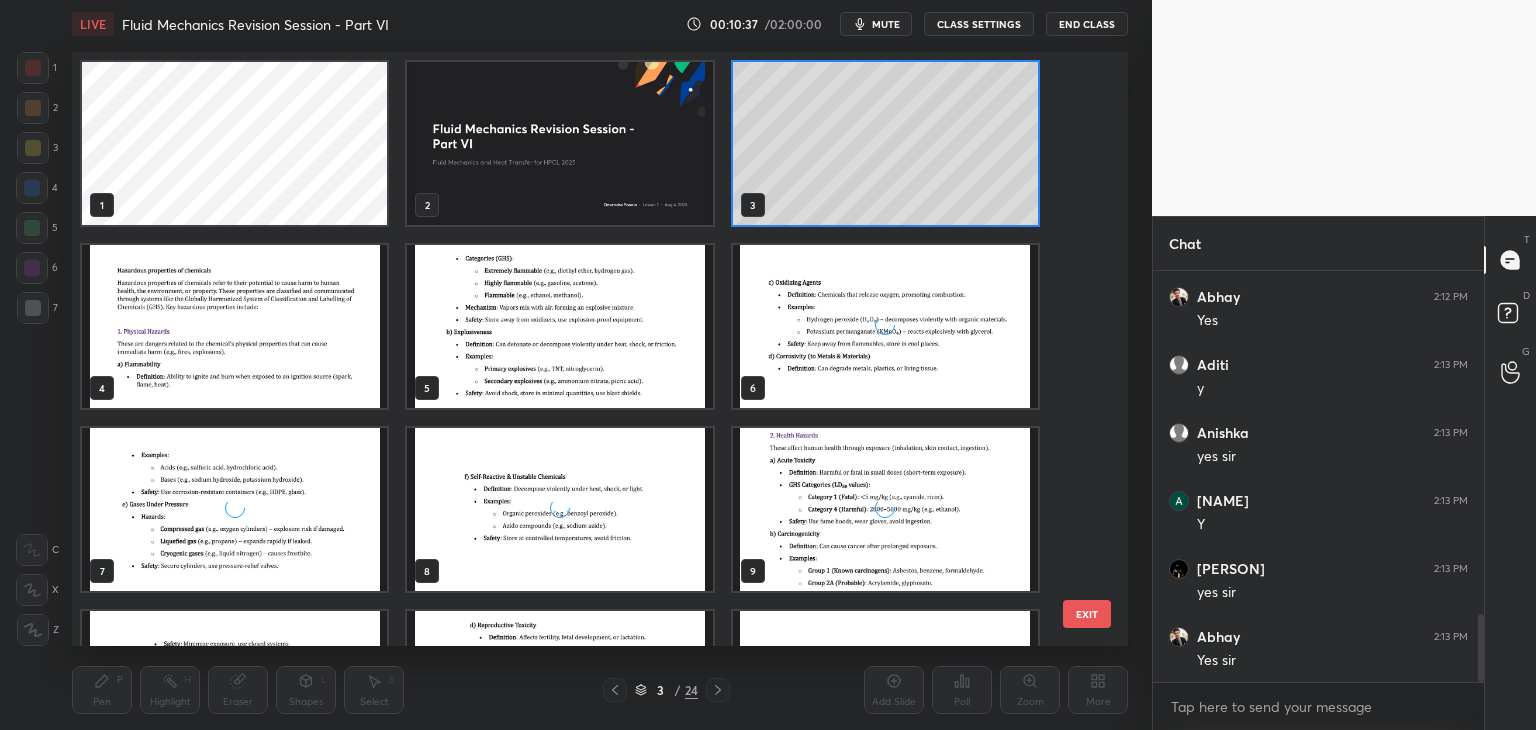 scroll, scrollTop: 6, scrollLeft: 10, axis: both 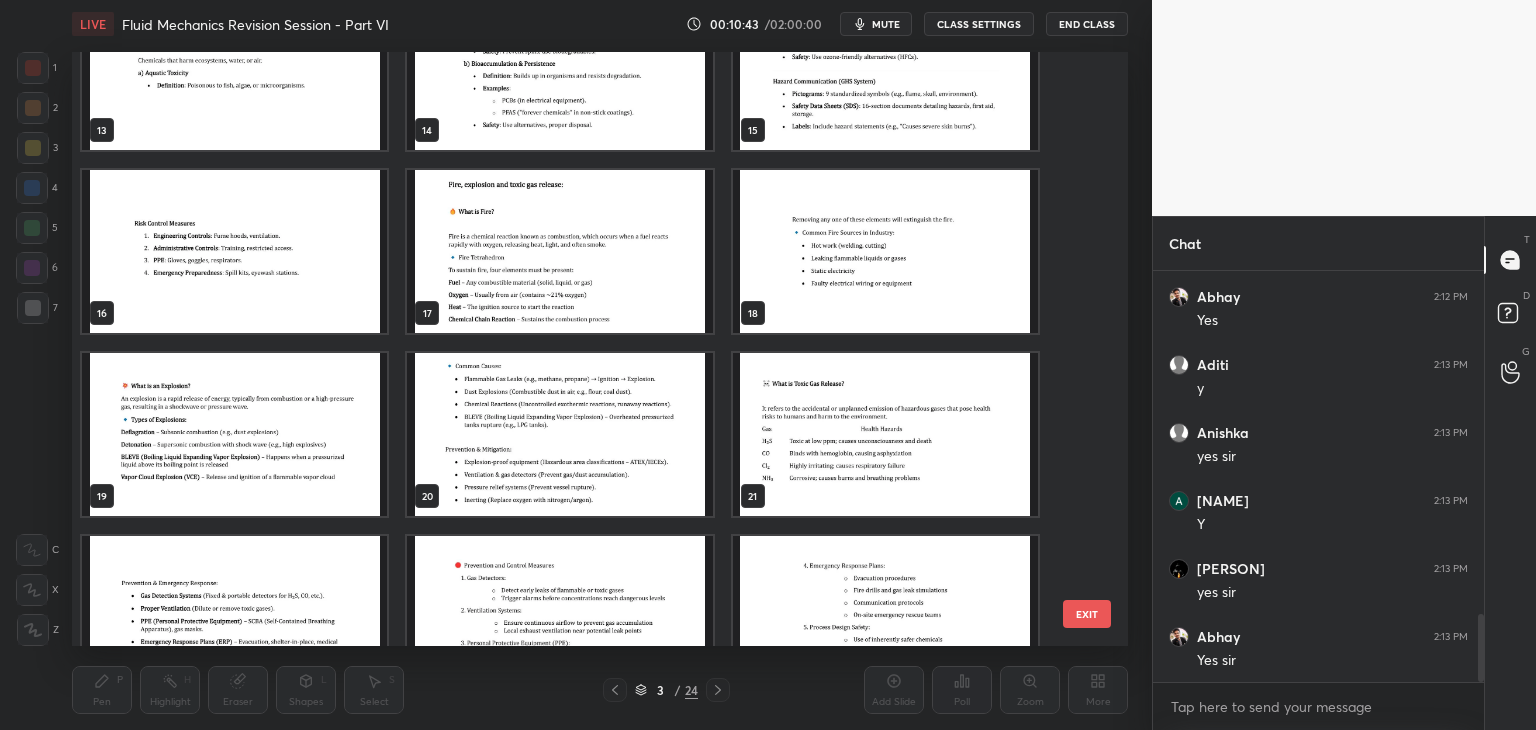 click at bounding box center (559, 251) 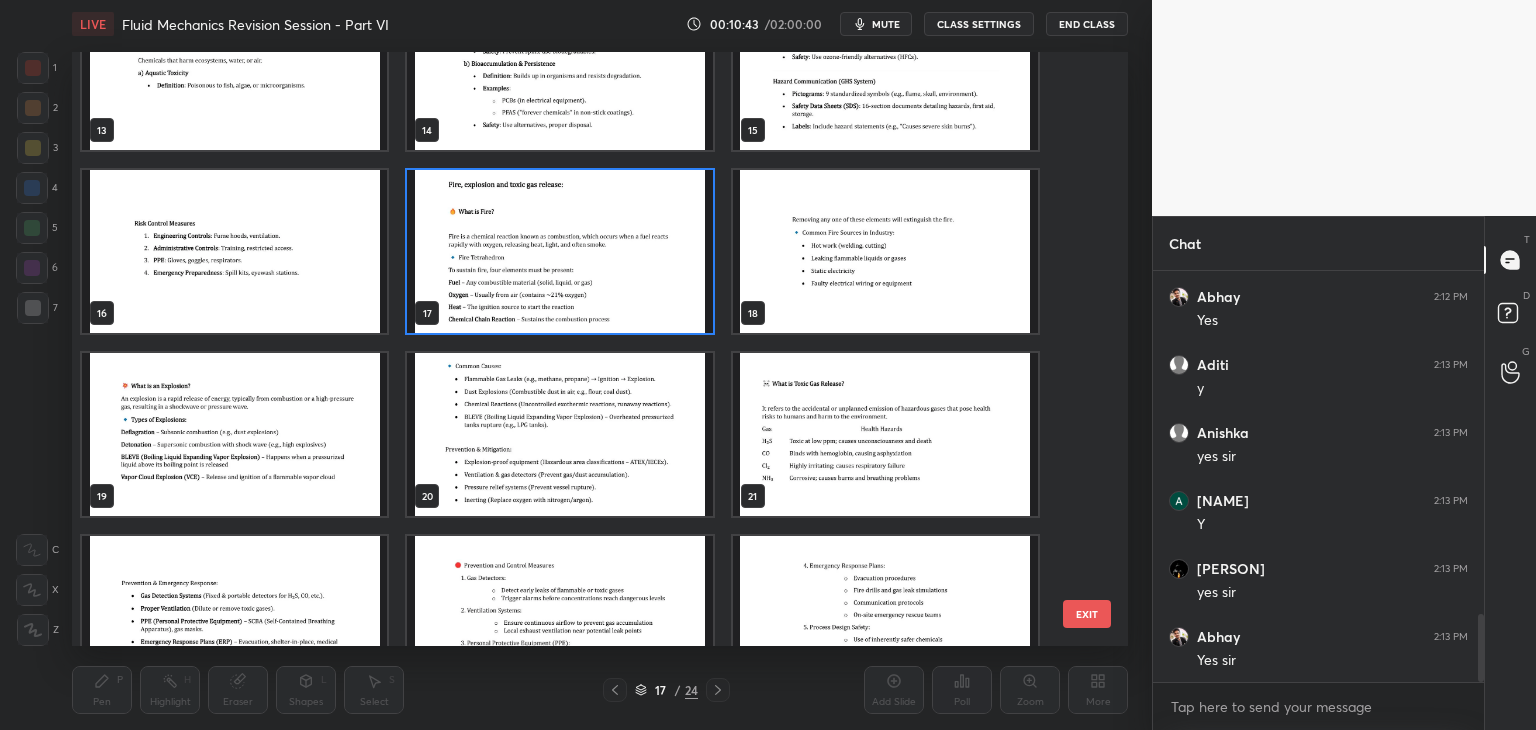 click at bounding box center [559, 251] 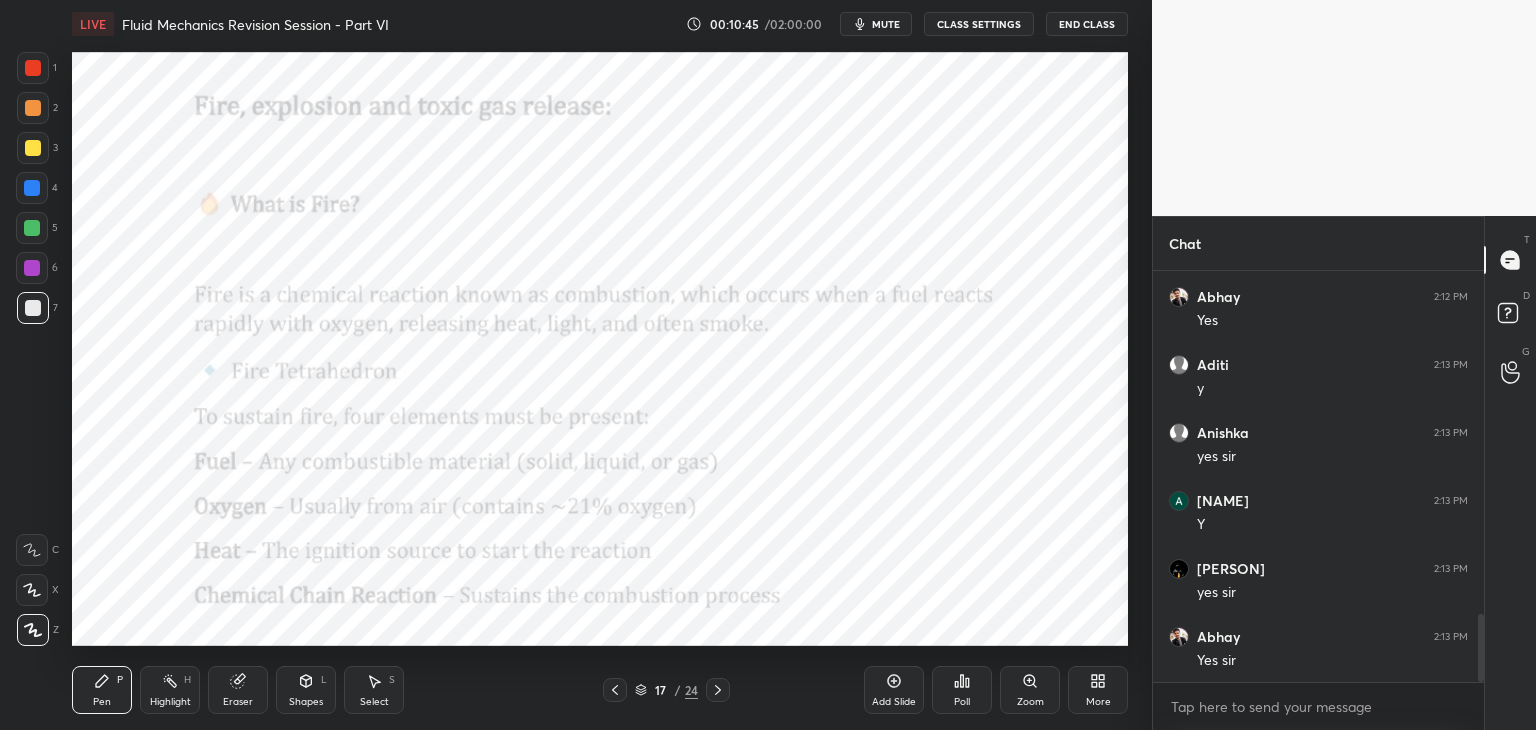 click at bounding box center [33, 68] 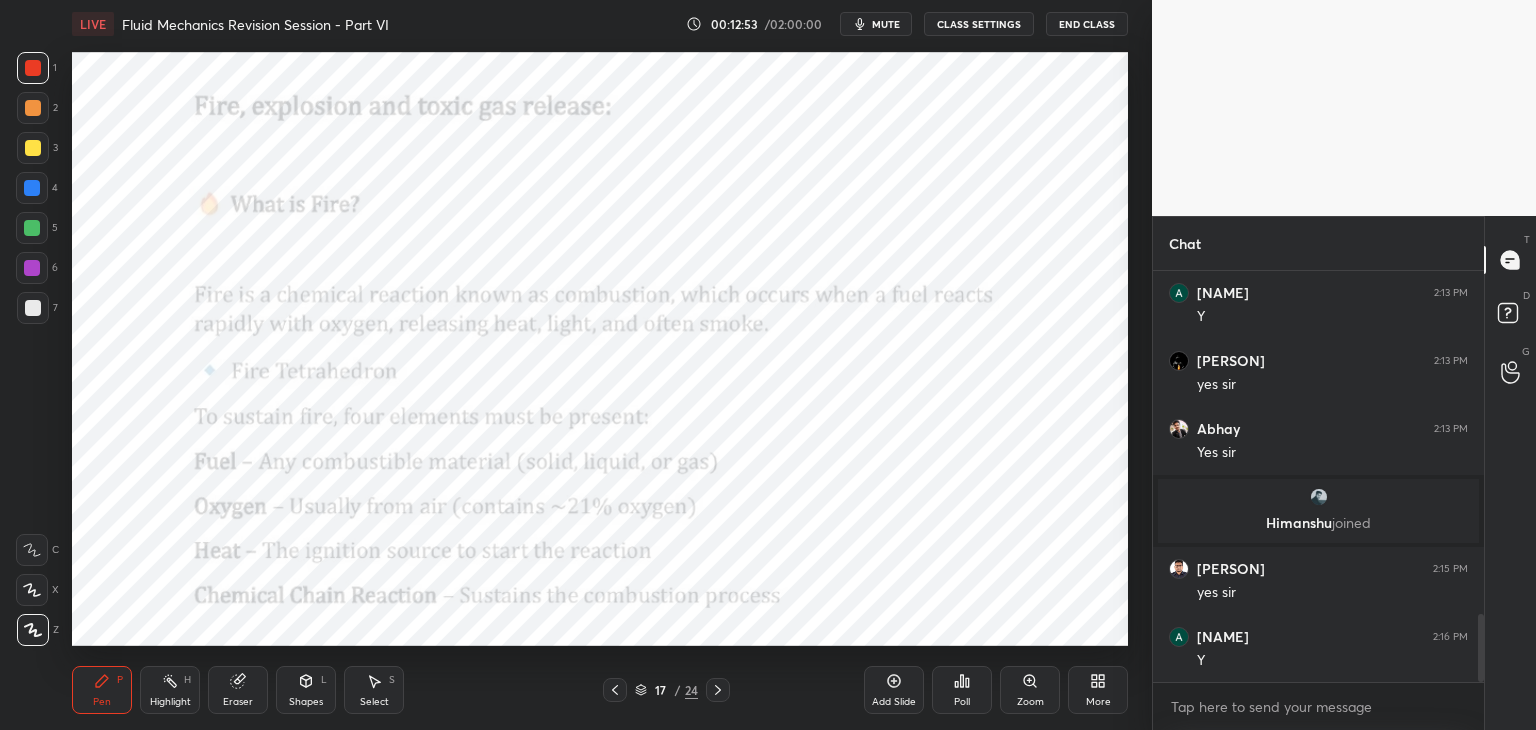 scroll, scrollTop: 2092, scrollLeft: 0, axis: vertical 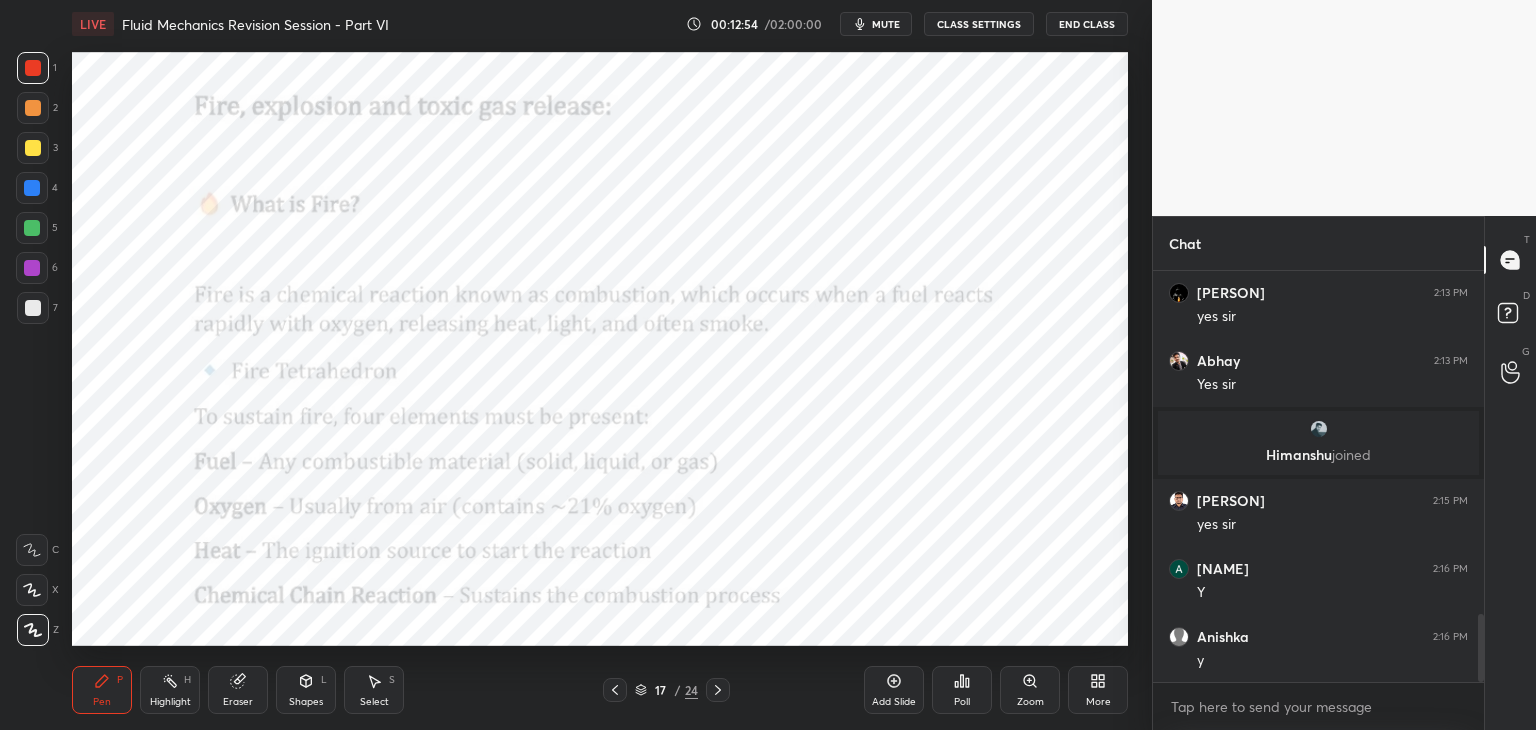 click at bounding box center (32, 268) 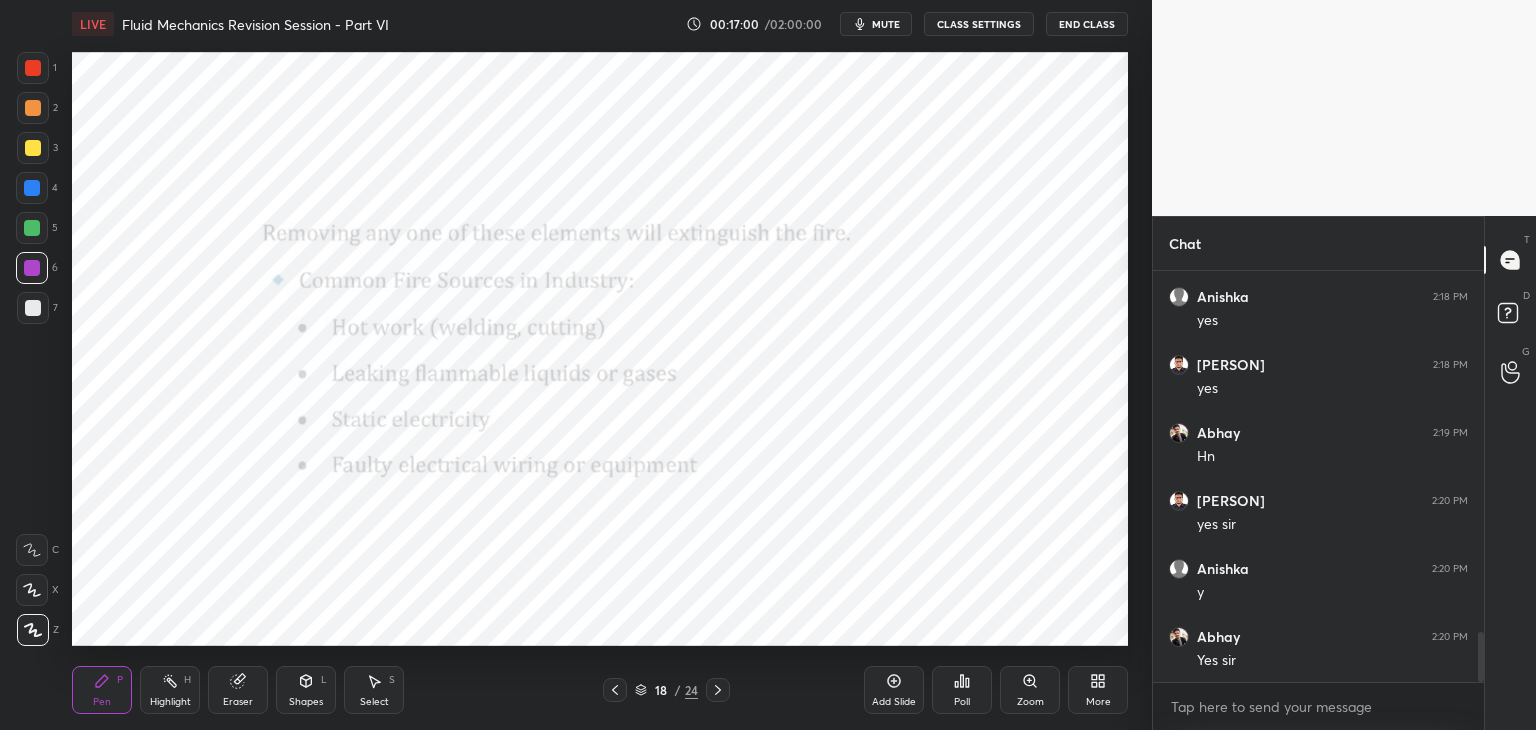scroll, scrollTop: 2976, scrollLeft: 0, axis: vertical 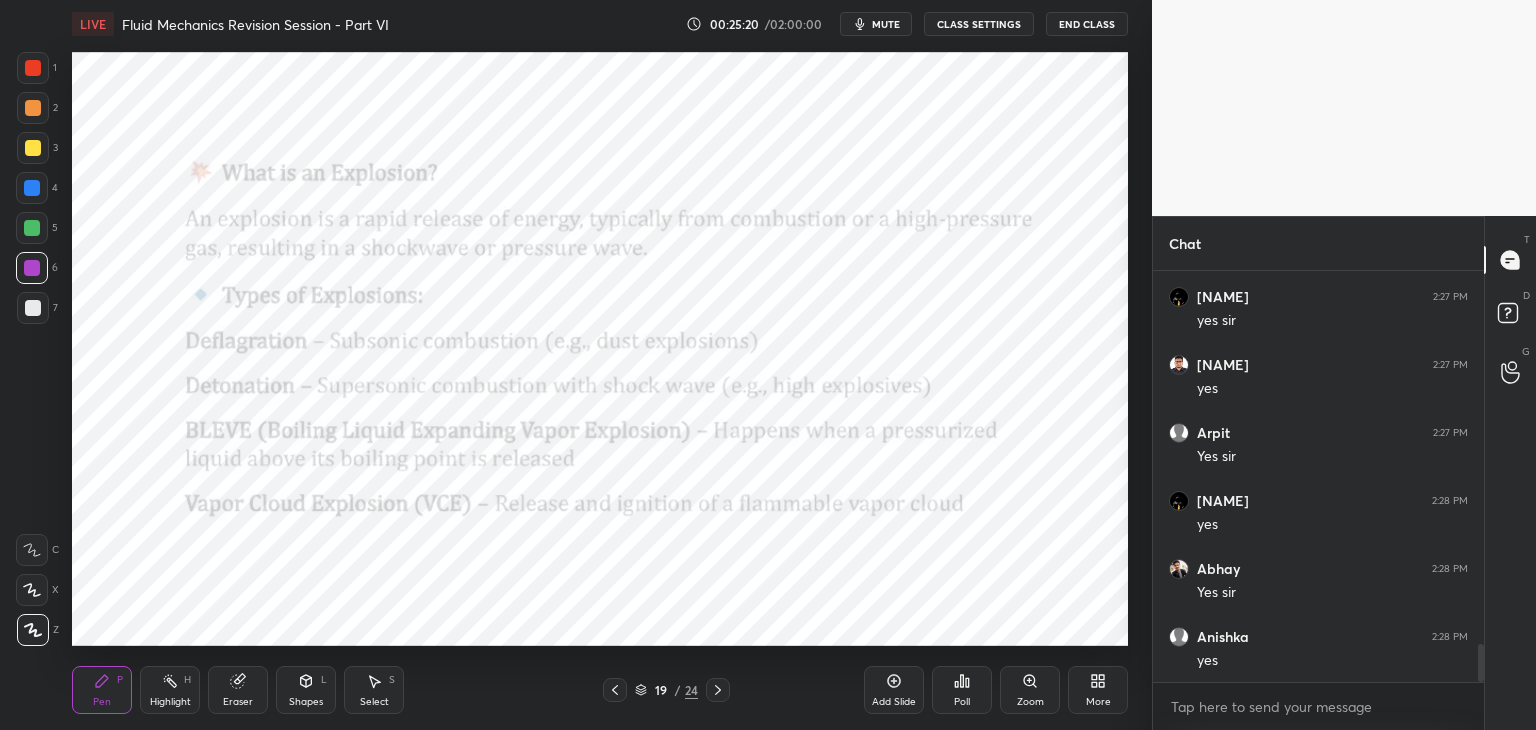 click at bounding box center (32, 228) 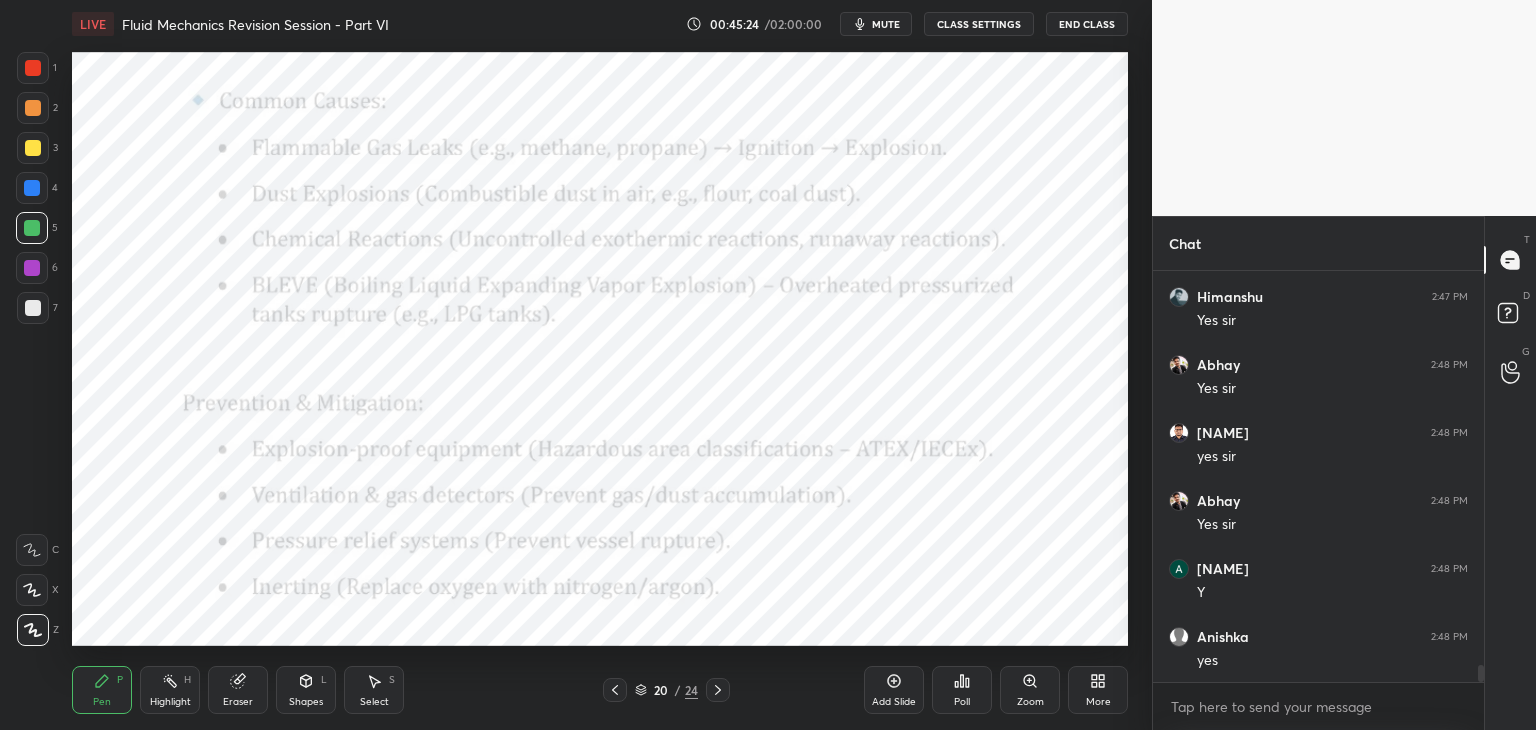 scroll, scrollTop: 9388, scrollLeft: 0, axis: vertical 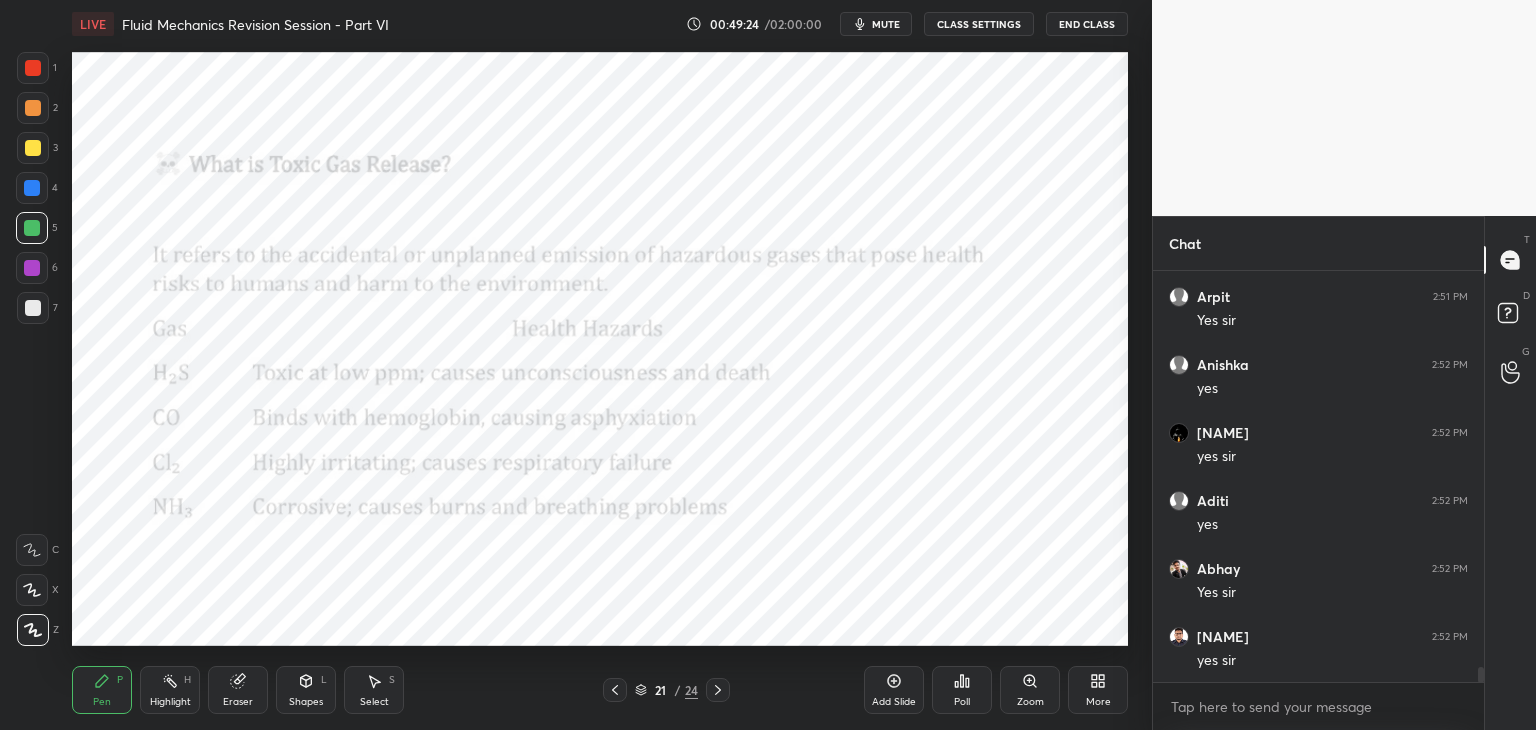 click at bounding box center [32, 268] 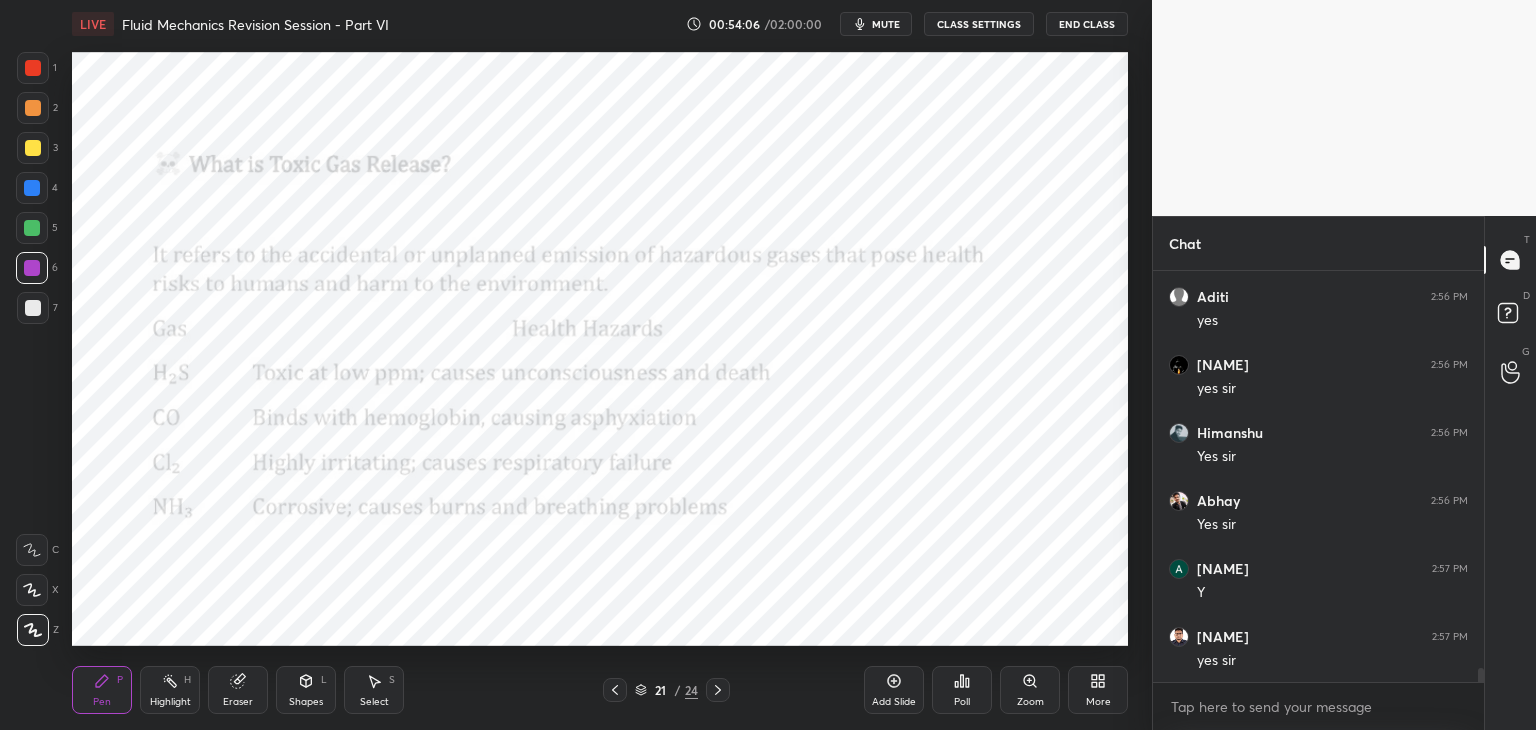 scroll, scrollTop: 12176, scrollLeft: 0, axis: vertical 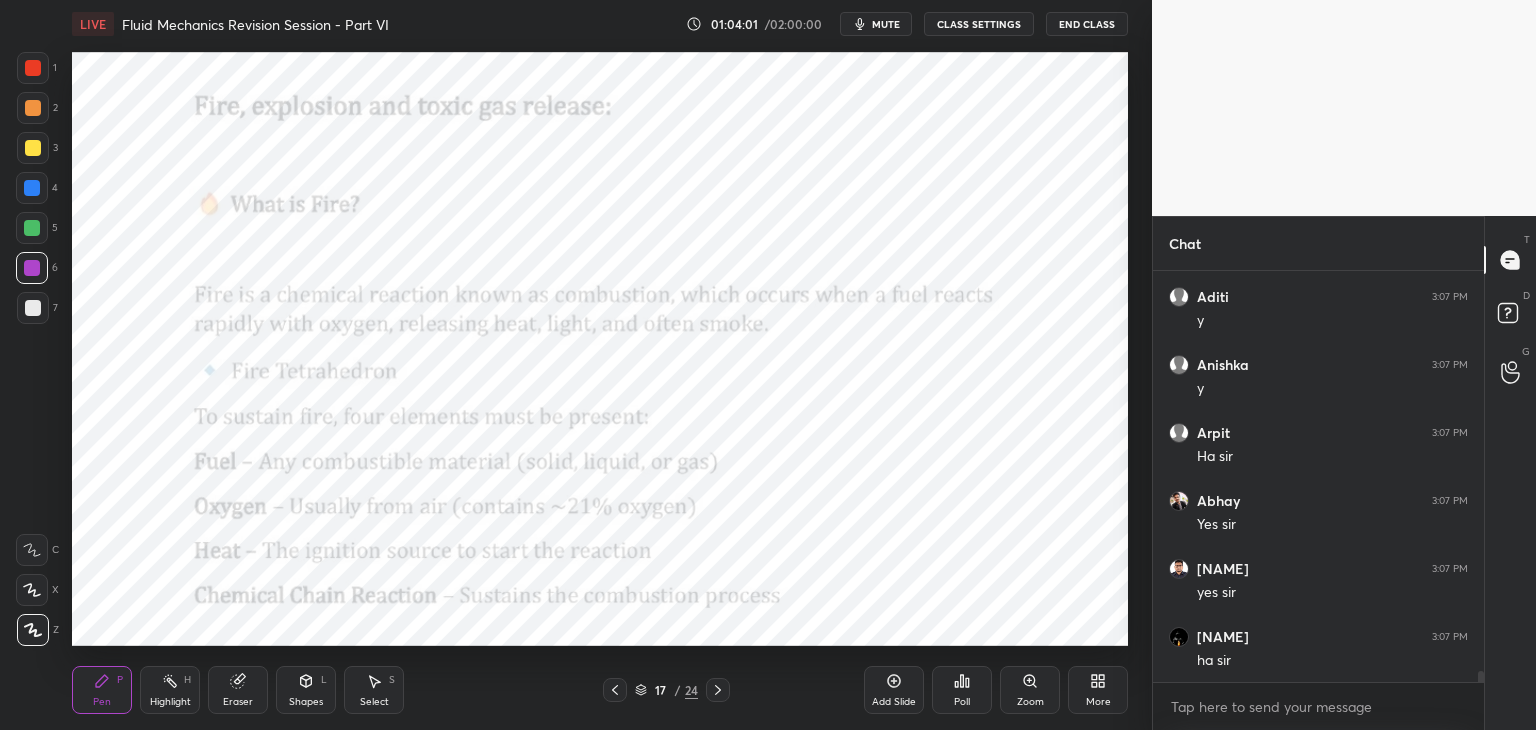 click 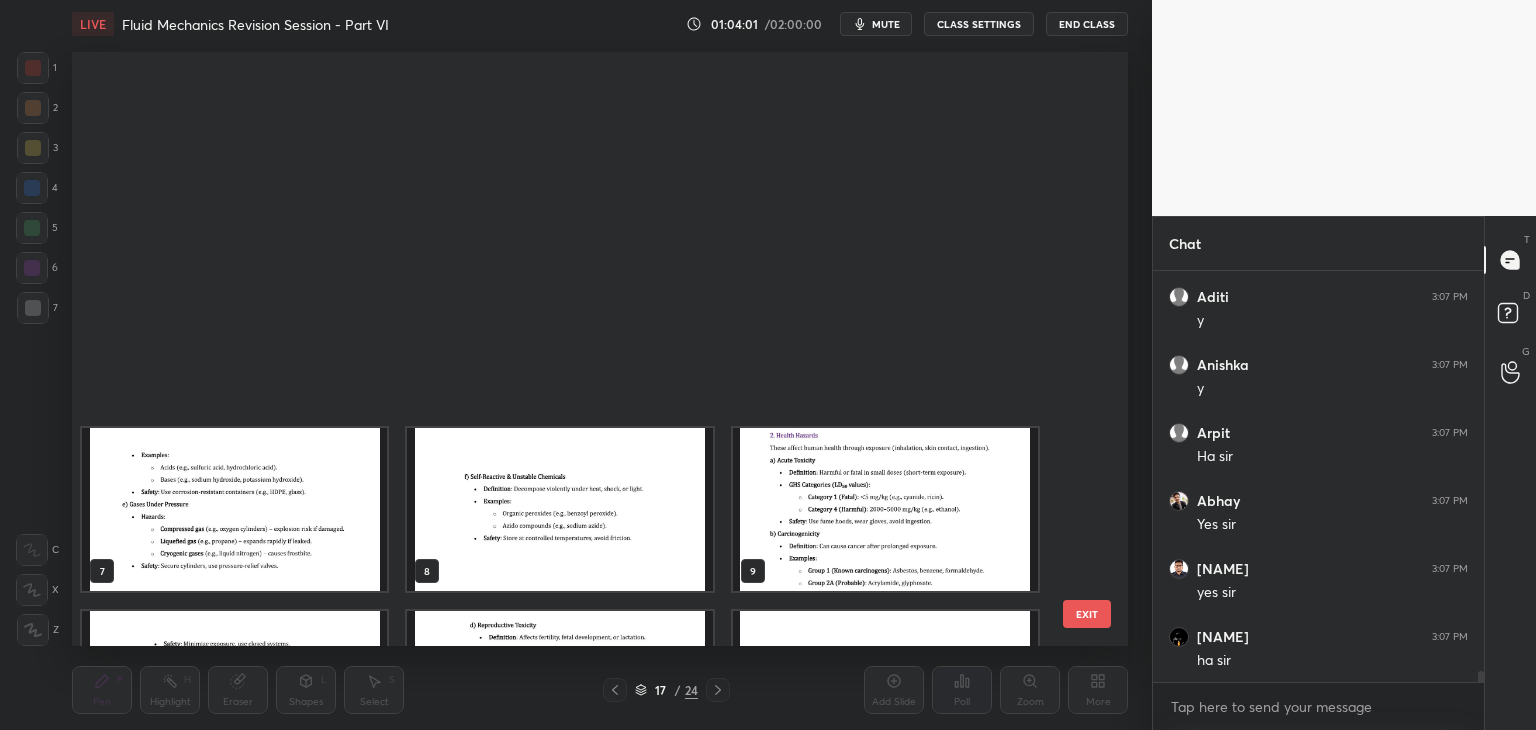 scroll, scrollTop: 15100, scrollLeft: 0, axis: vertical 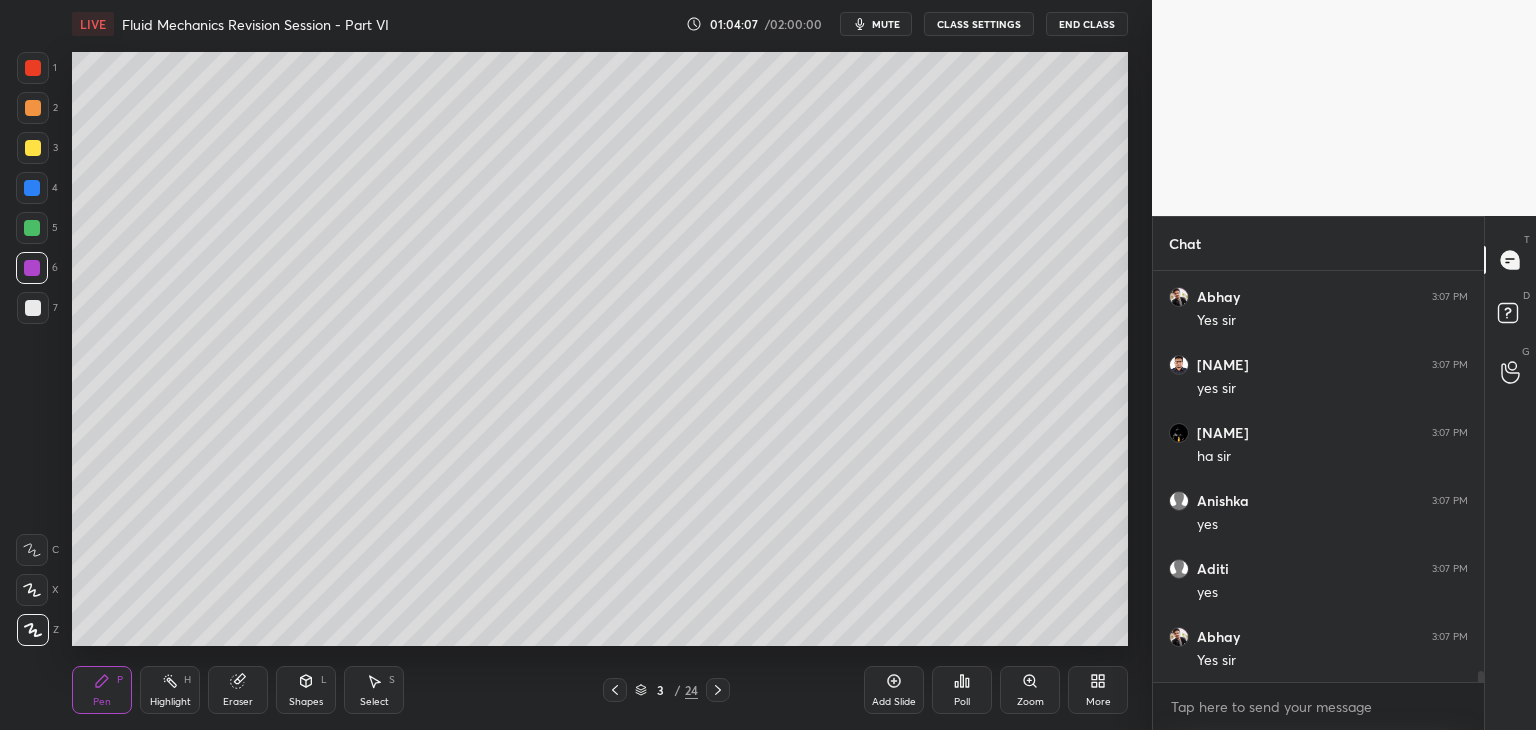 click at bounding box center [32, 228] 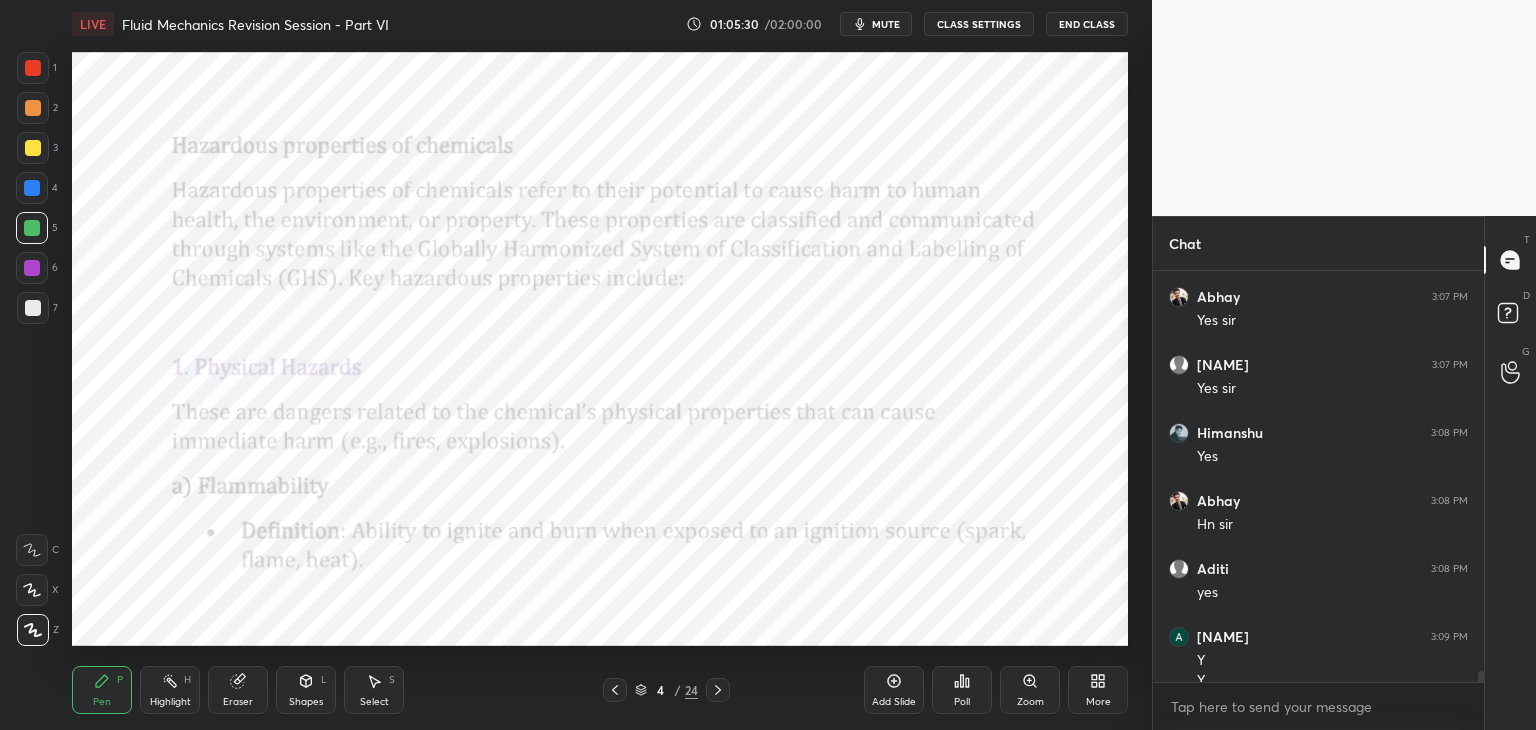 scroll, scrollTop: 15596, scrollLeft: 0, axis: vertical 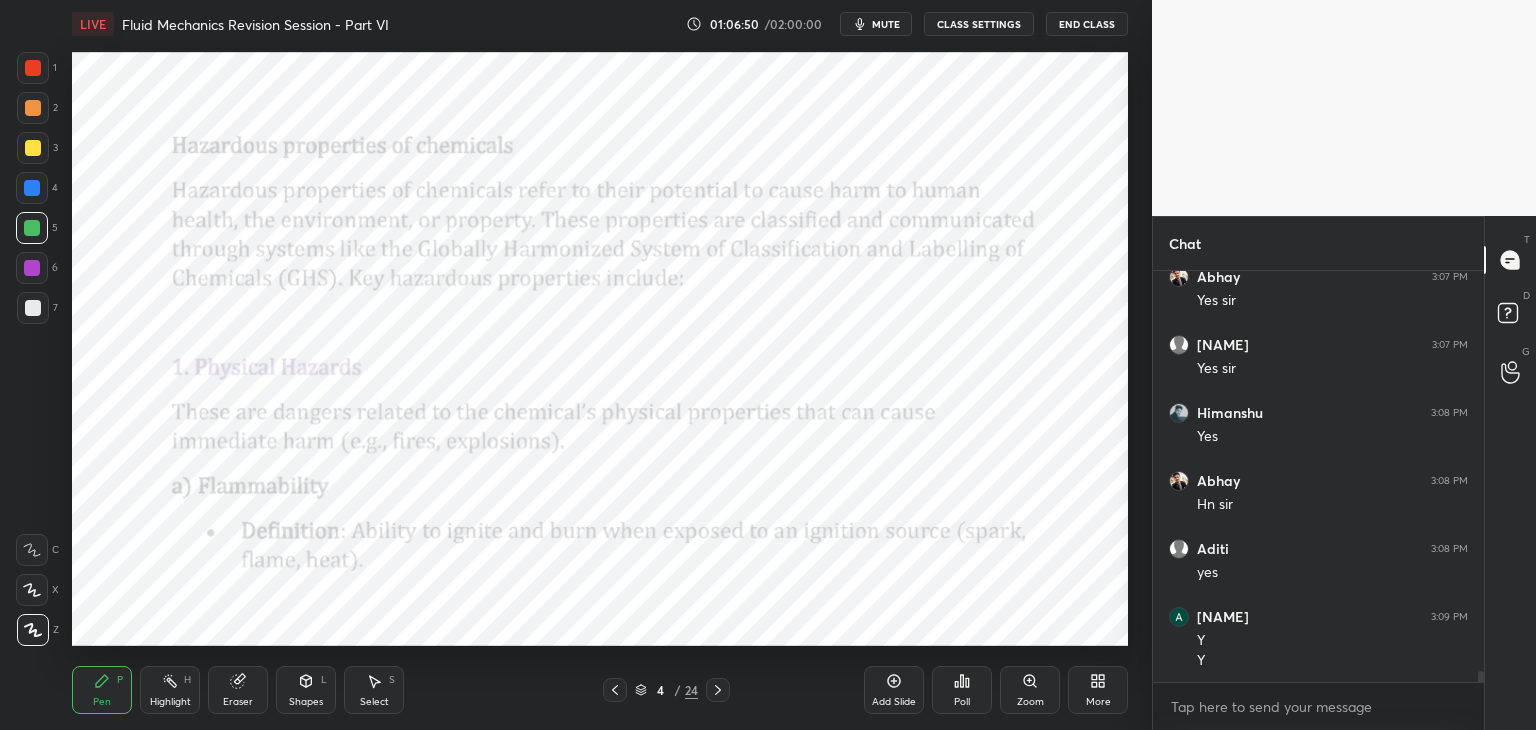 click 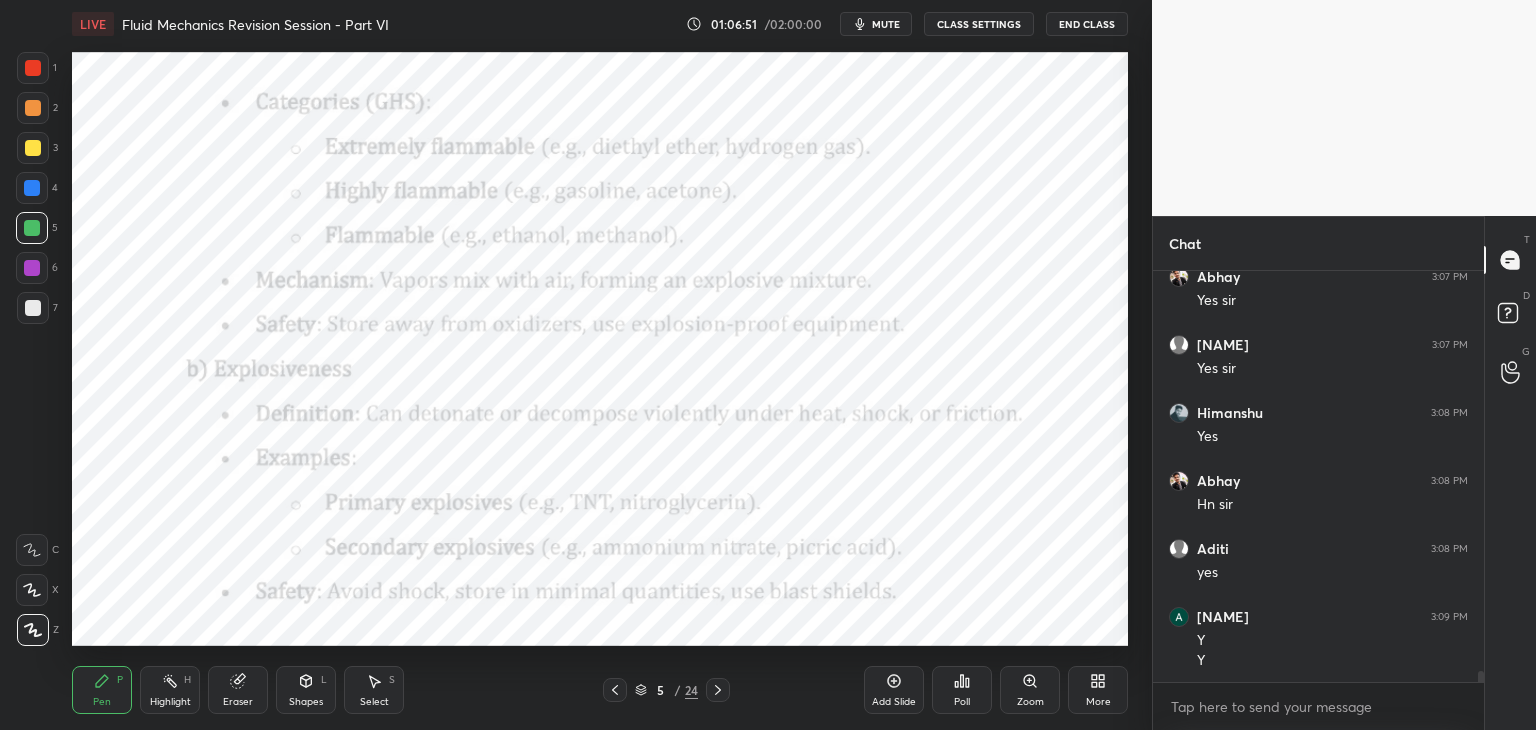 click 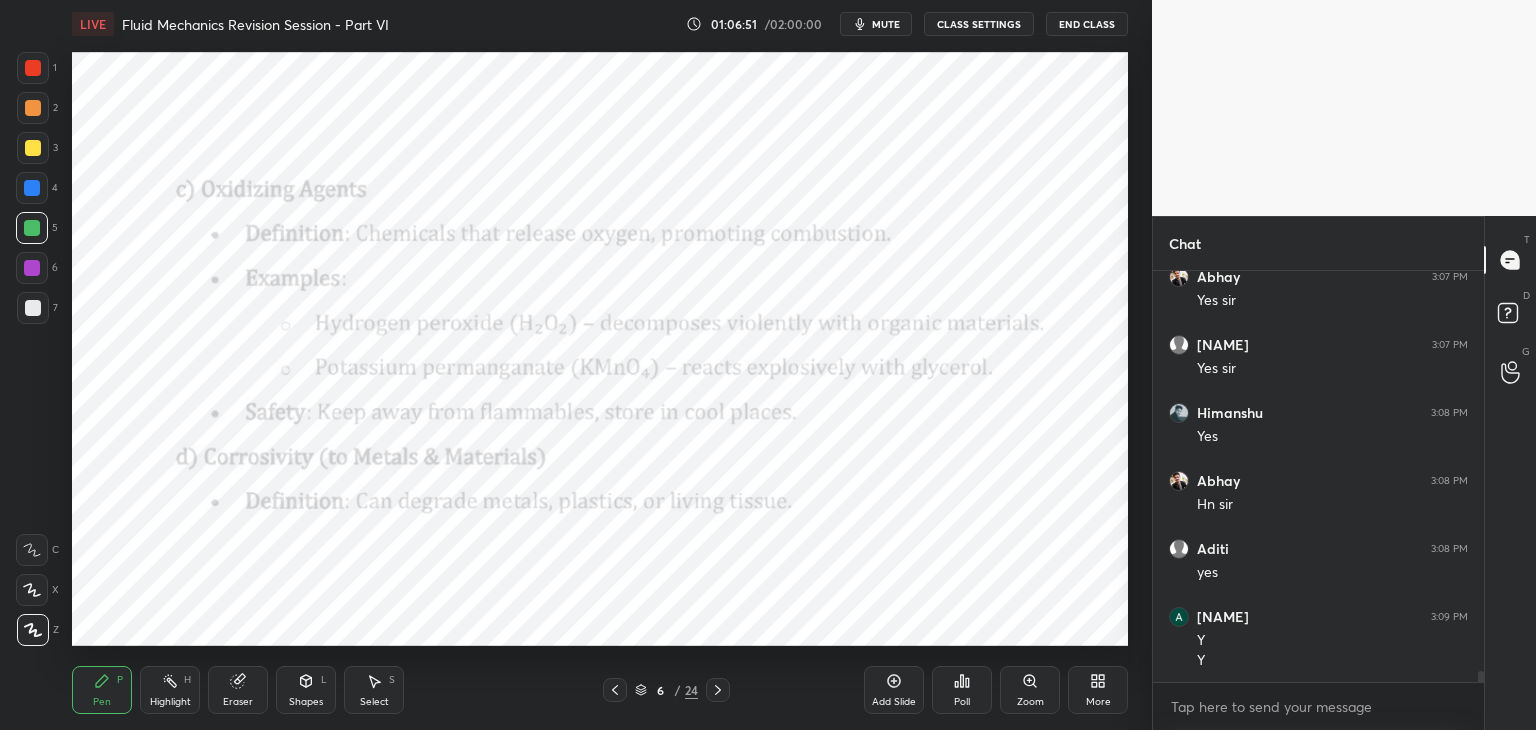 click 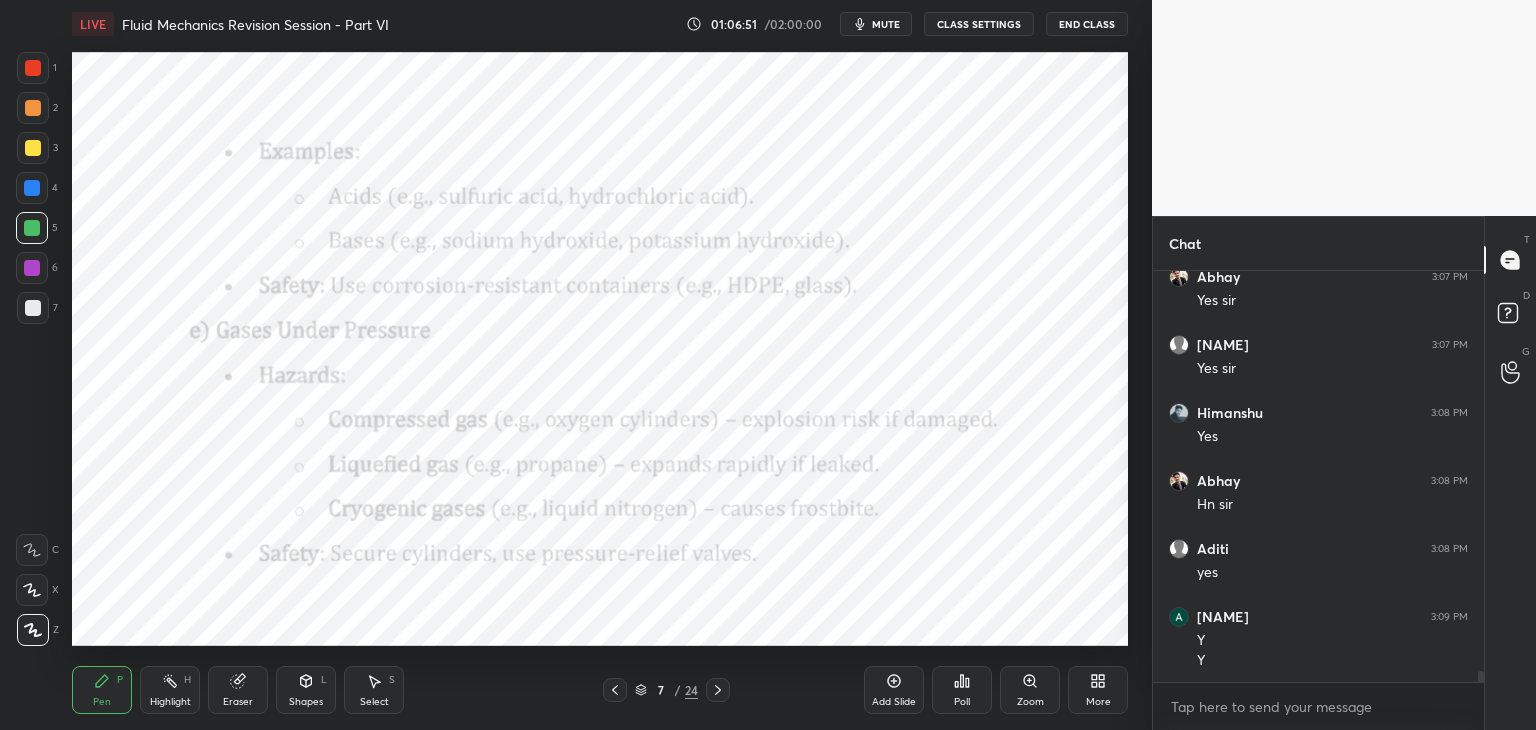 click 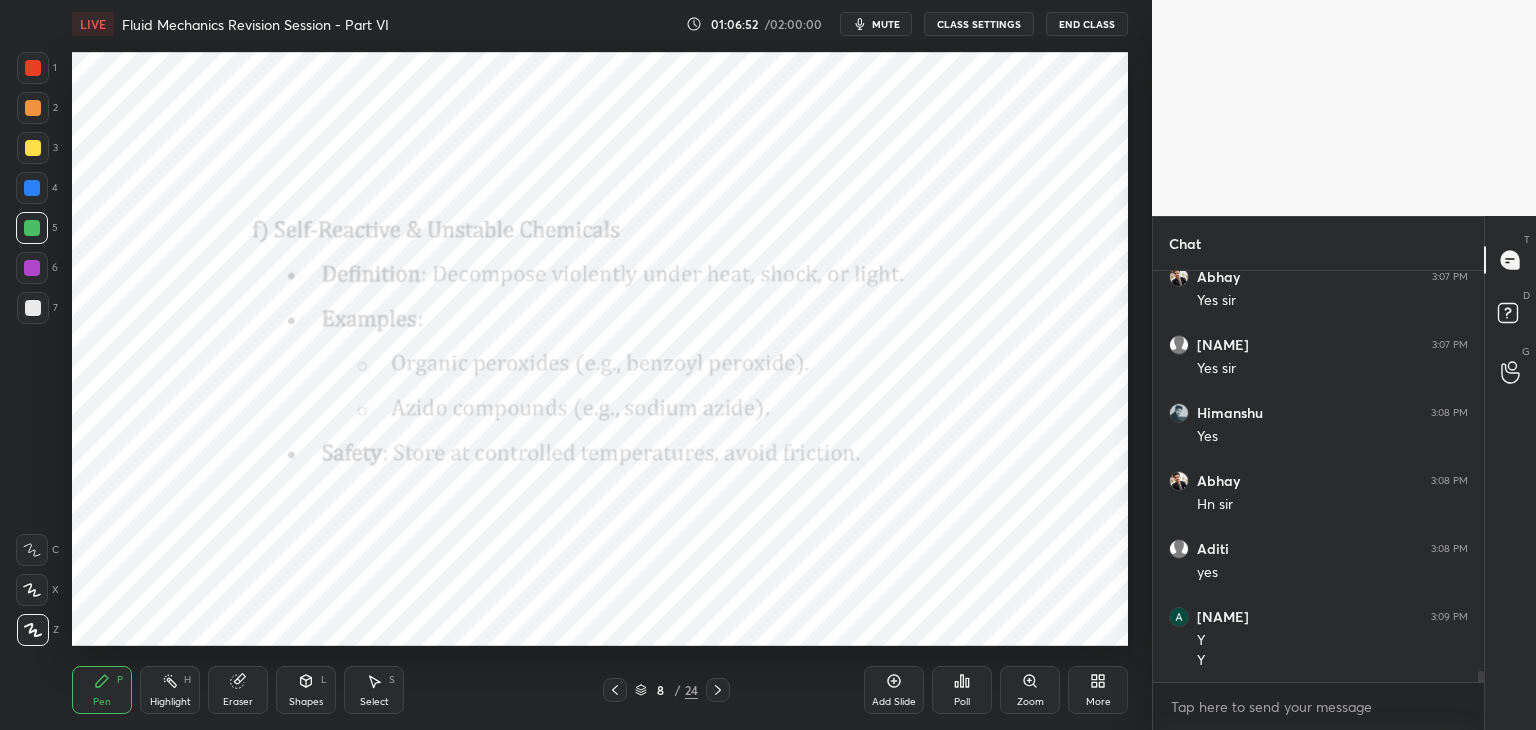 click 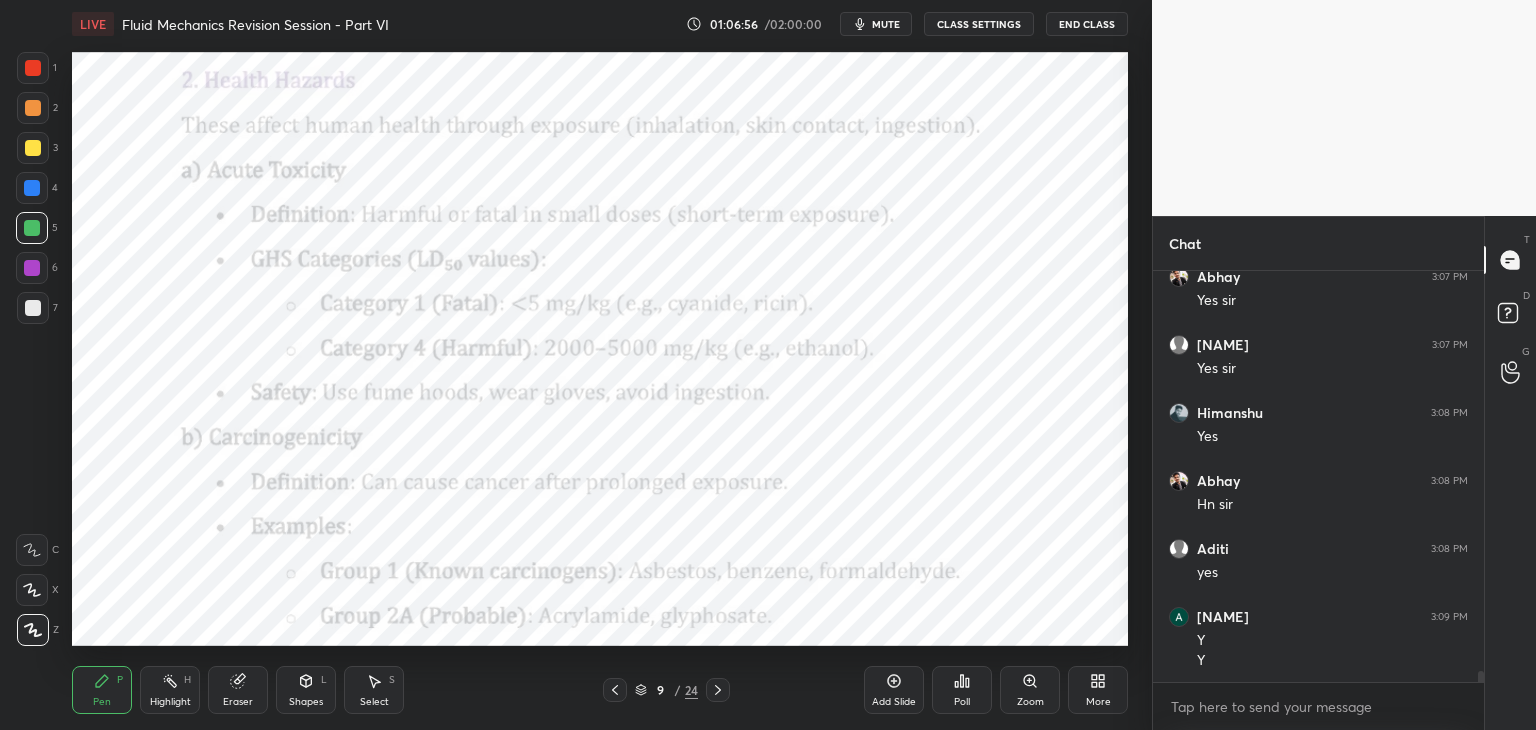 click 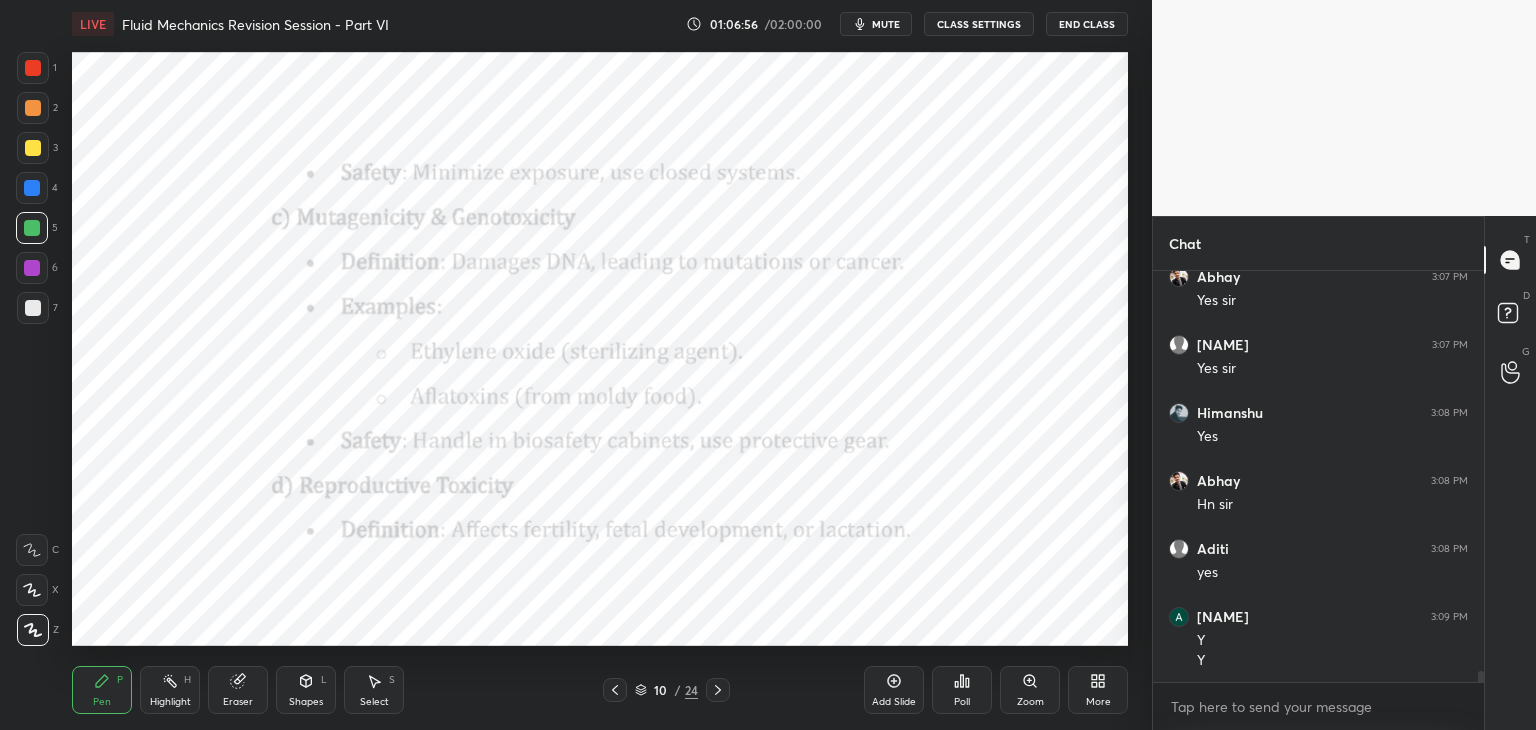 click 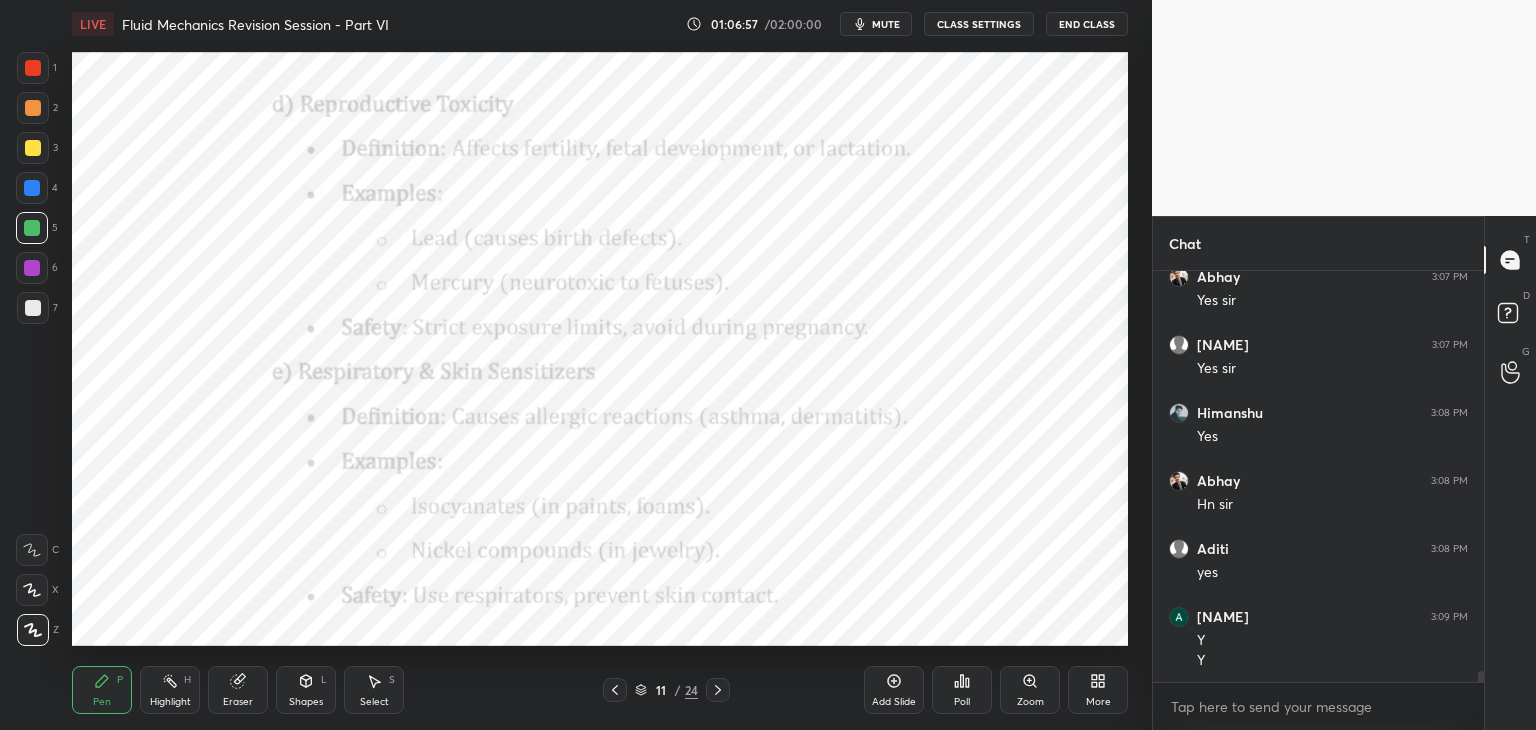 click 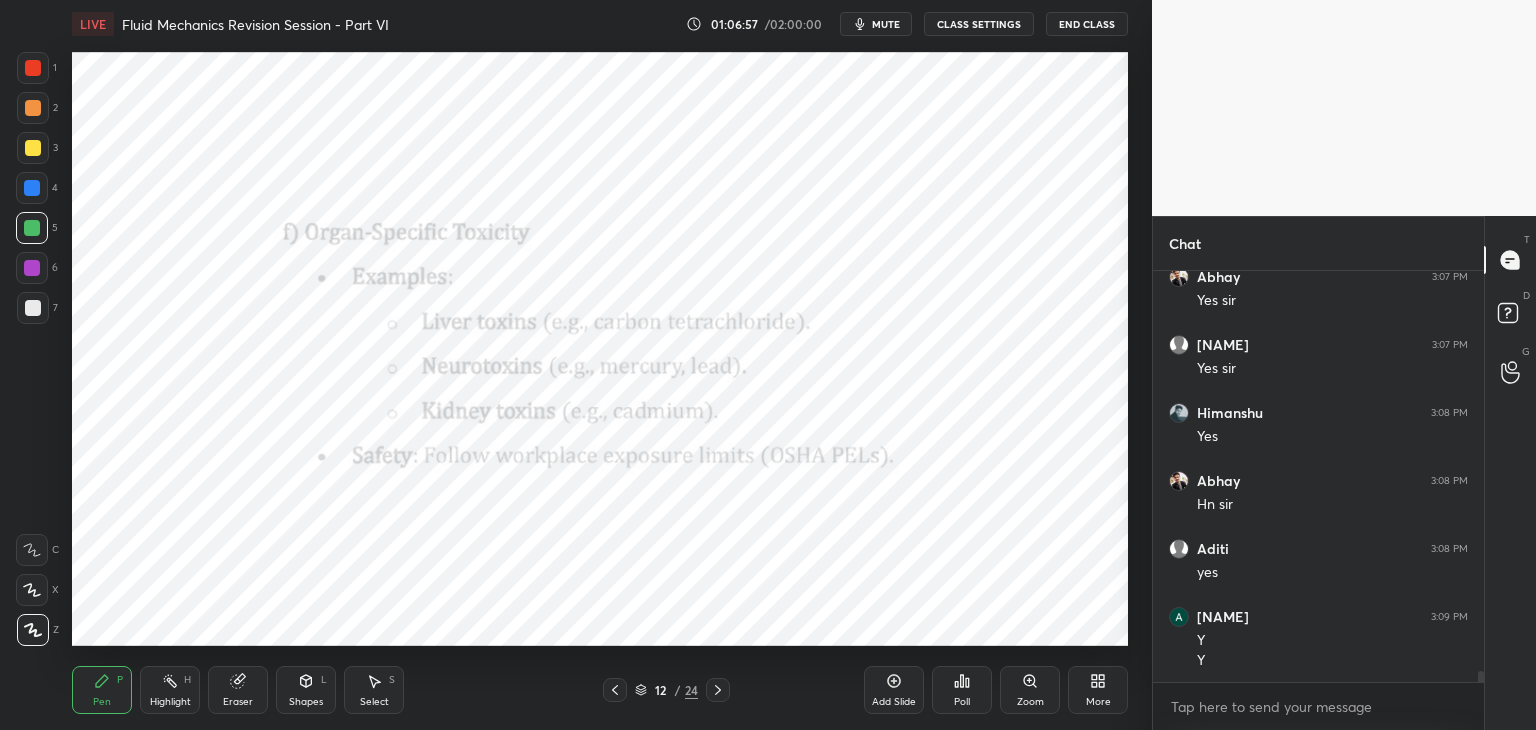click 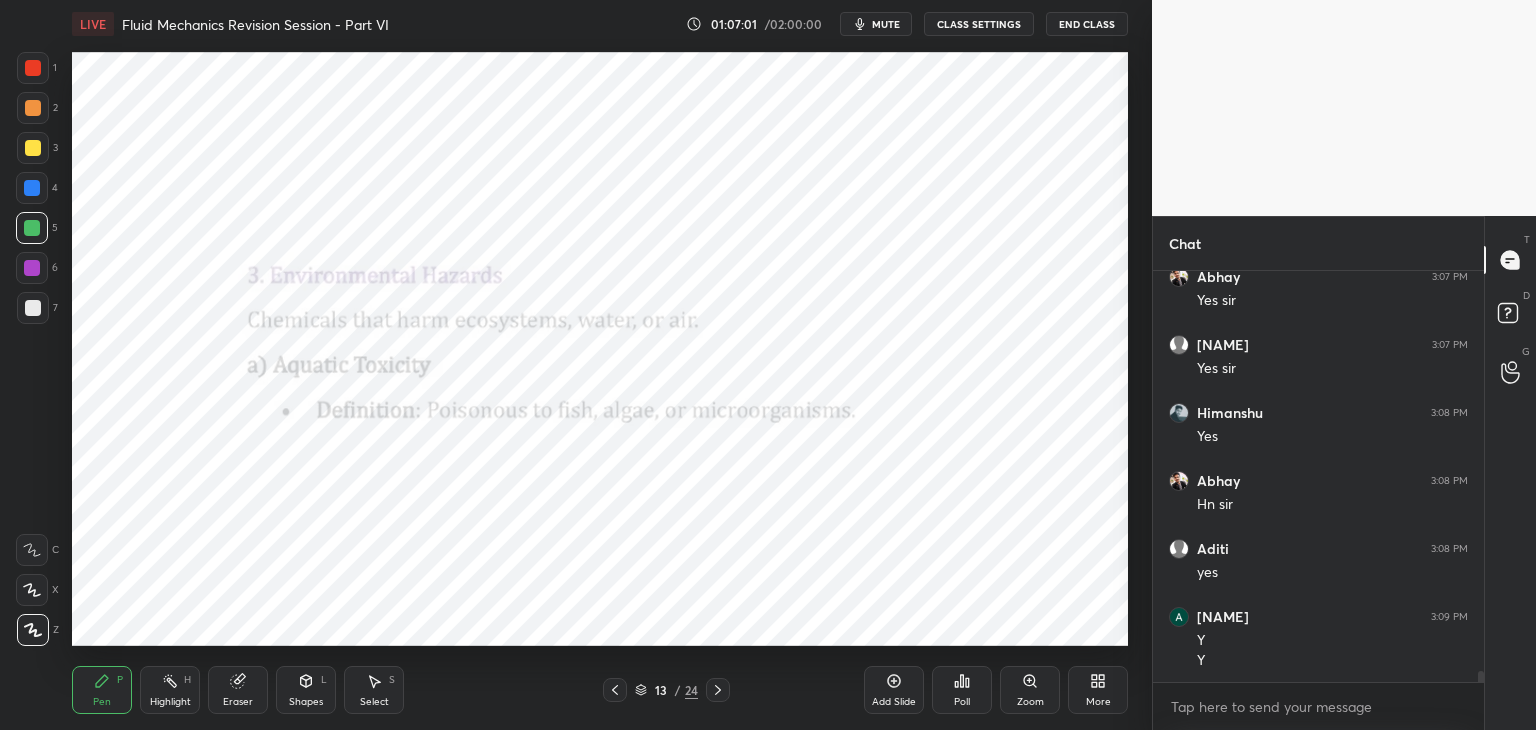click 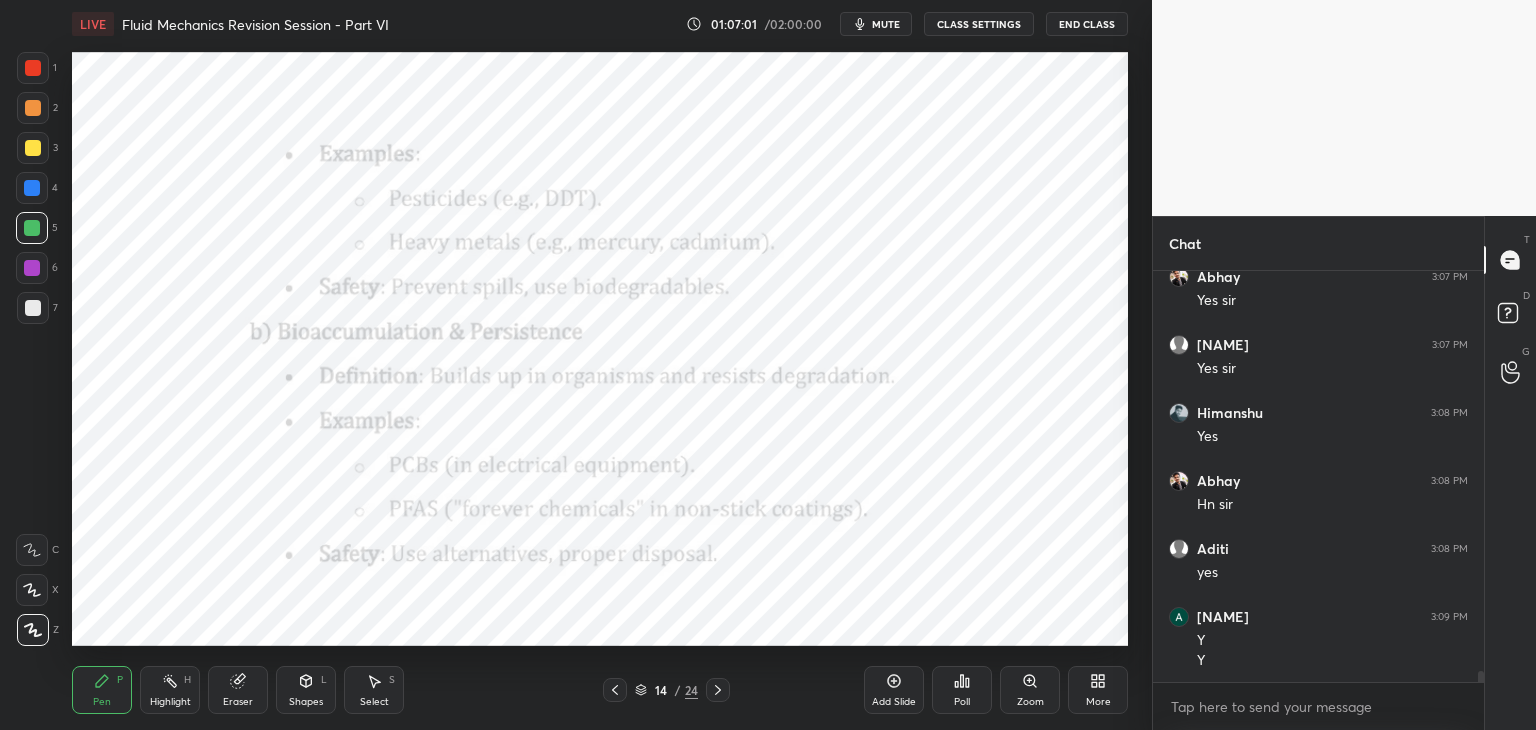 click 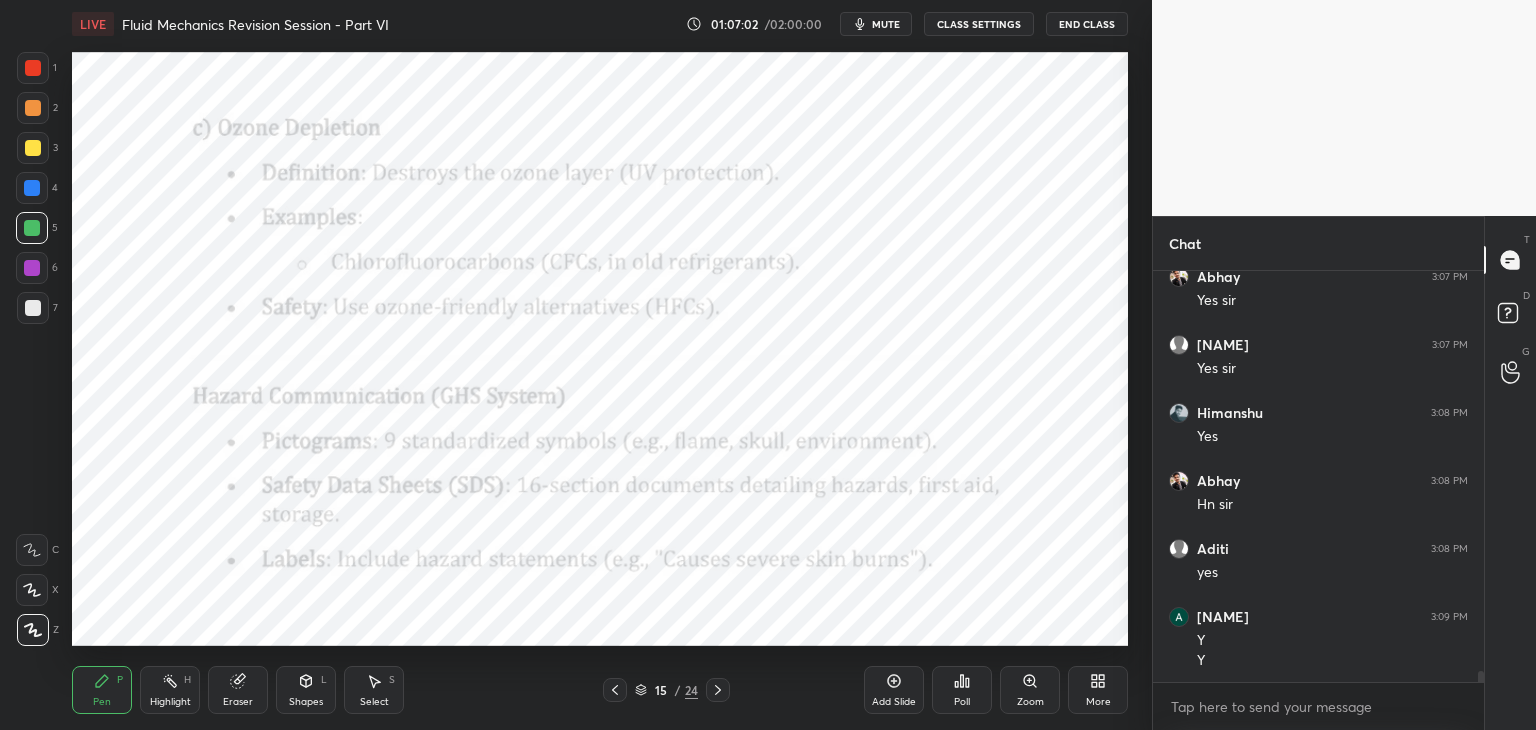 click 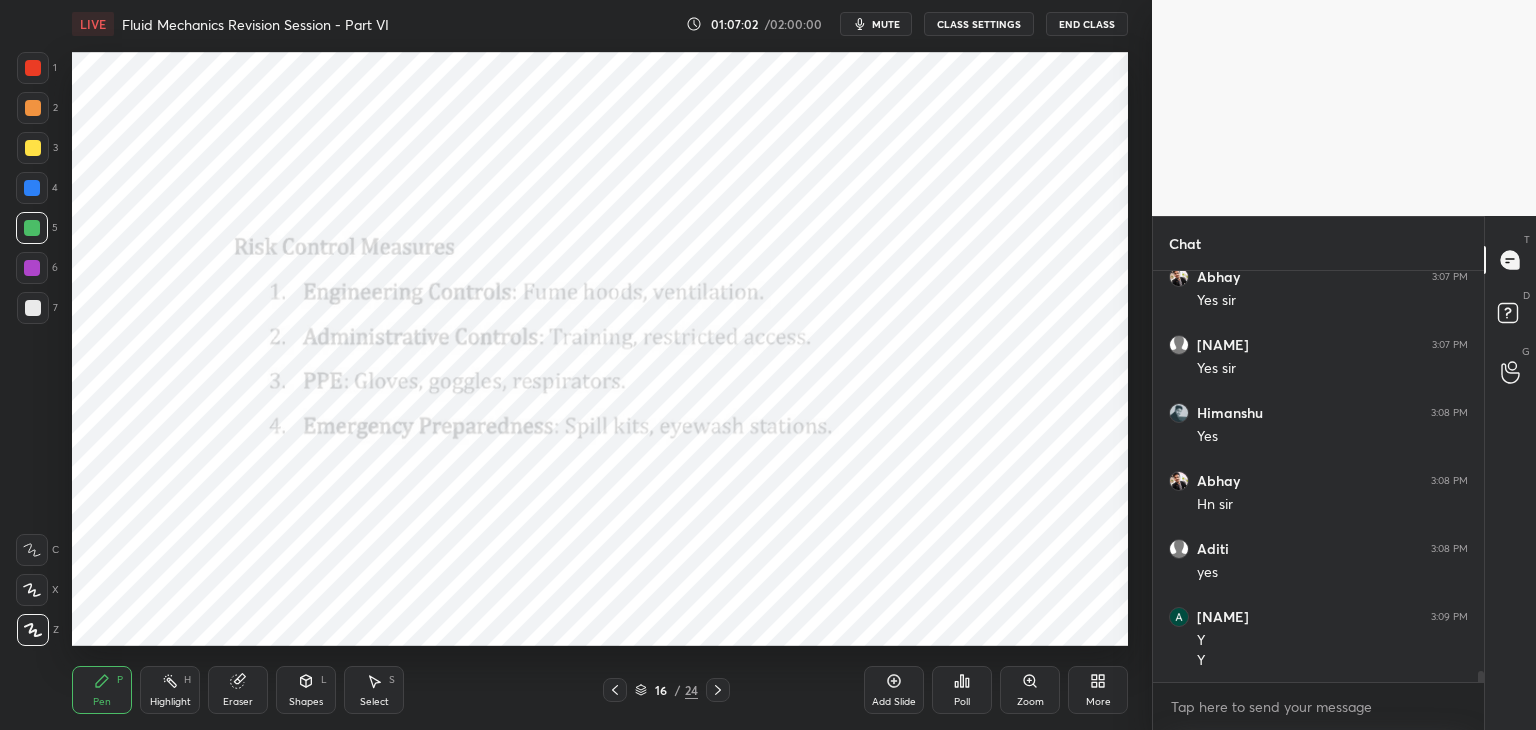 click 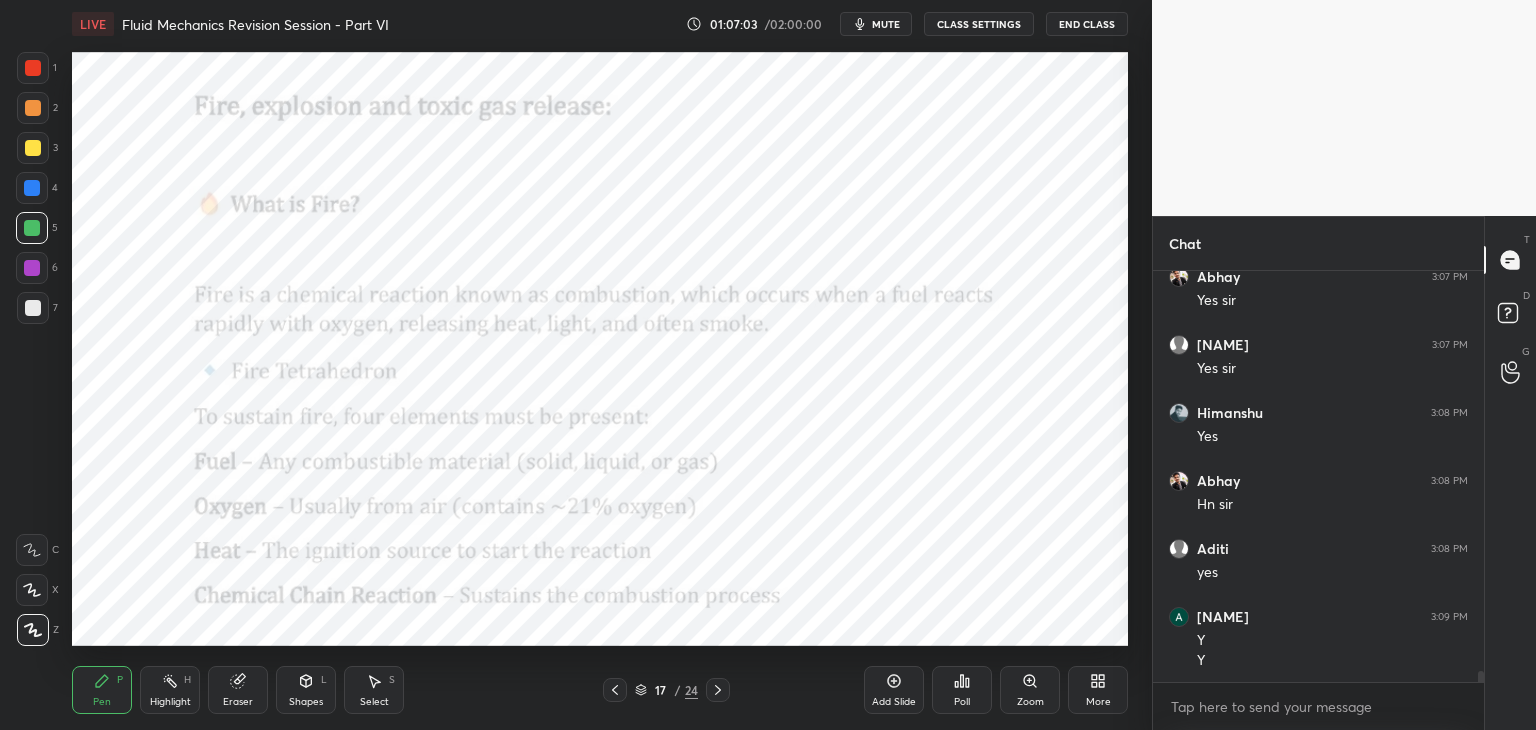 click 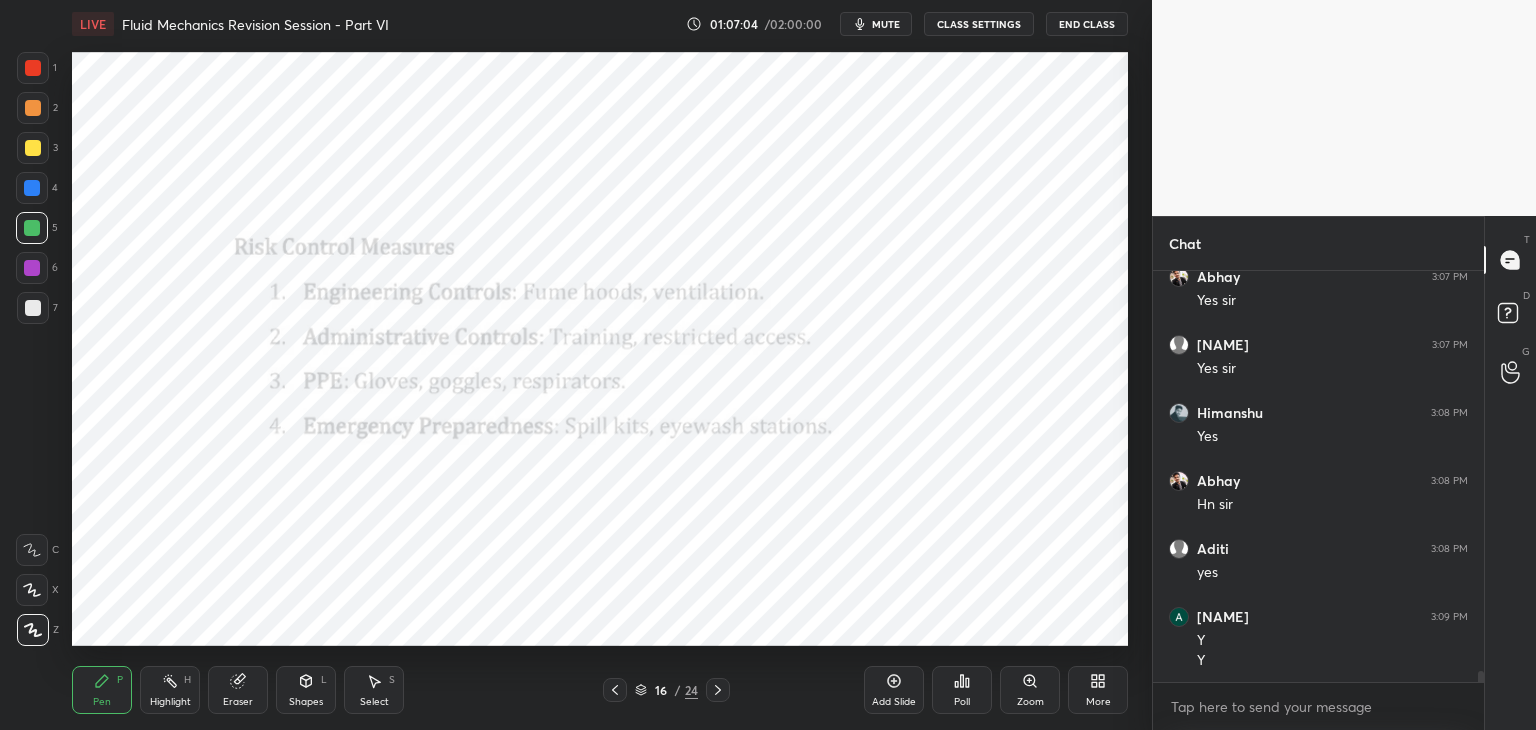 click 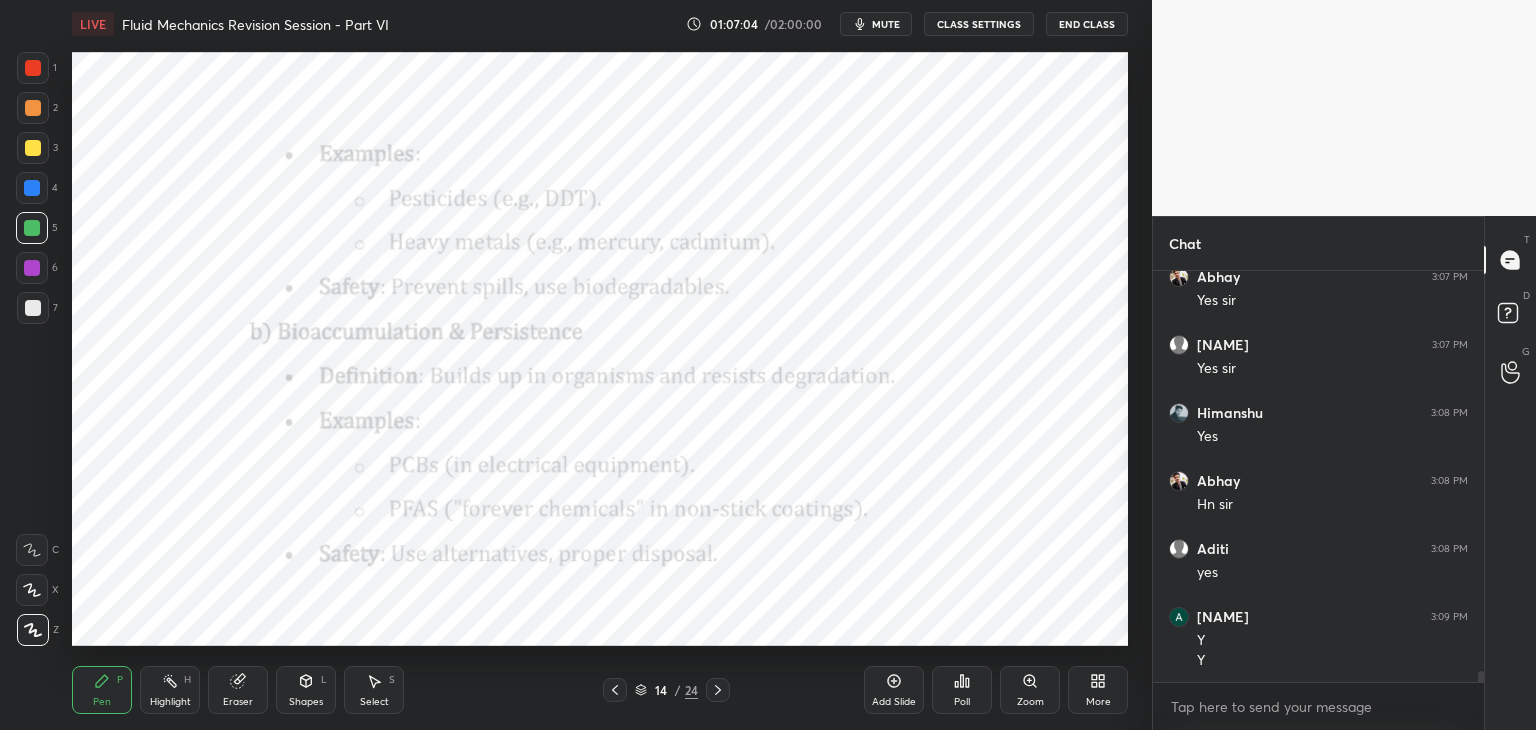 click 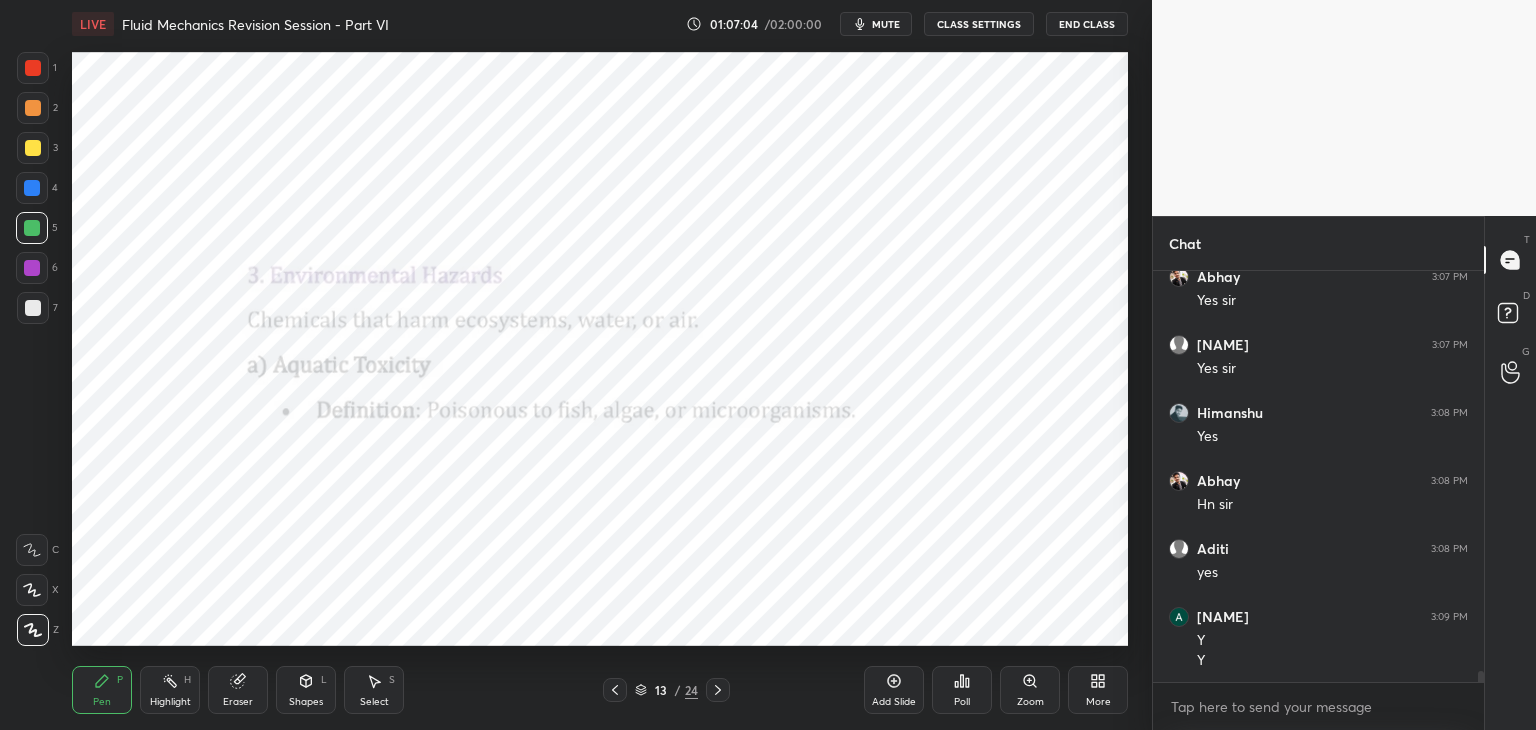 click 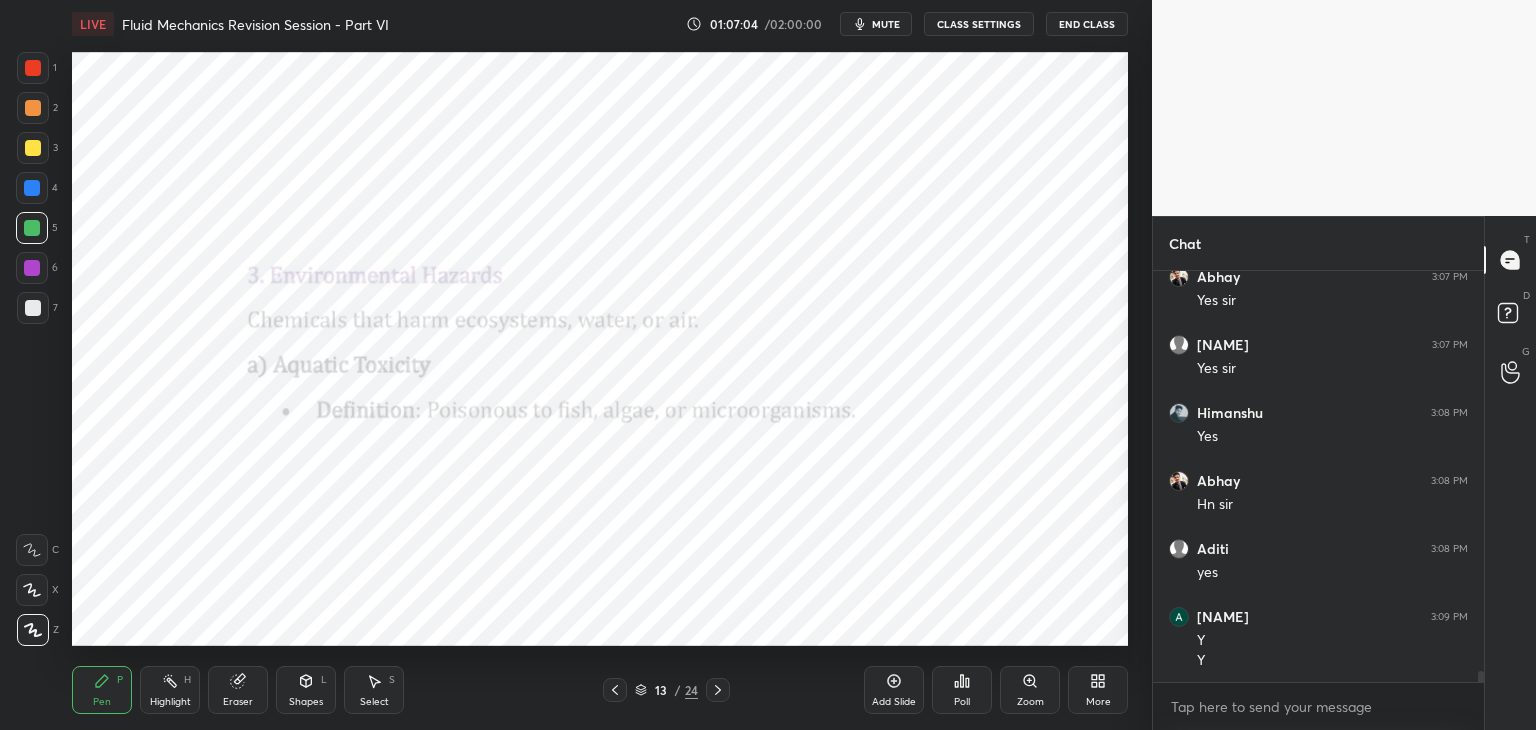 click 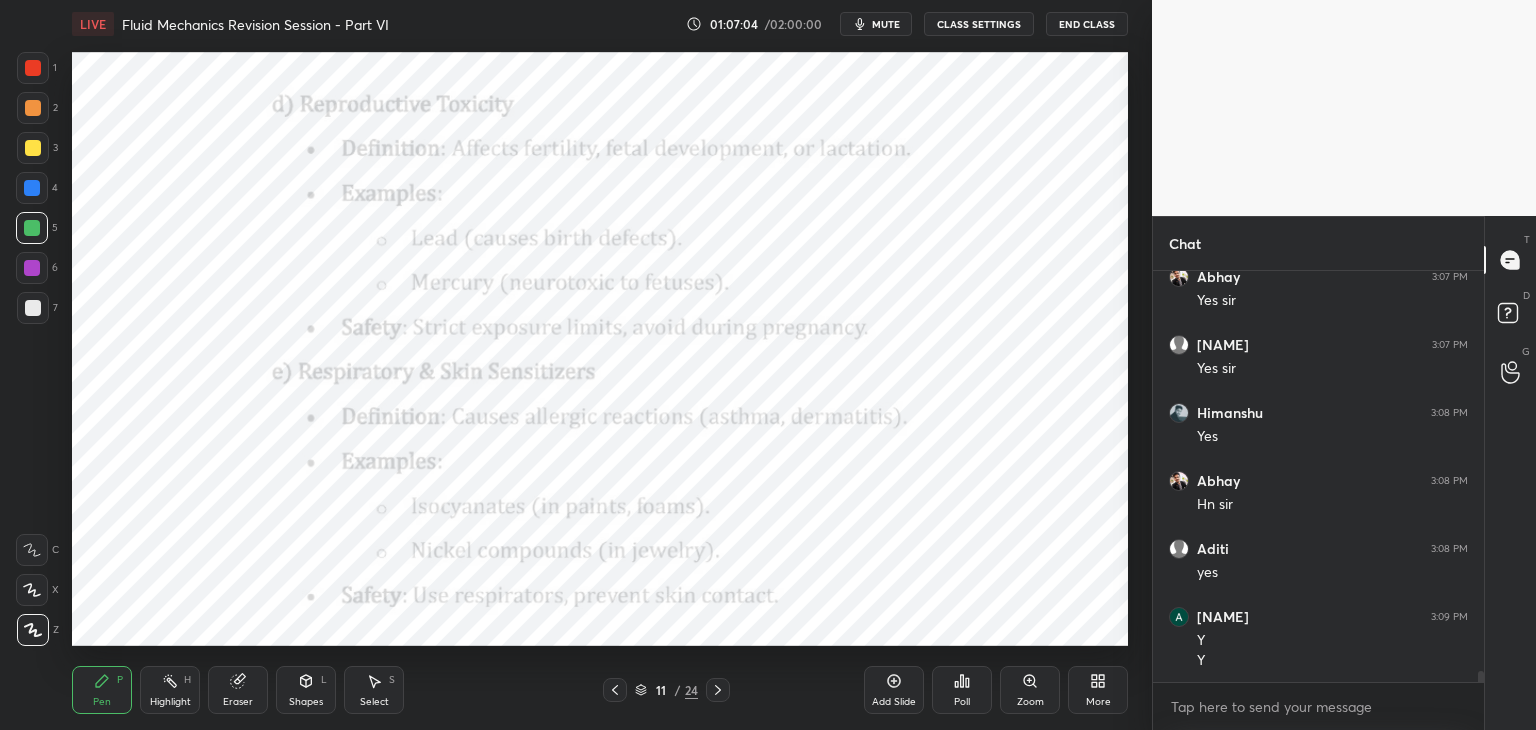 click 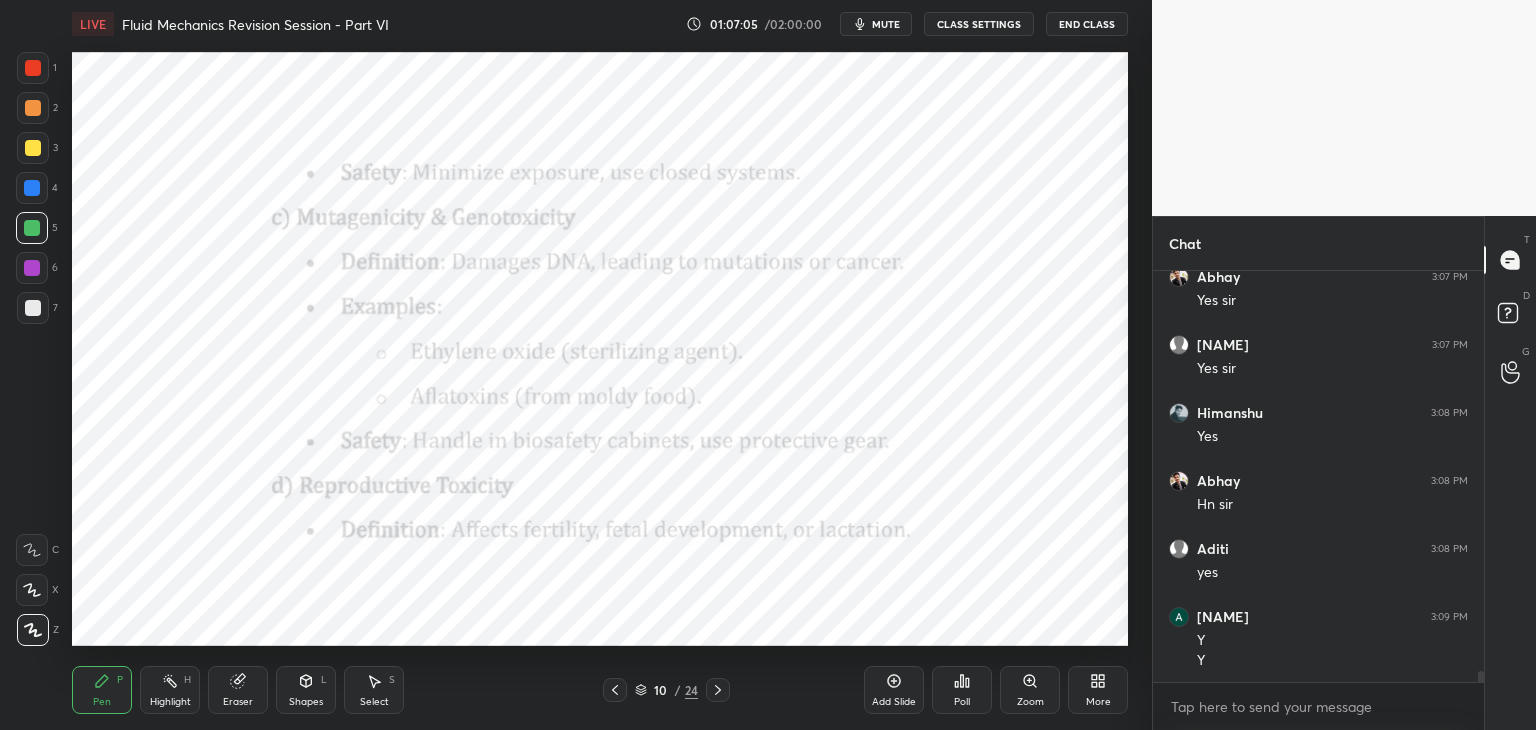 click 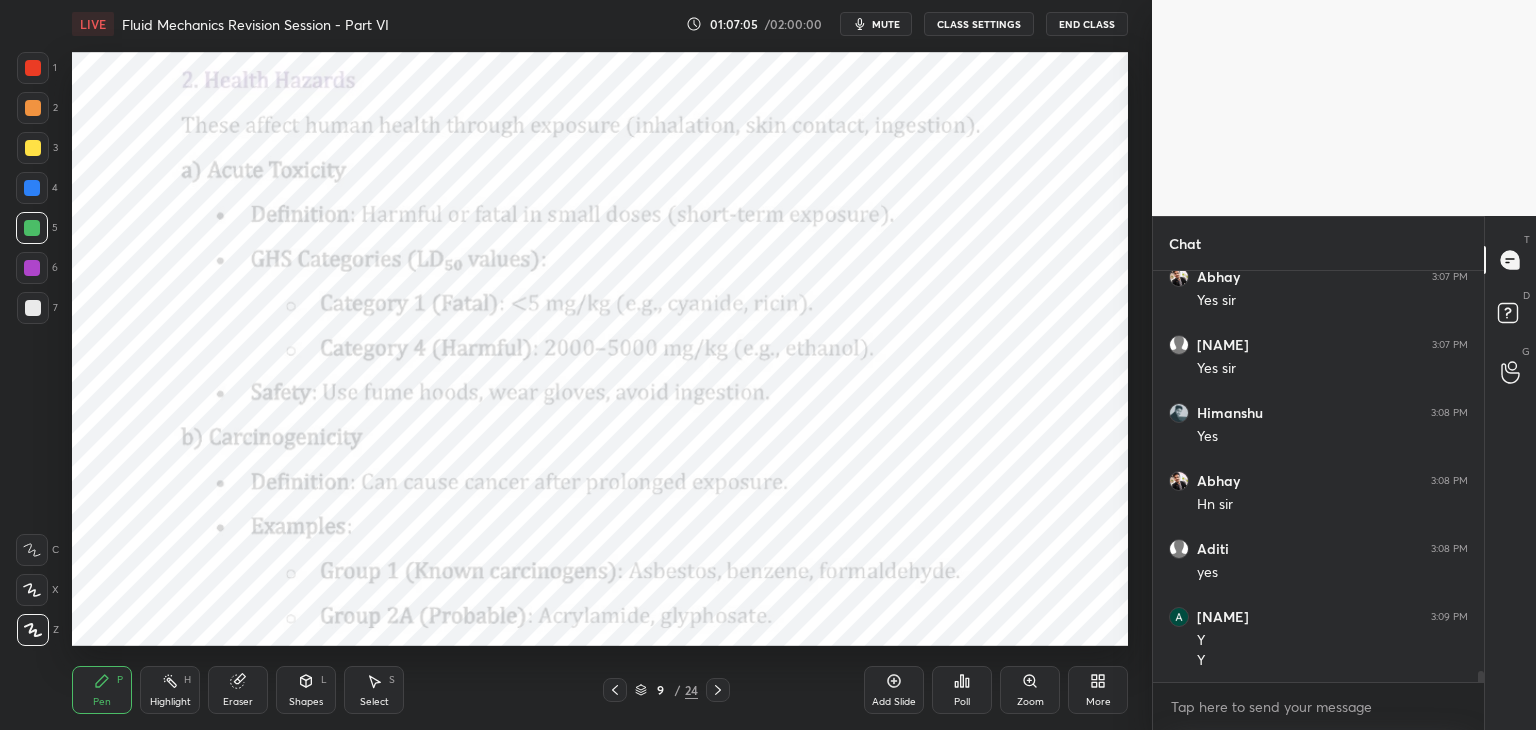 click 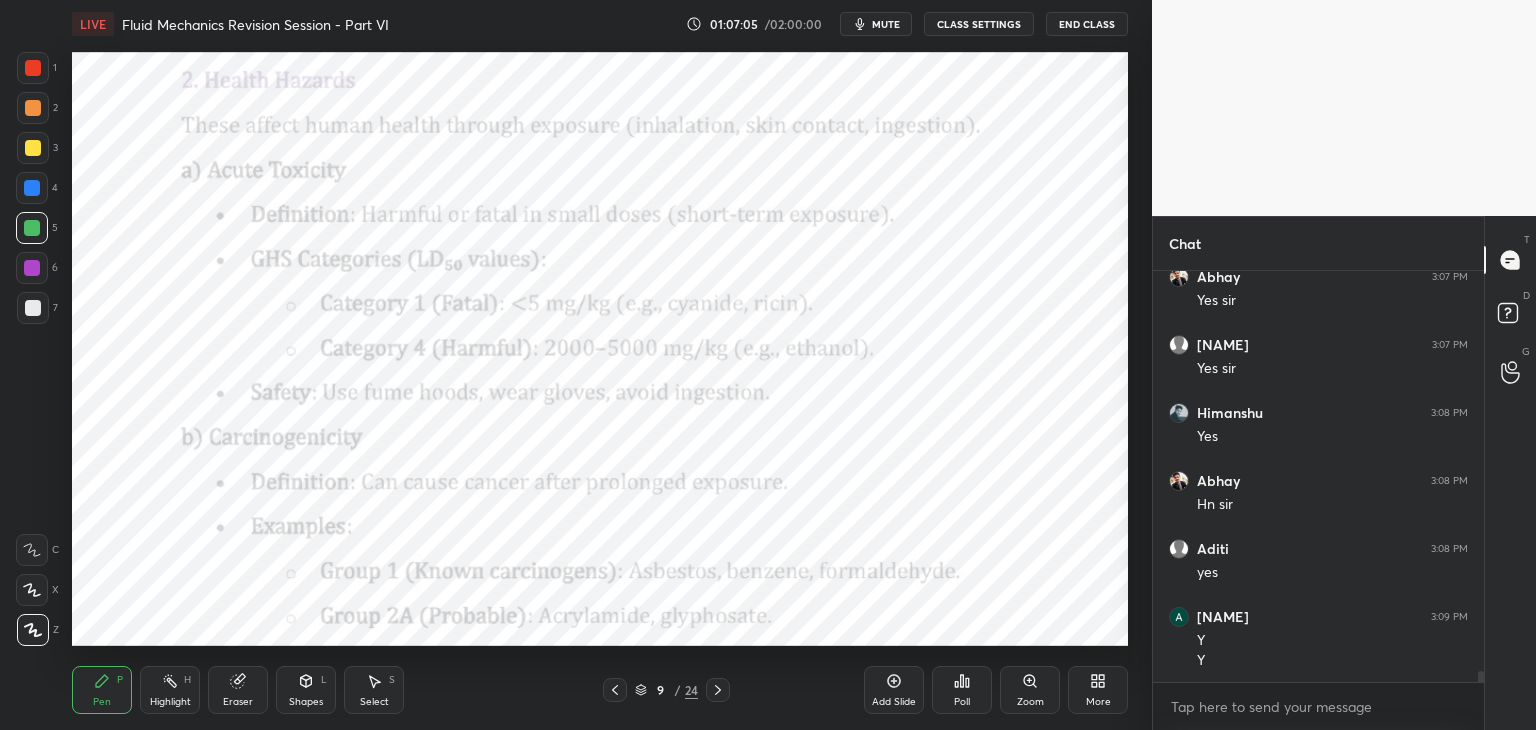 click 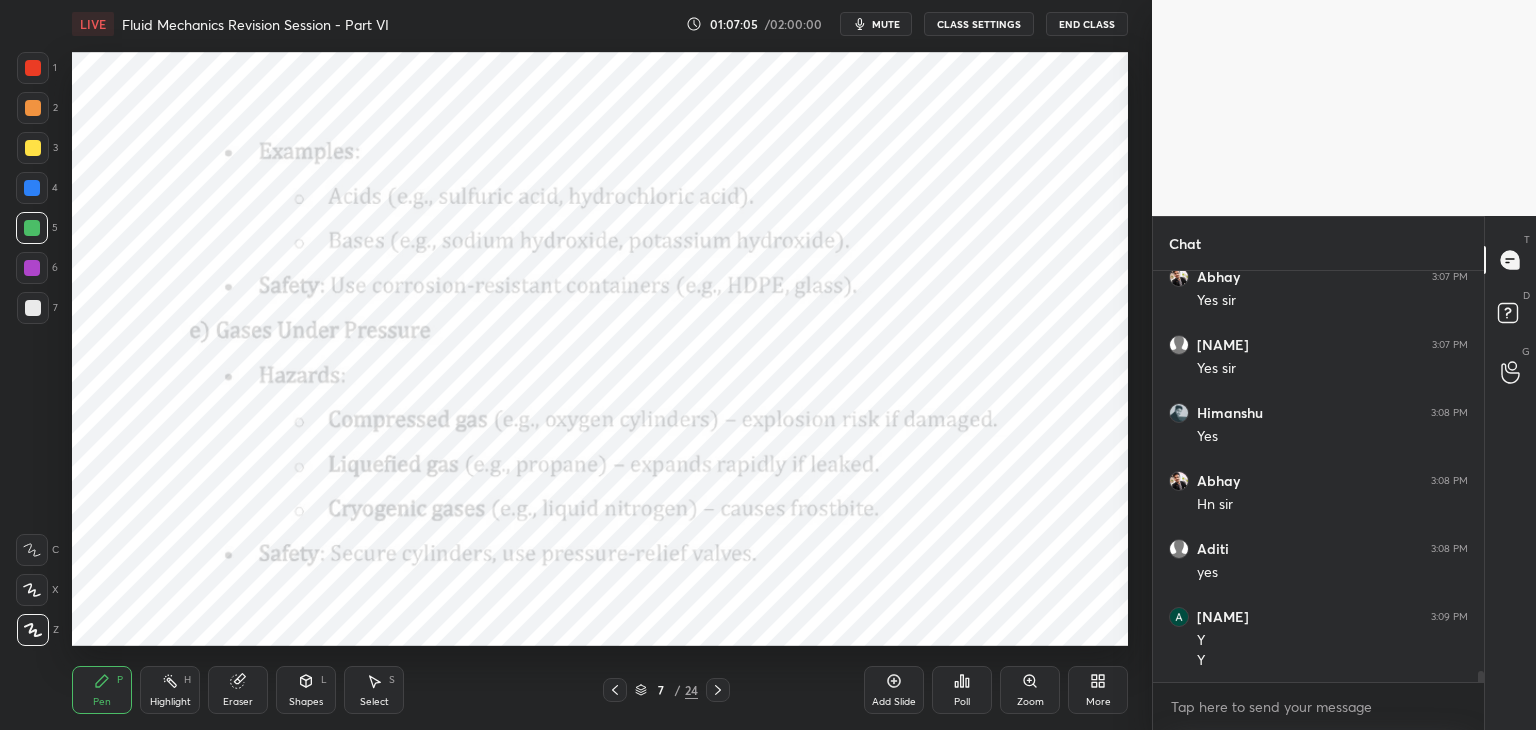 click 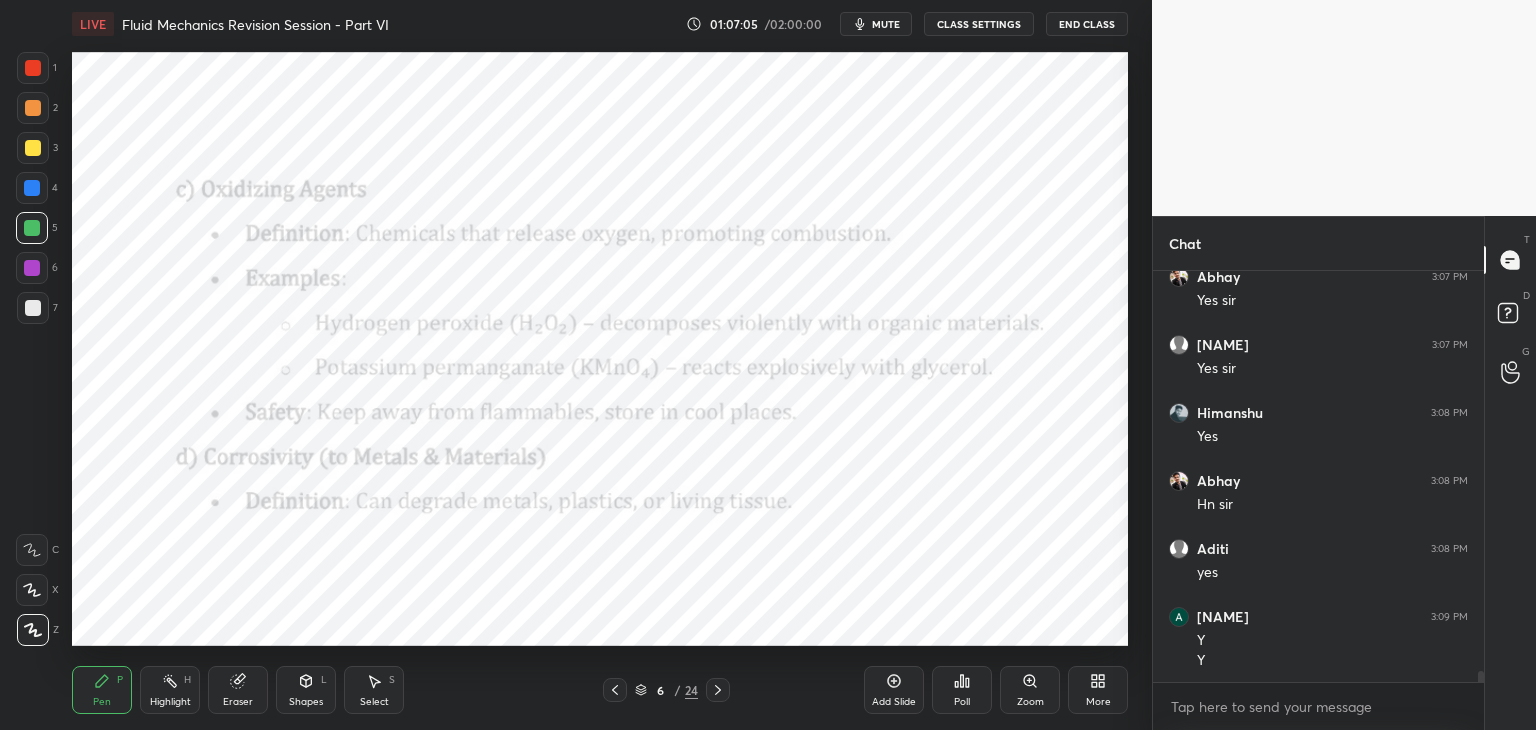 click 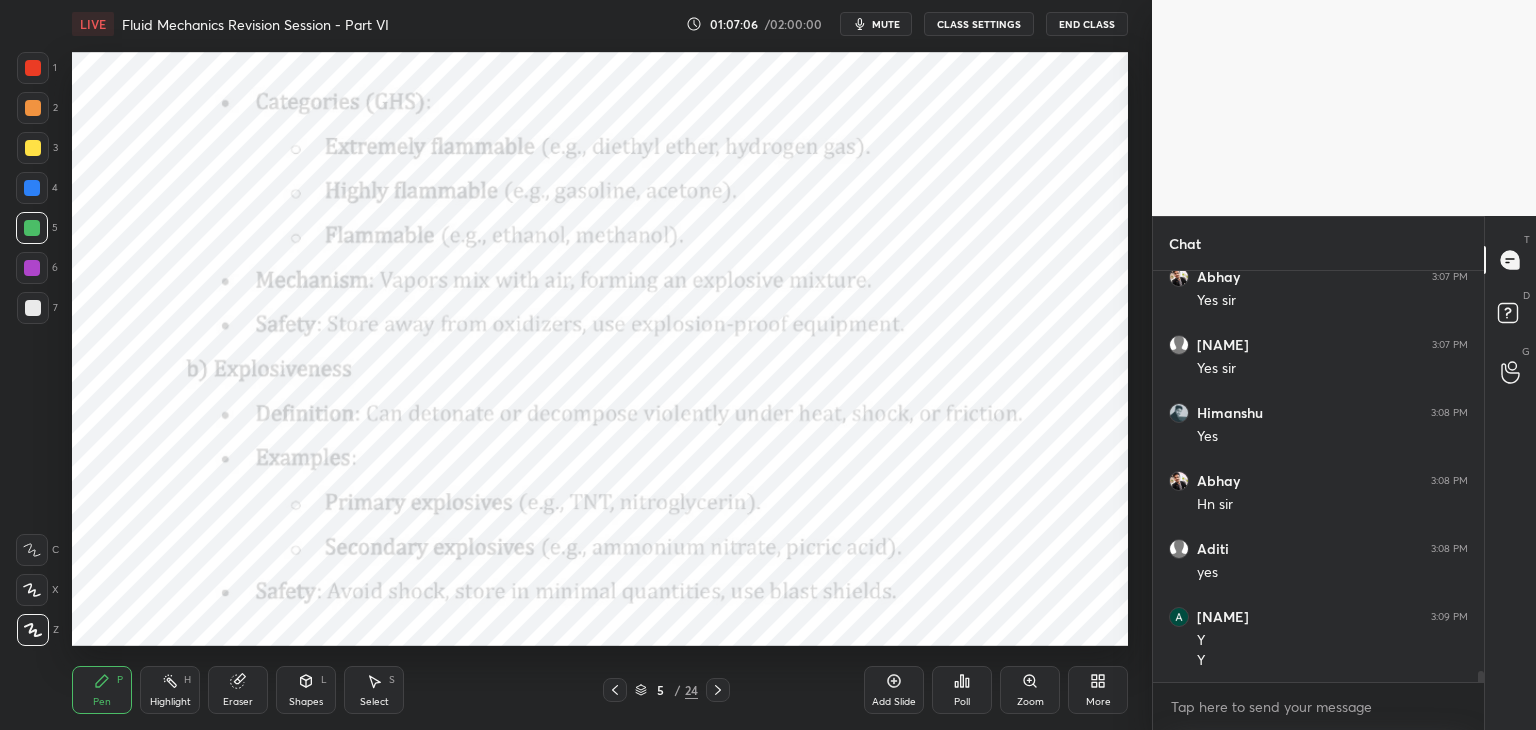 click 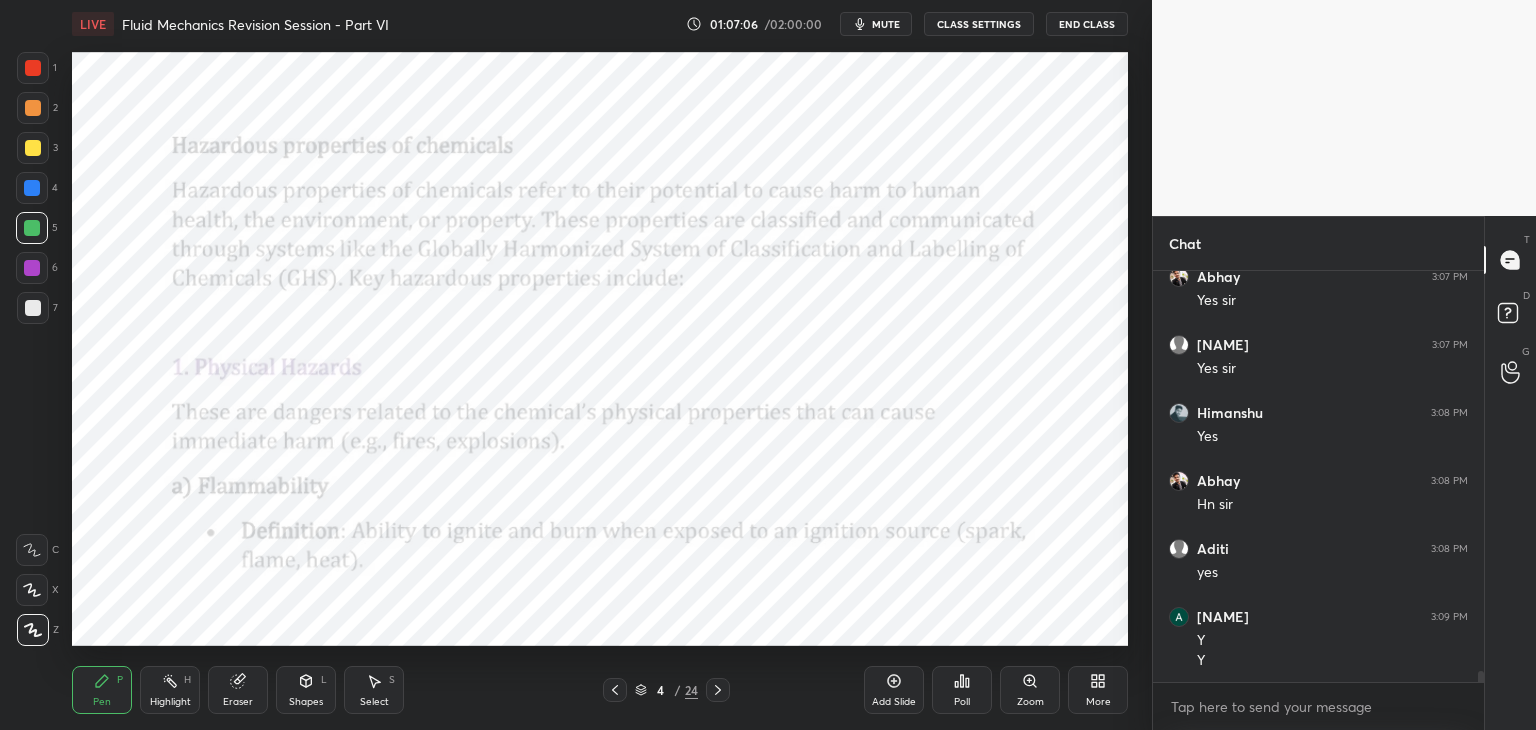 click 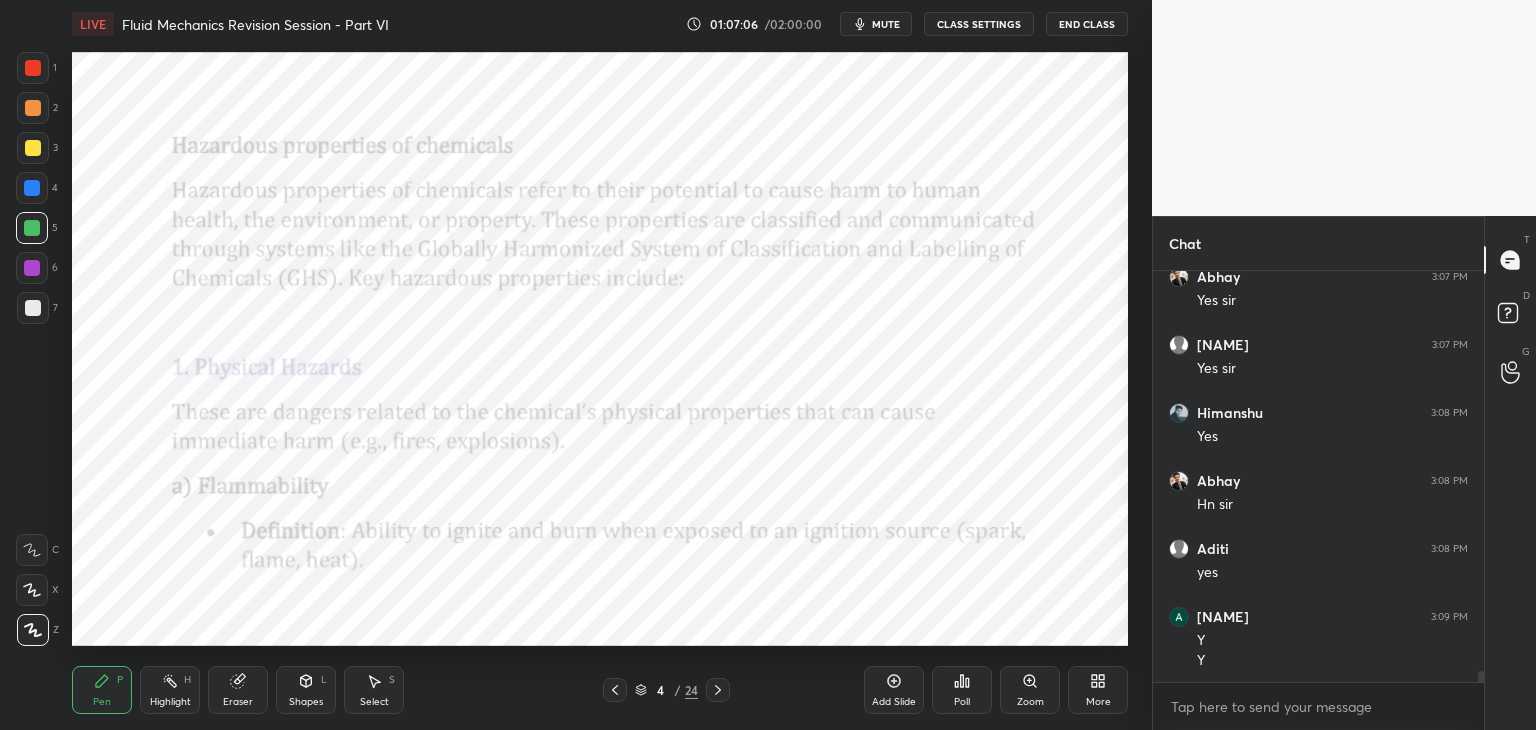 click 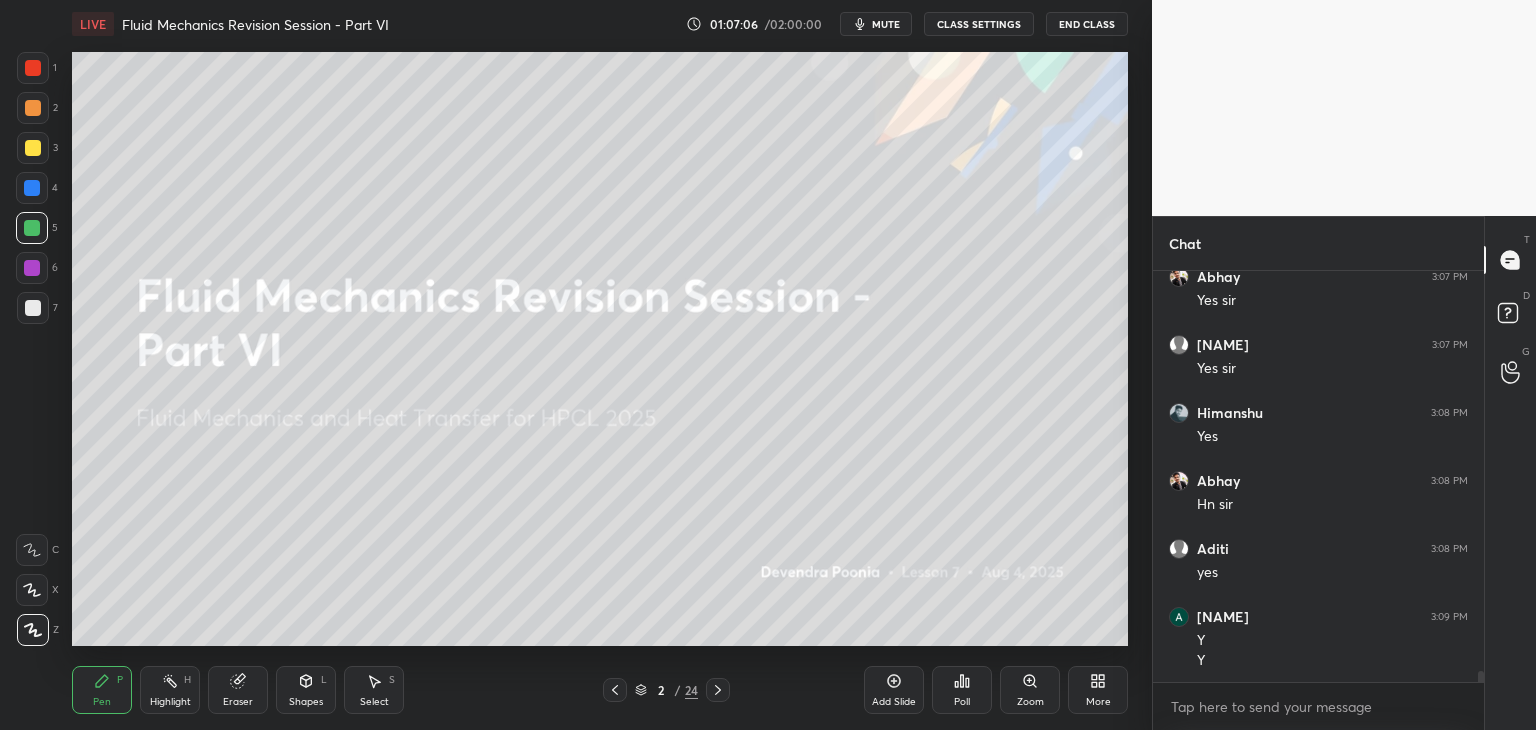 click 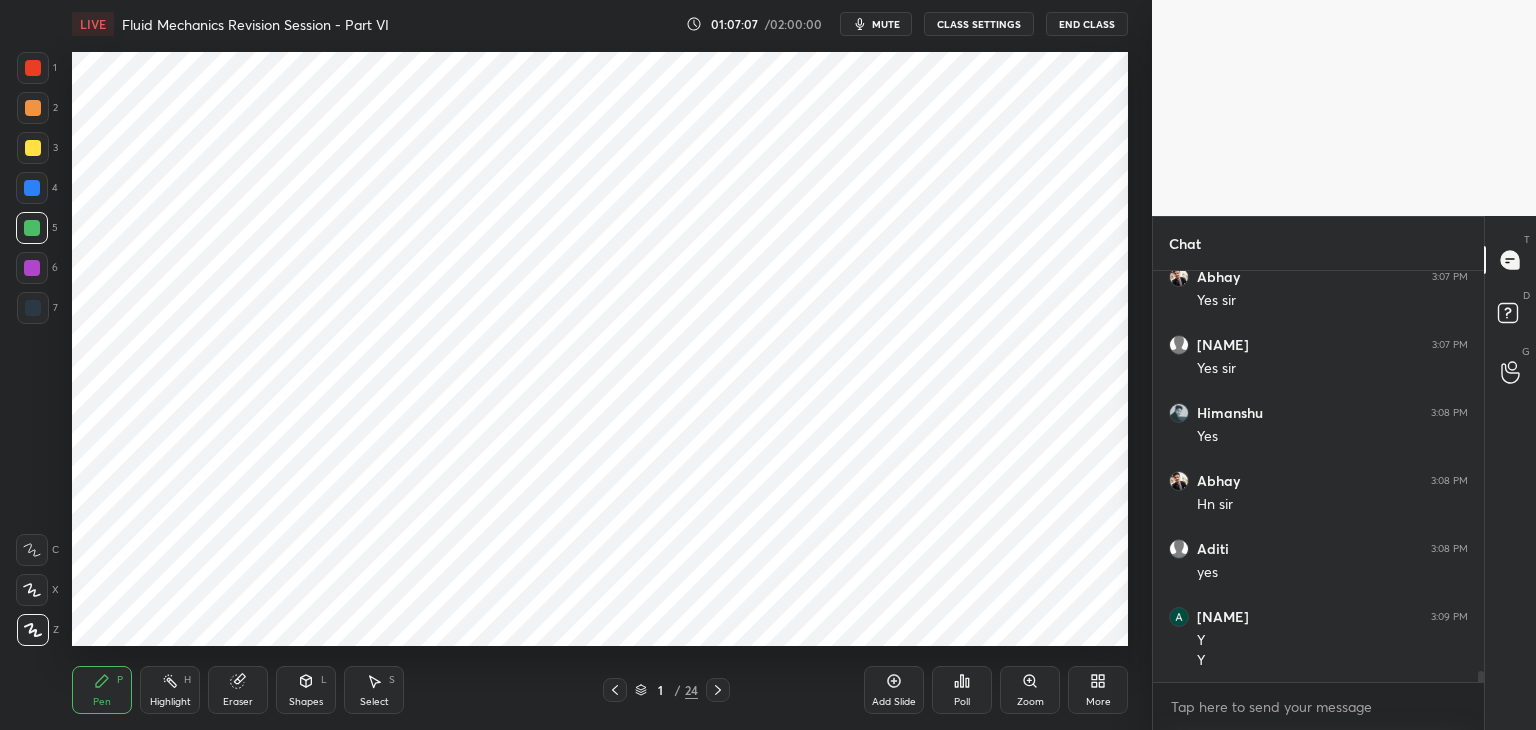 click 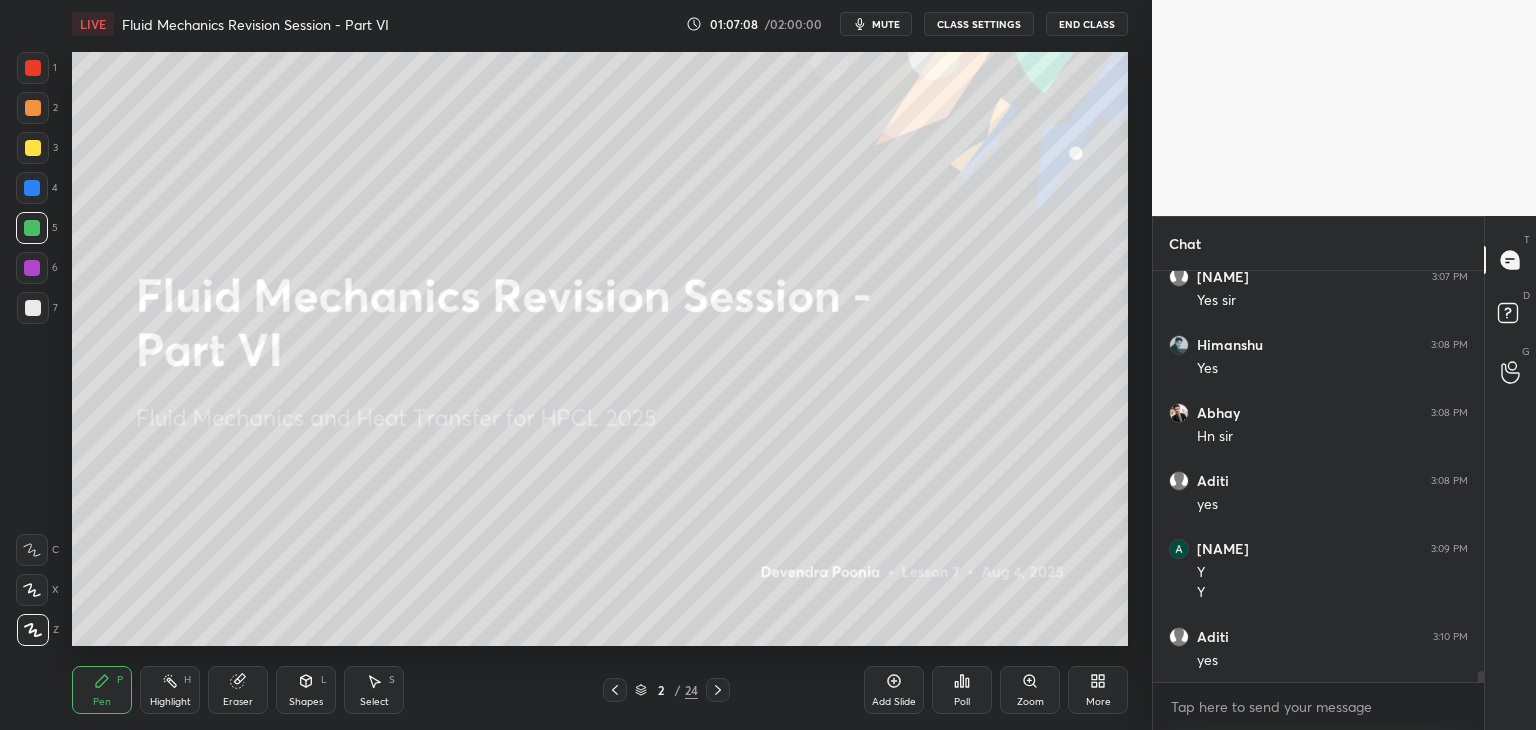 click 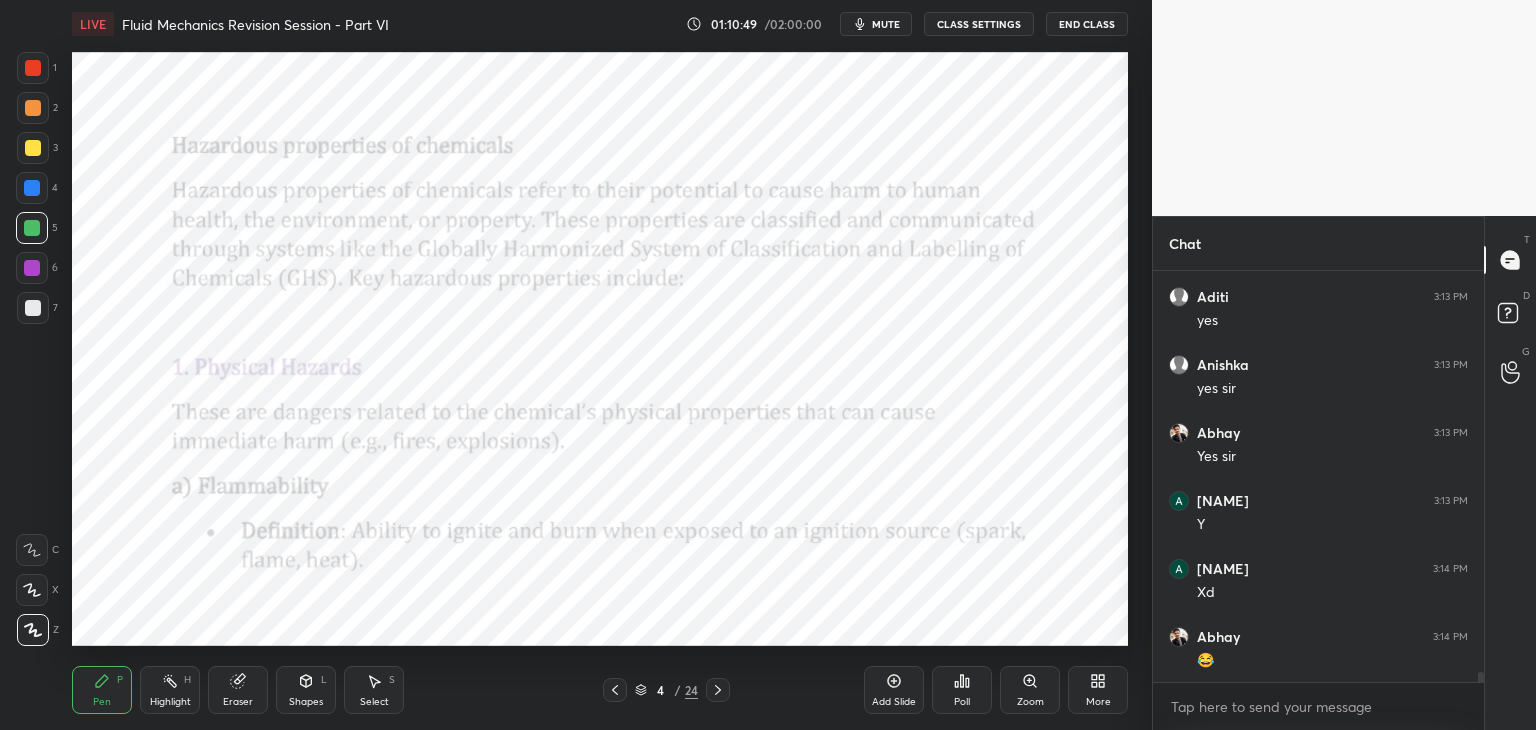 scroll, scrollTop: 17092, scrollLeft: 0, axis: vertical 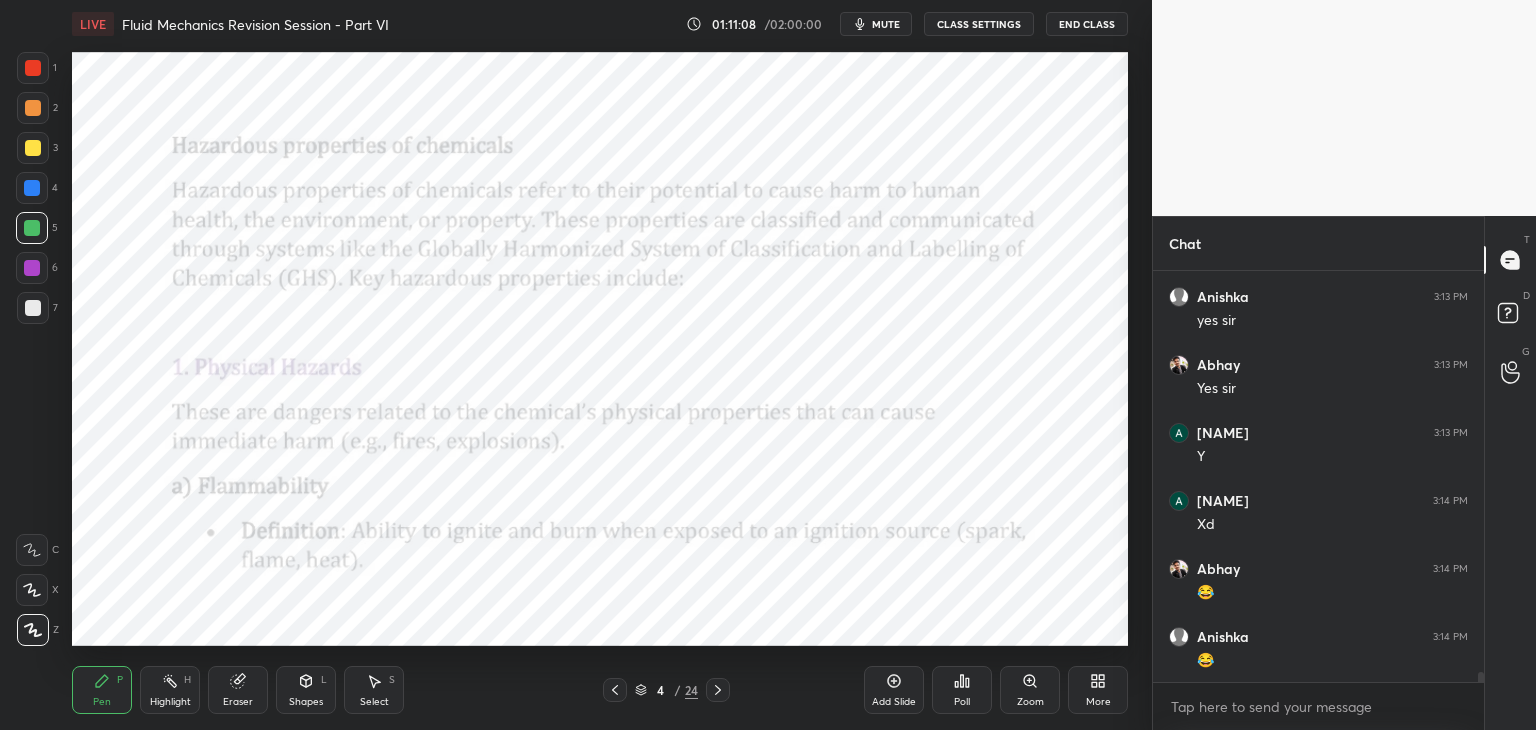 click 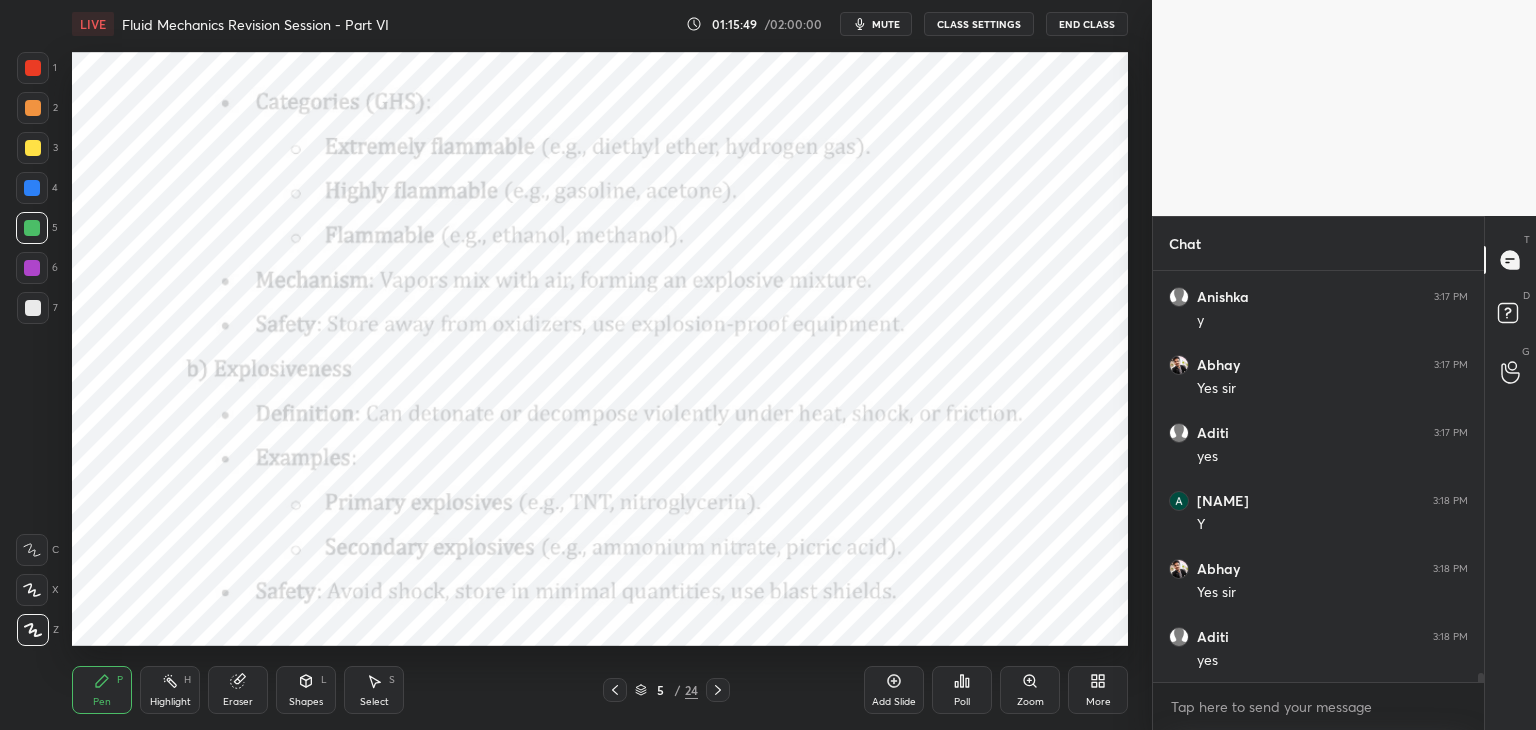 scroll, scrollTop: 18452, scrollLeft: 0, axis: vertical 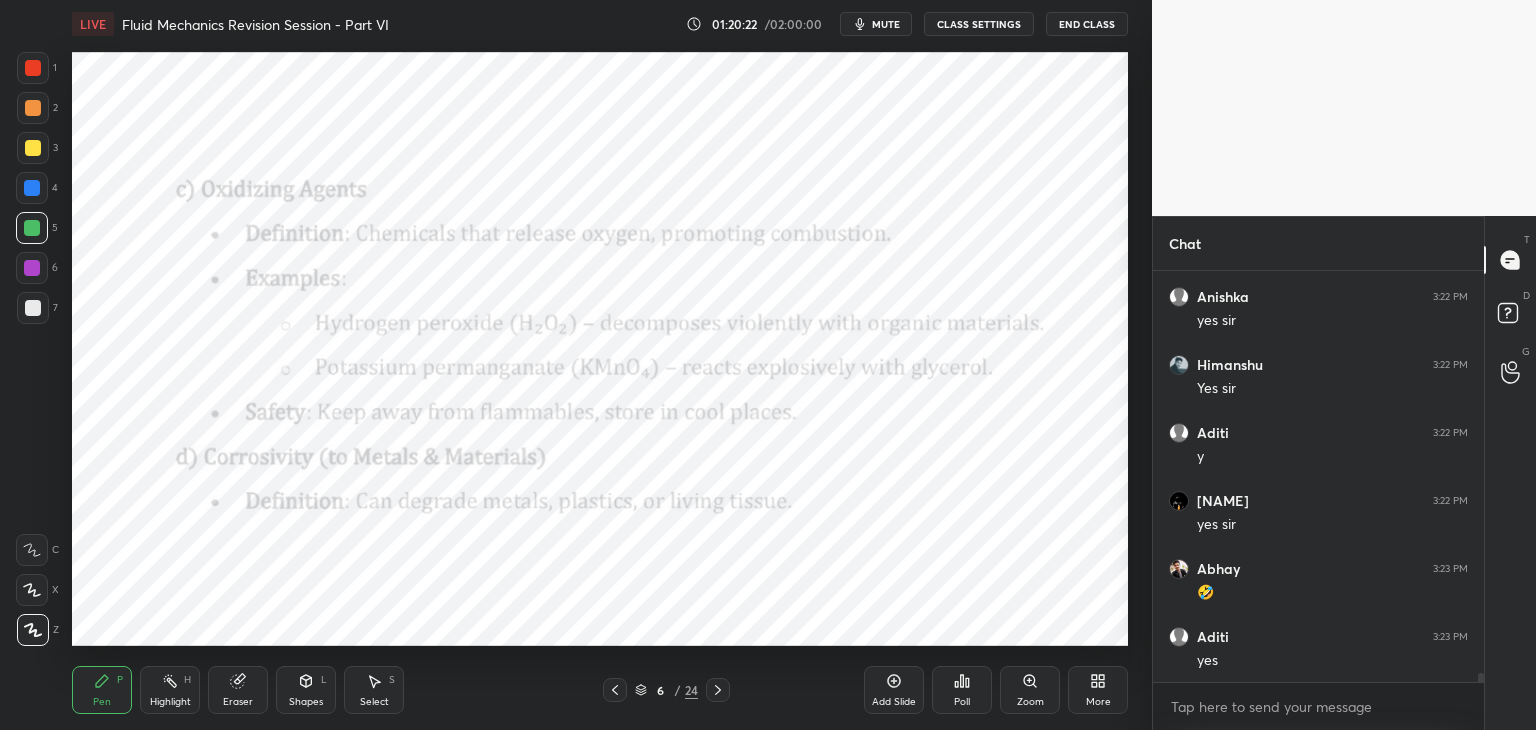 click on "mute" at bounding box center (886, 24) 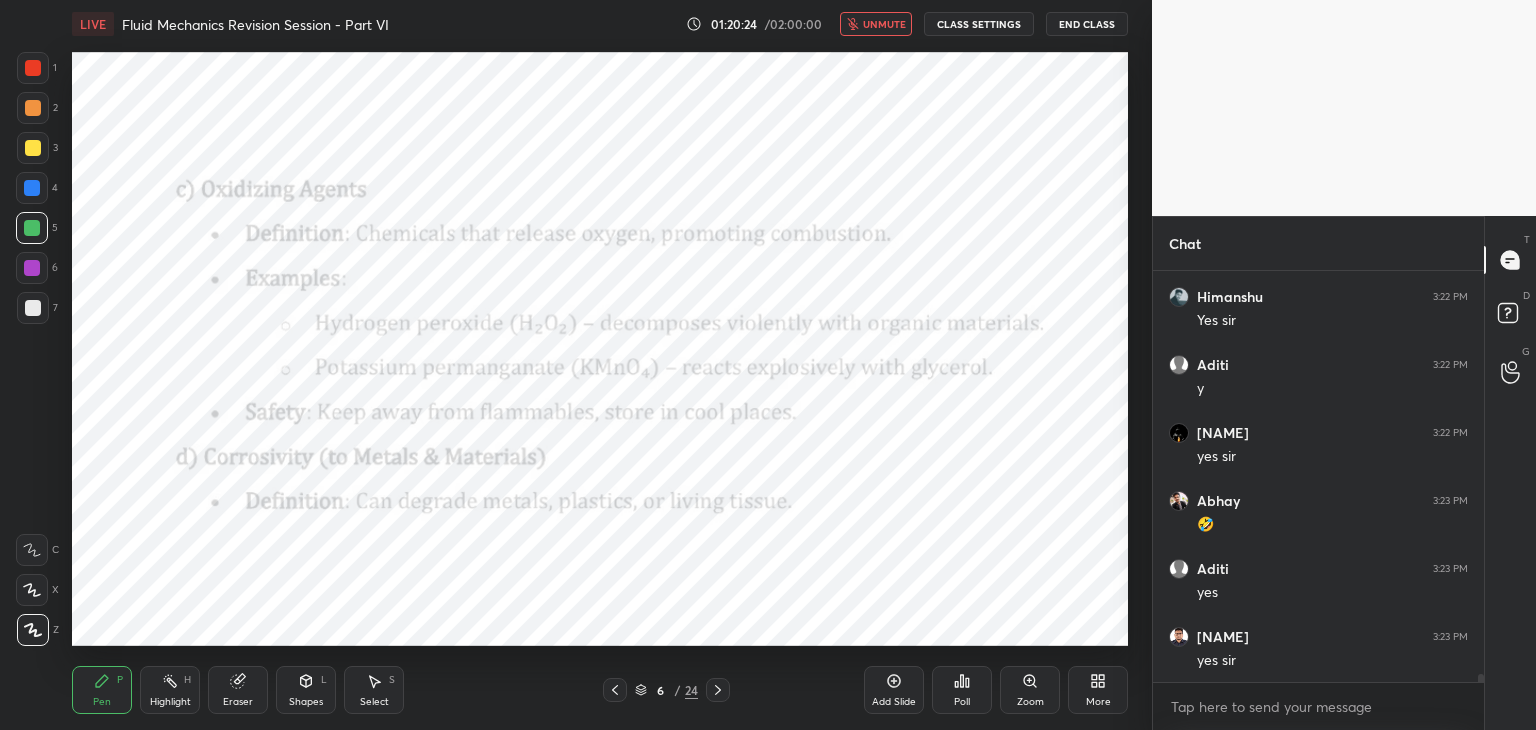 scroll, scrollTop: 19608, scrollLeft: 0, axis: vertical 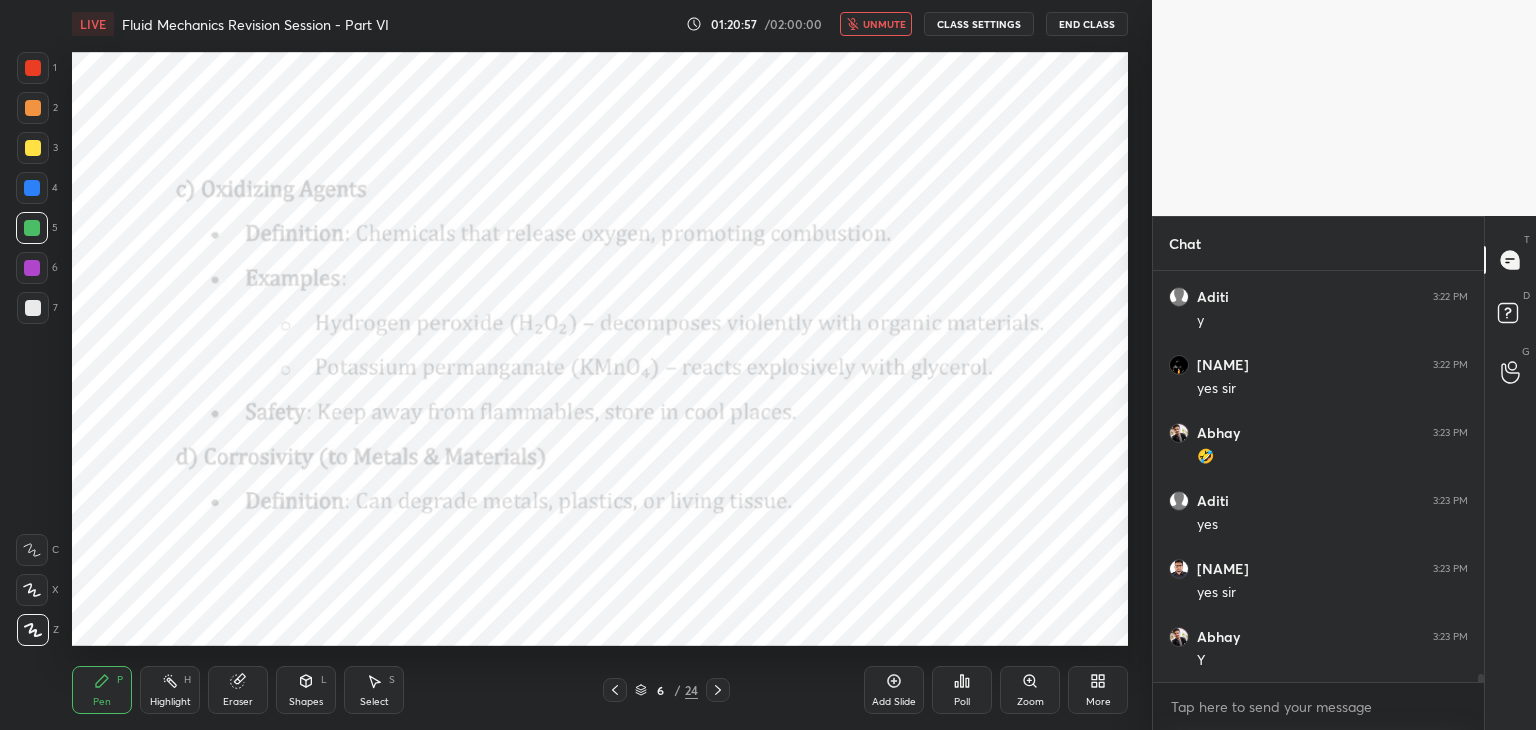 click on "unmute" at bounding box center [884, 24] 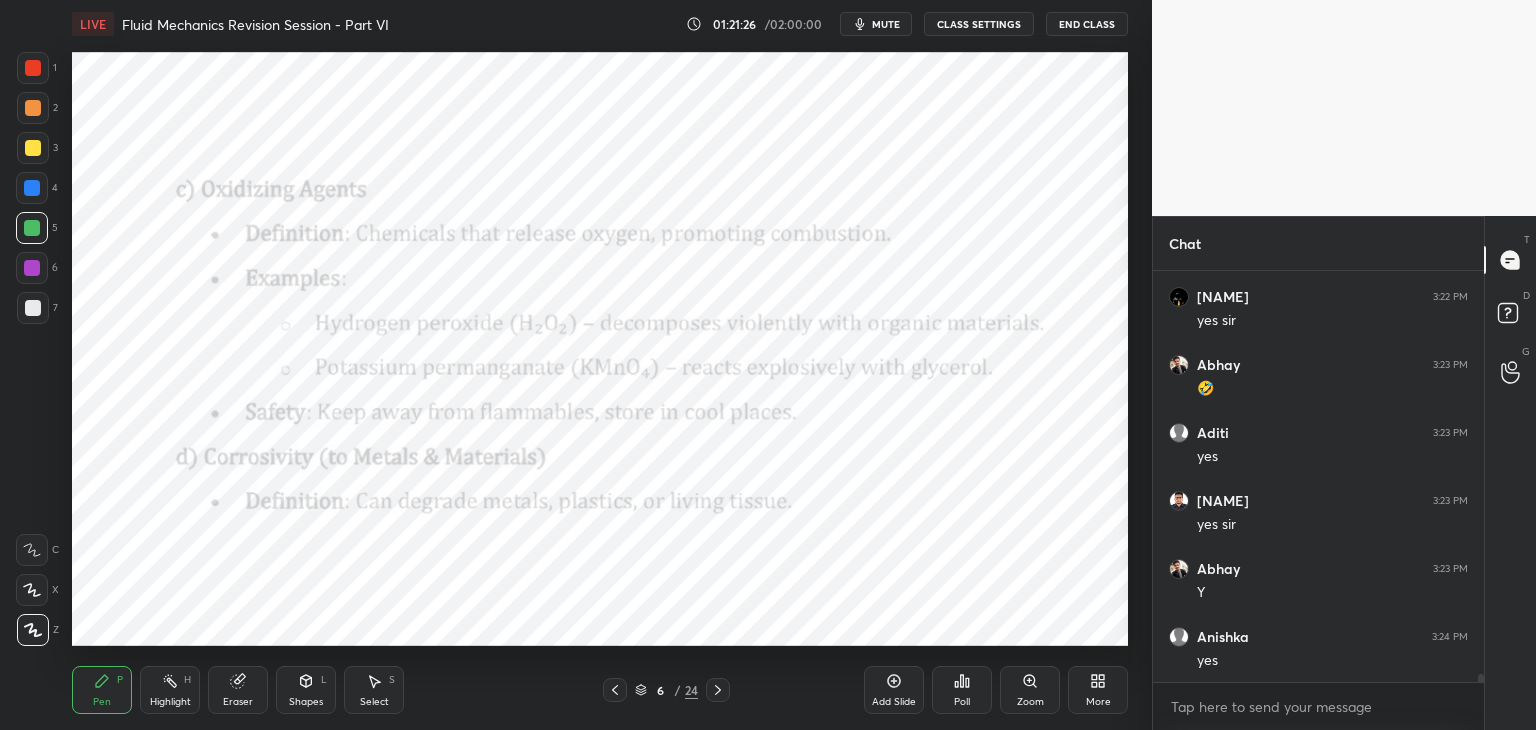 scroll, scrollTop: 19744, scrollLeft: 0, axis: vertical 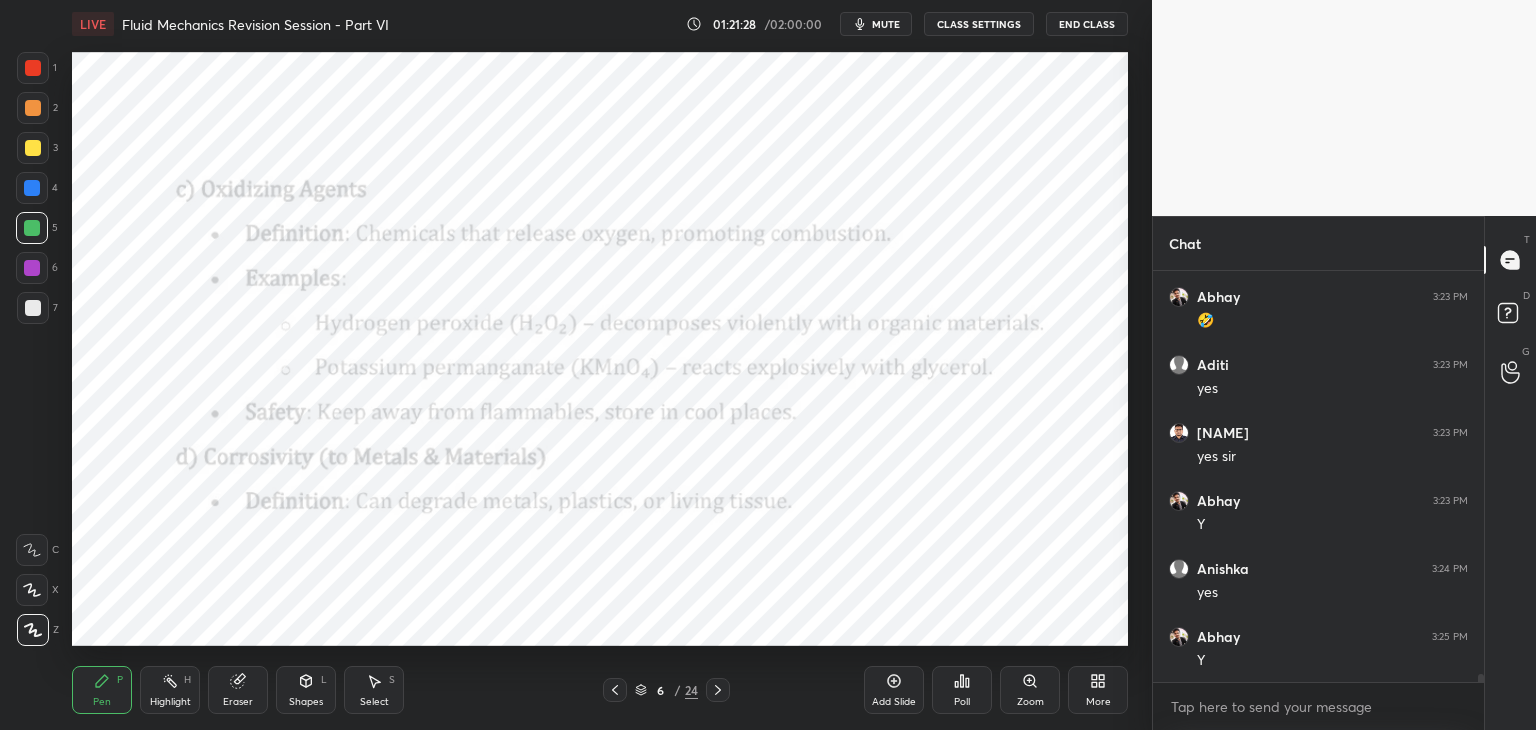 click on "mute" at bounding box center [876, 24] 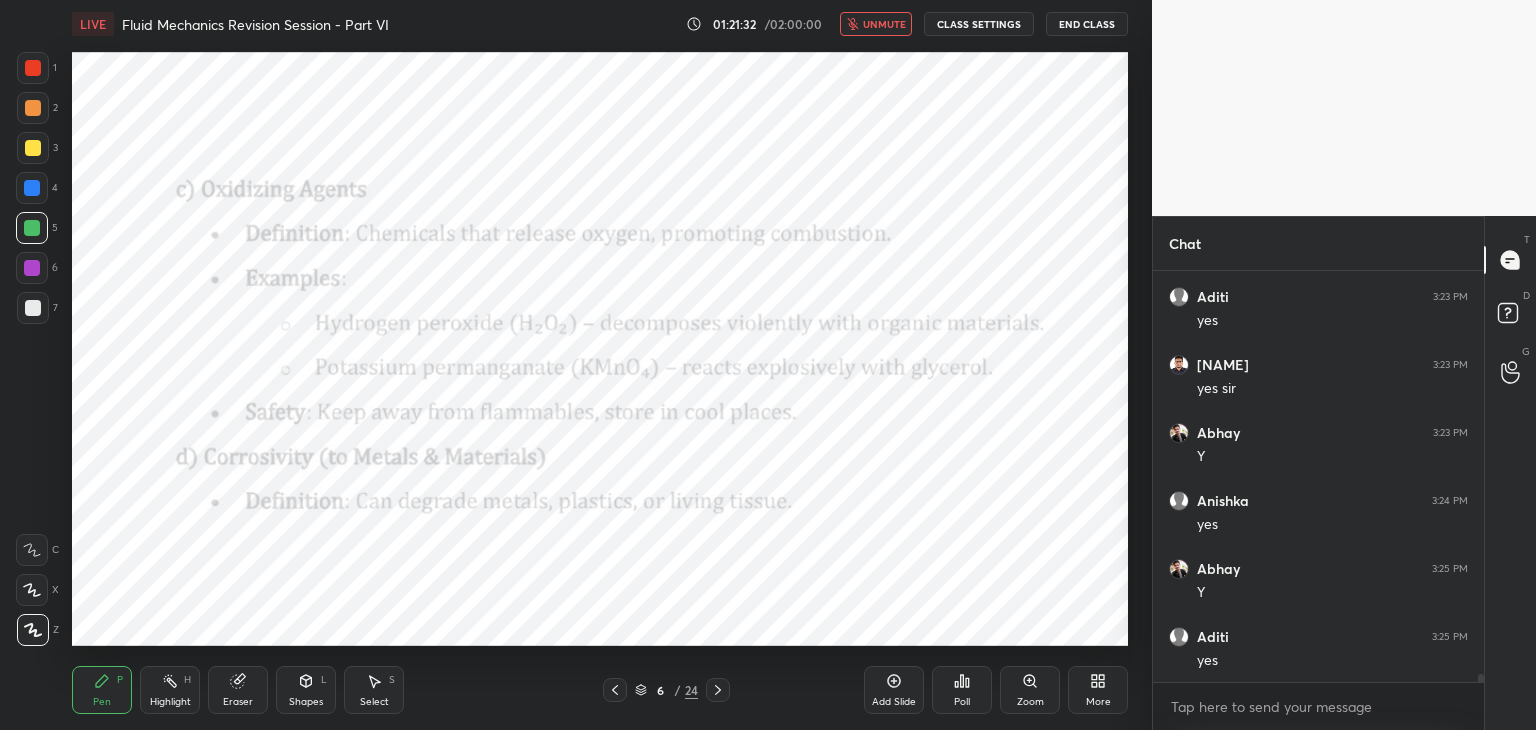 scroll, scrollTop: 19880, scrollLeft: 0, axis: vertical 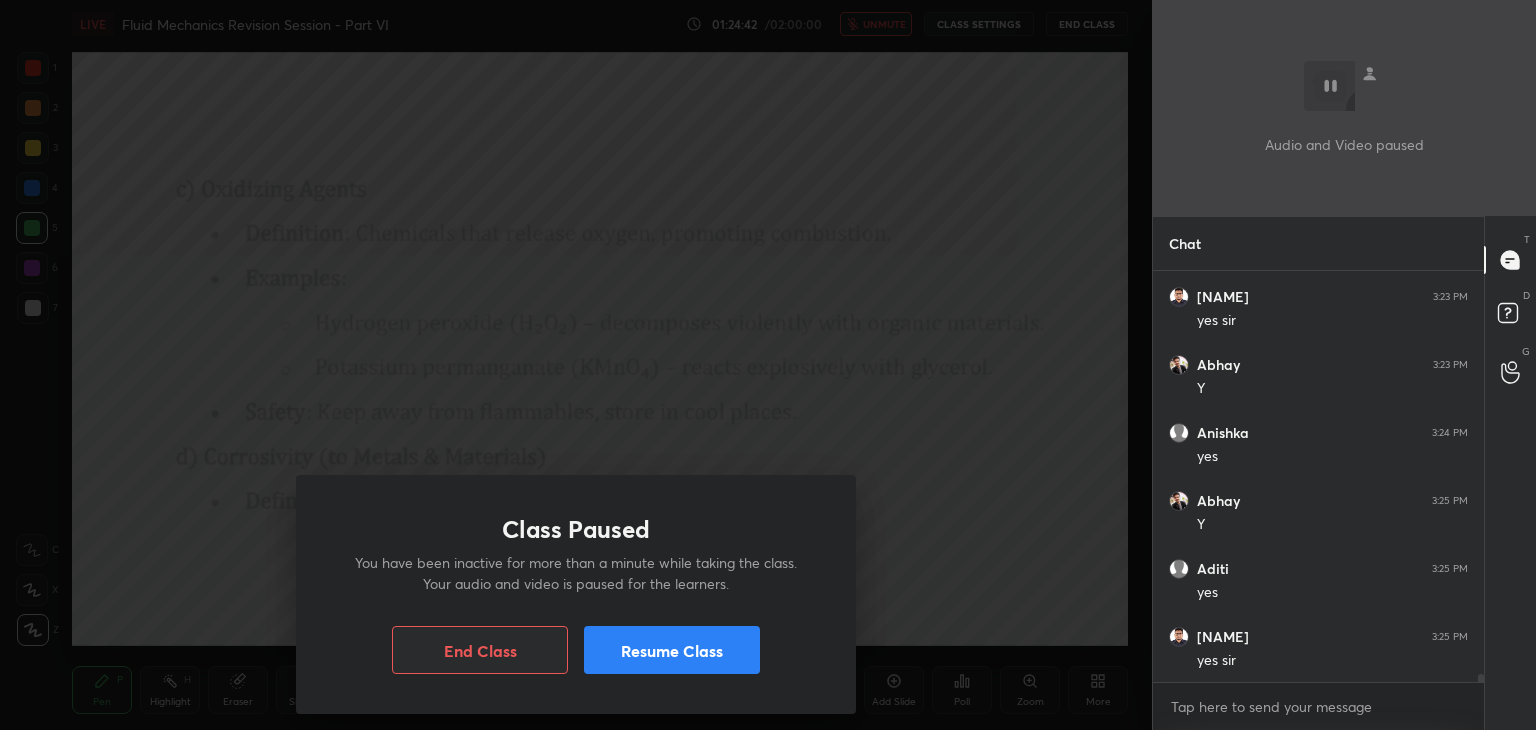 click on "Resume Class" at bounding box center (672, 650) 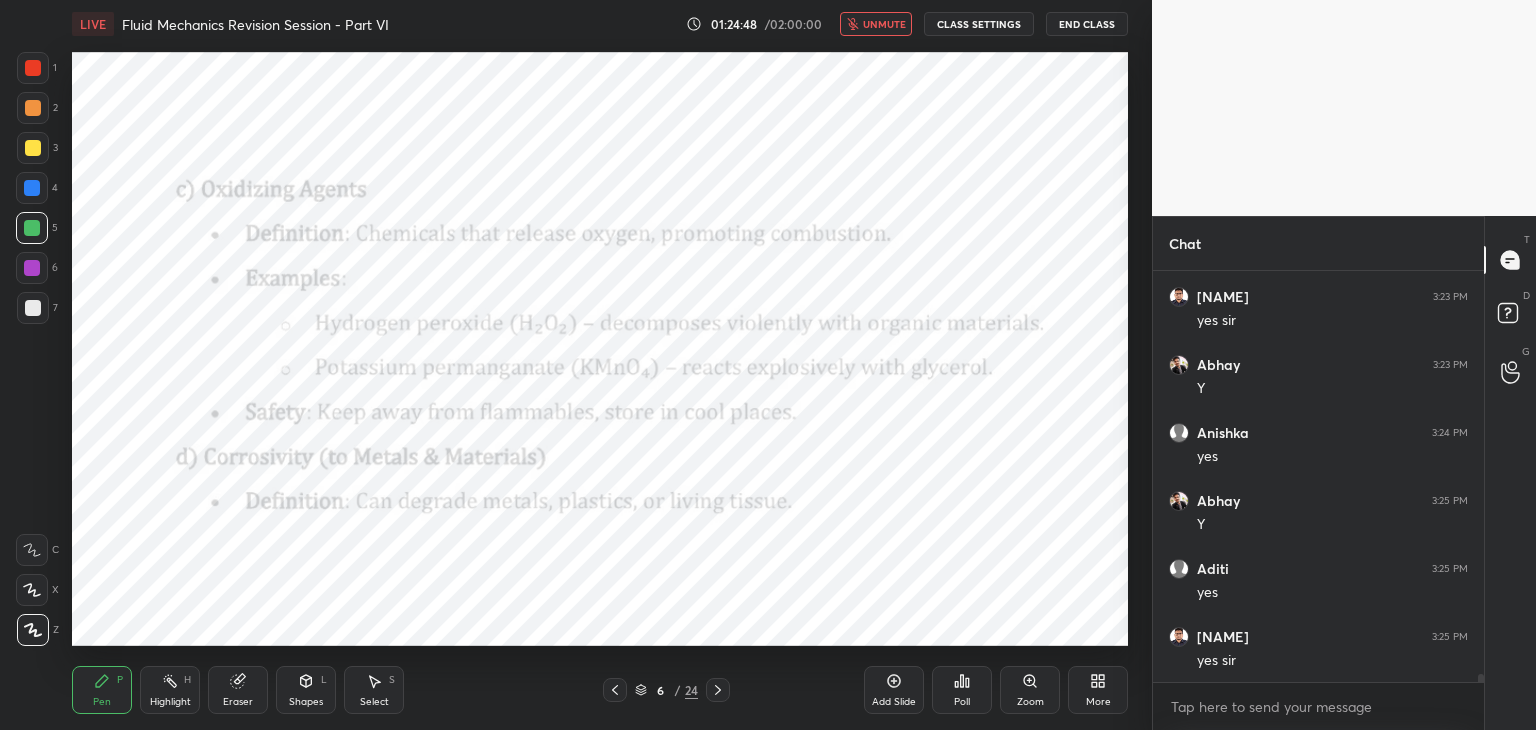 click on "unmute" at bounding box center (876, 24) 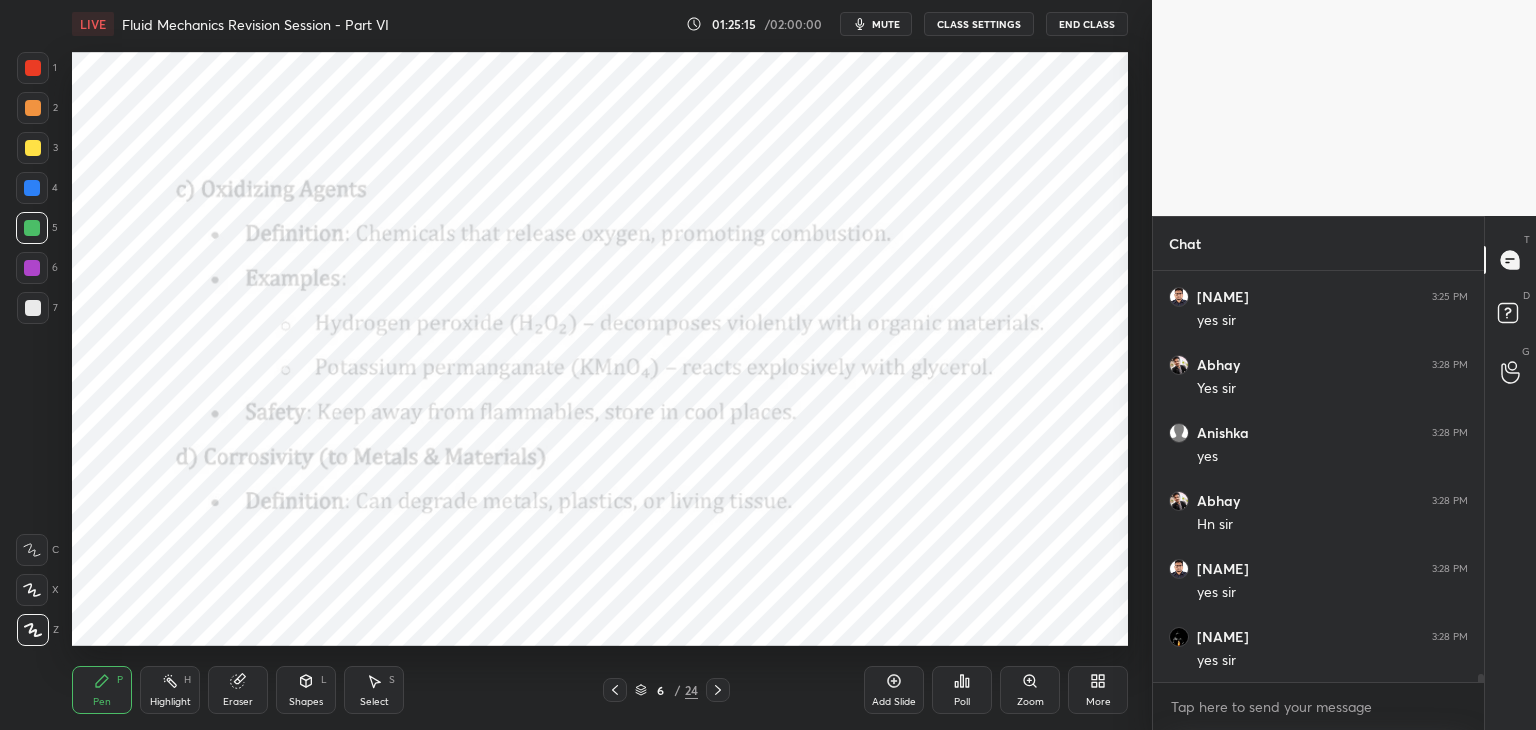 scroll, scrollTop: 20288, scrollLeft: 0, axis: vertical 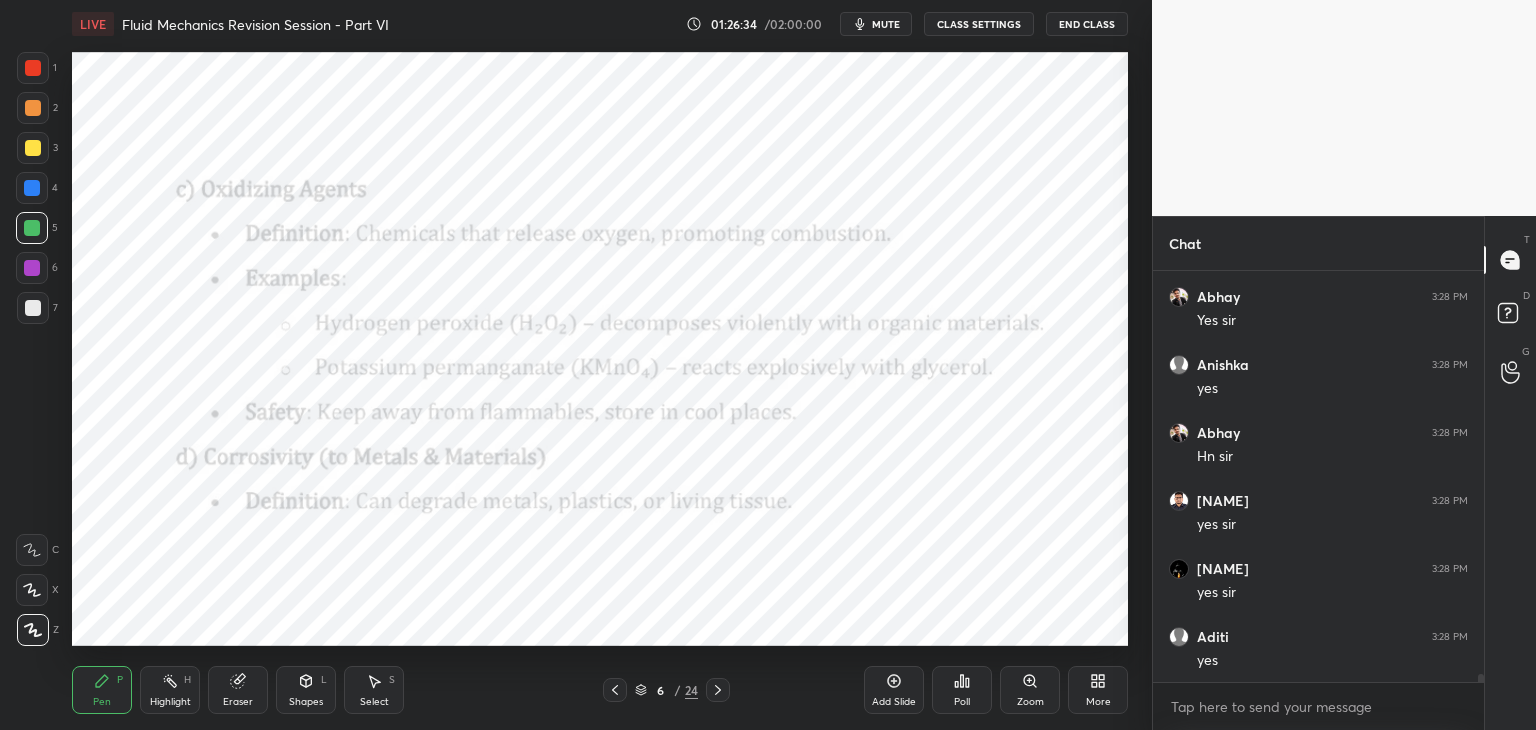 type 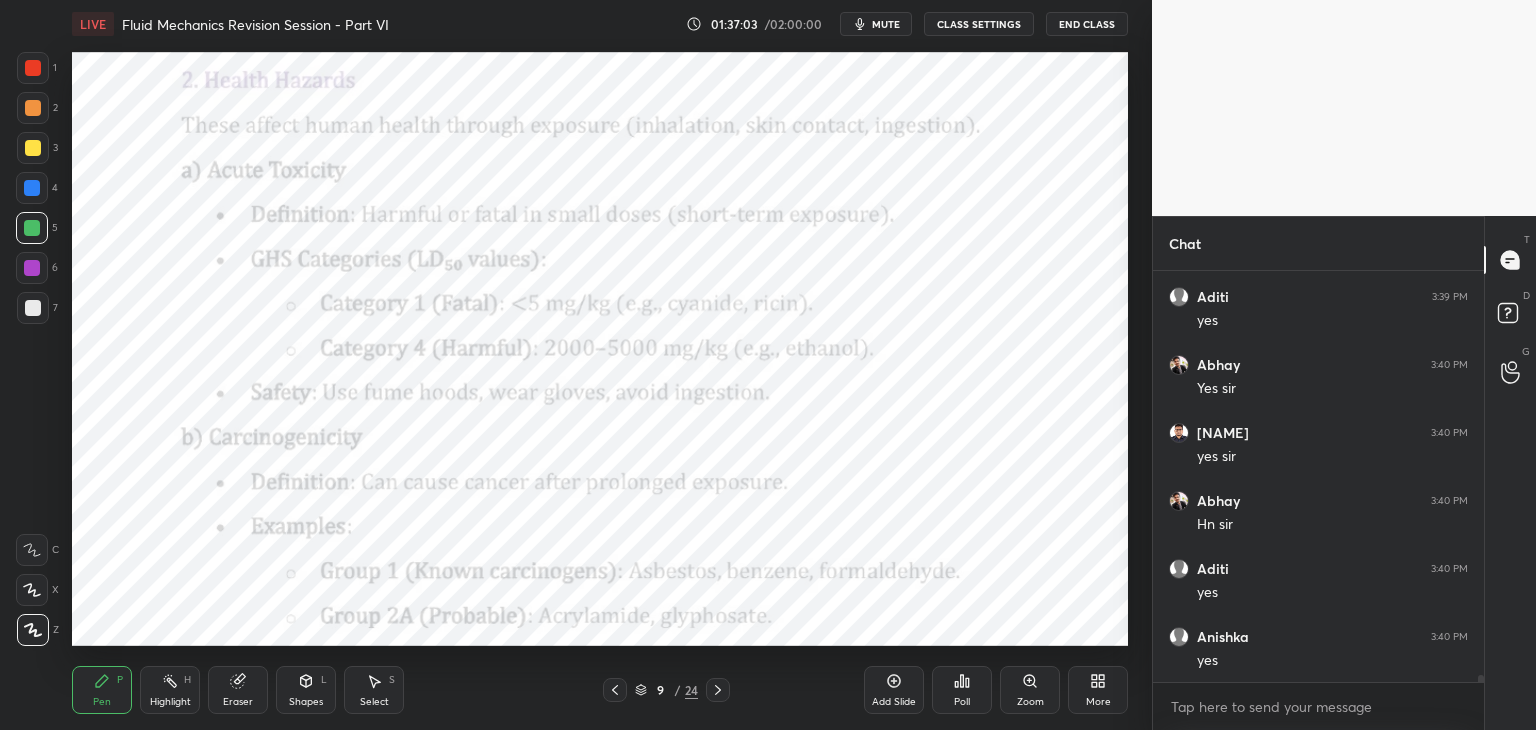 scroll, scrollTop: 23552, scrollLeft: 0, axis: vertical 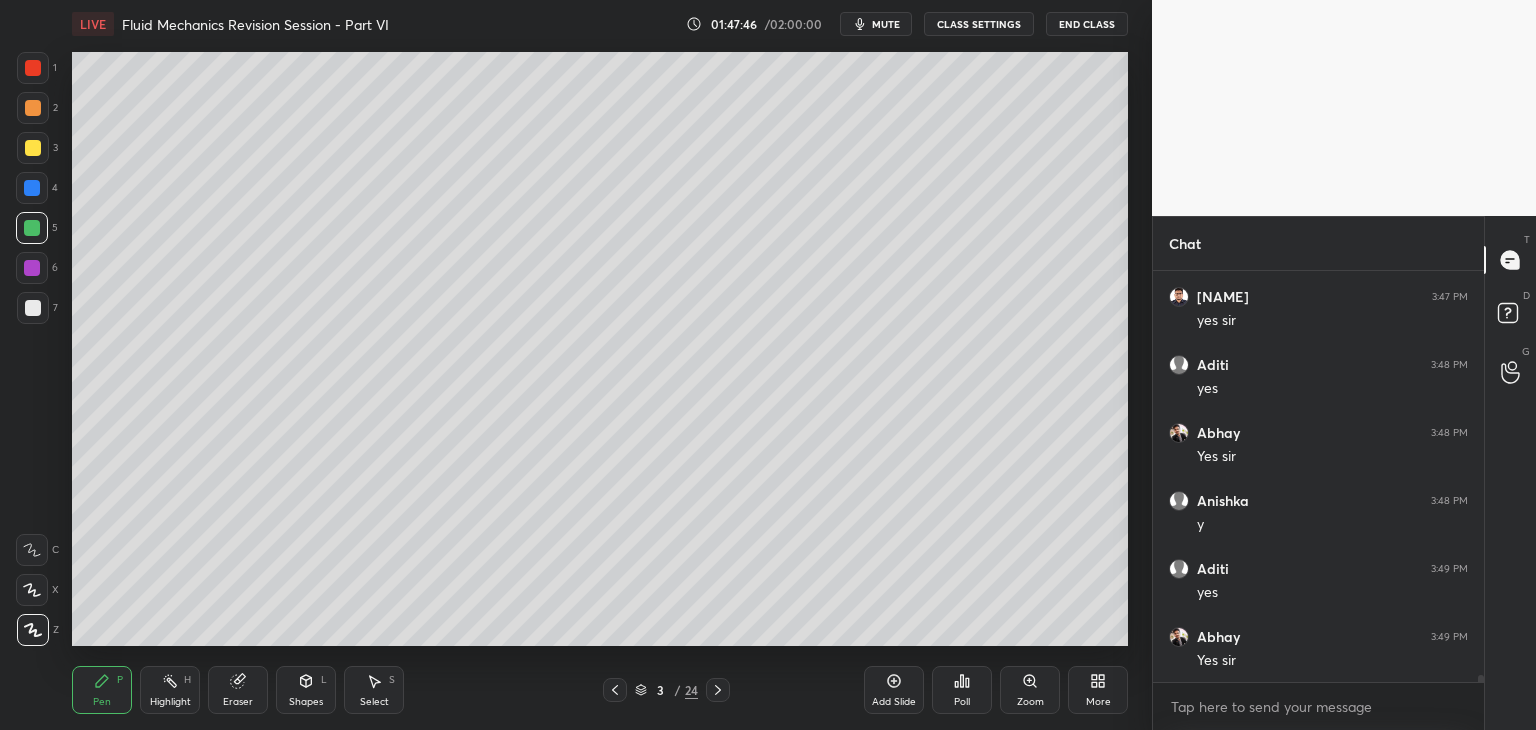 click at bounding box center [33, 308] 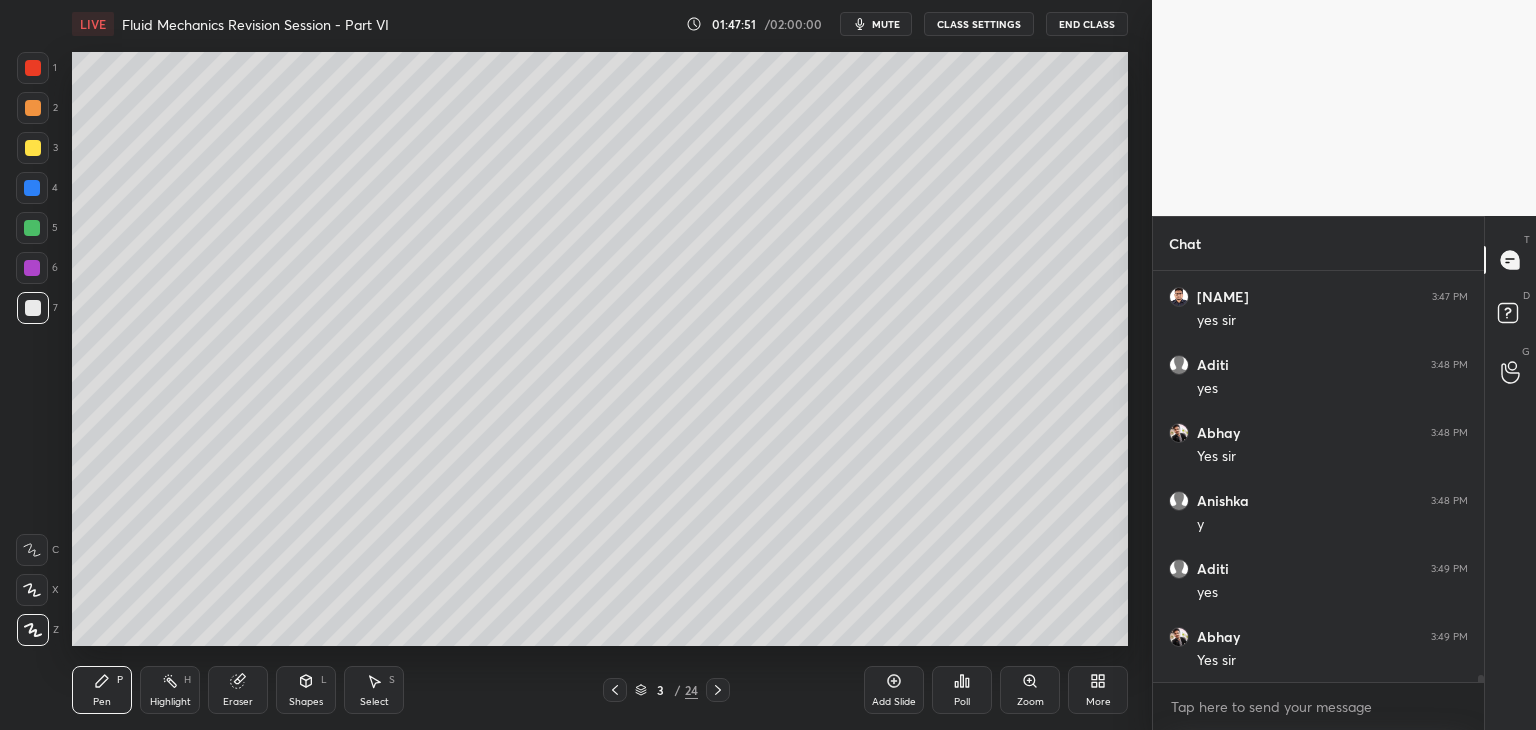 click at bounding box center [32, 228] 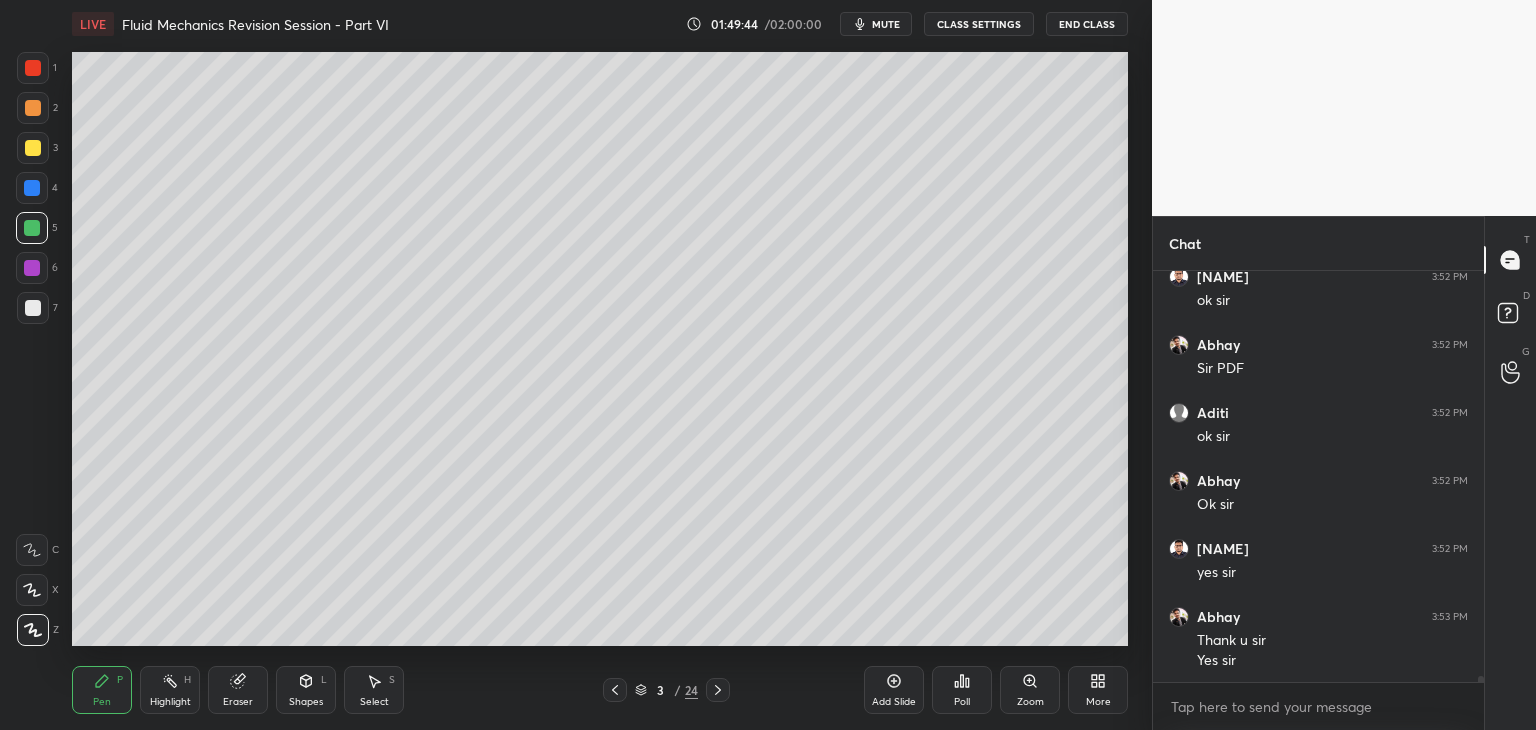 scroll, scrollTop: 26224, scrollLeft: 0, axis: vertical 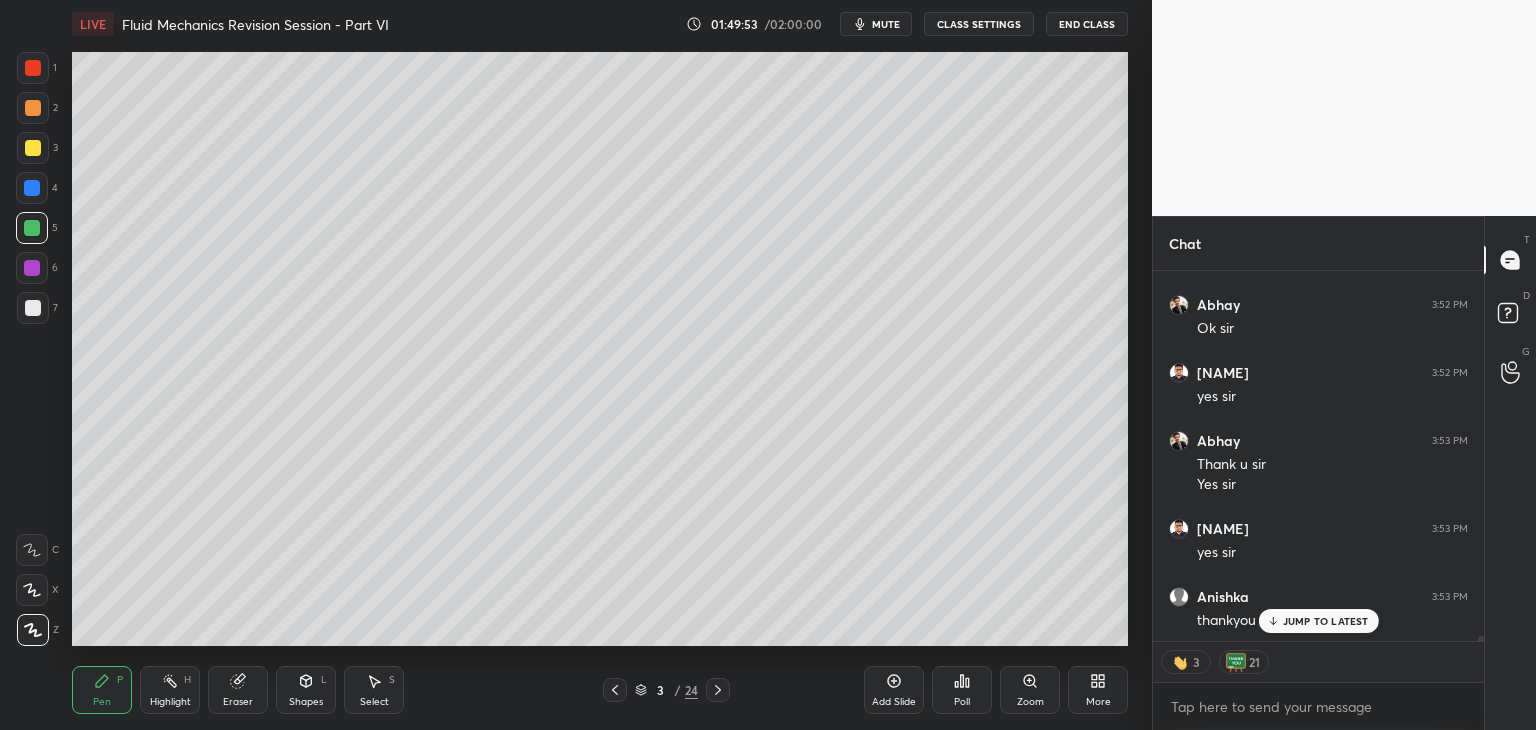 click on "End Class" at bounding box center [1087, 24] 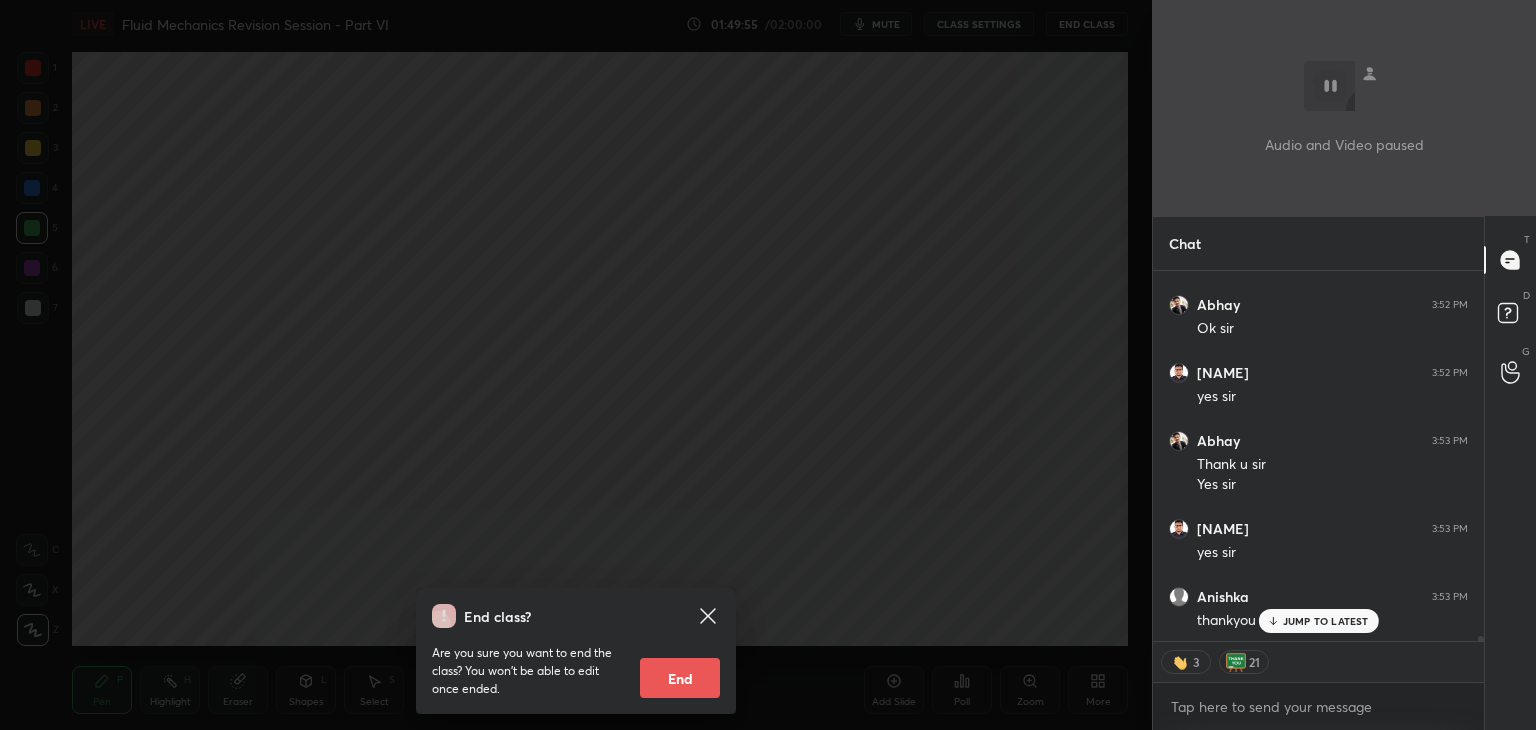 click on "End" at bounding box center [680, 678] 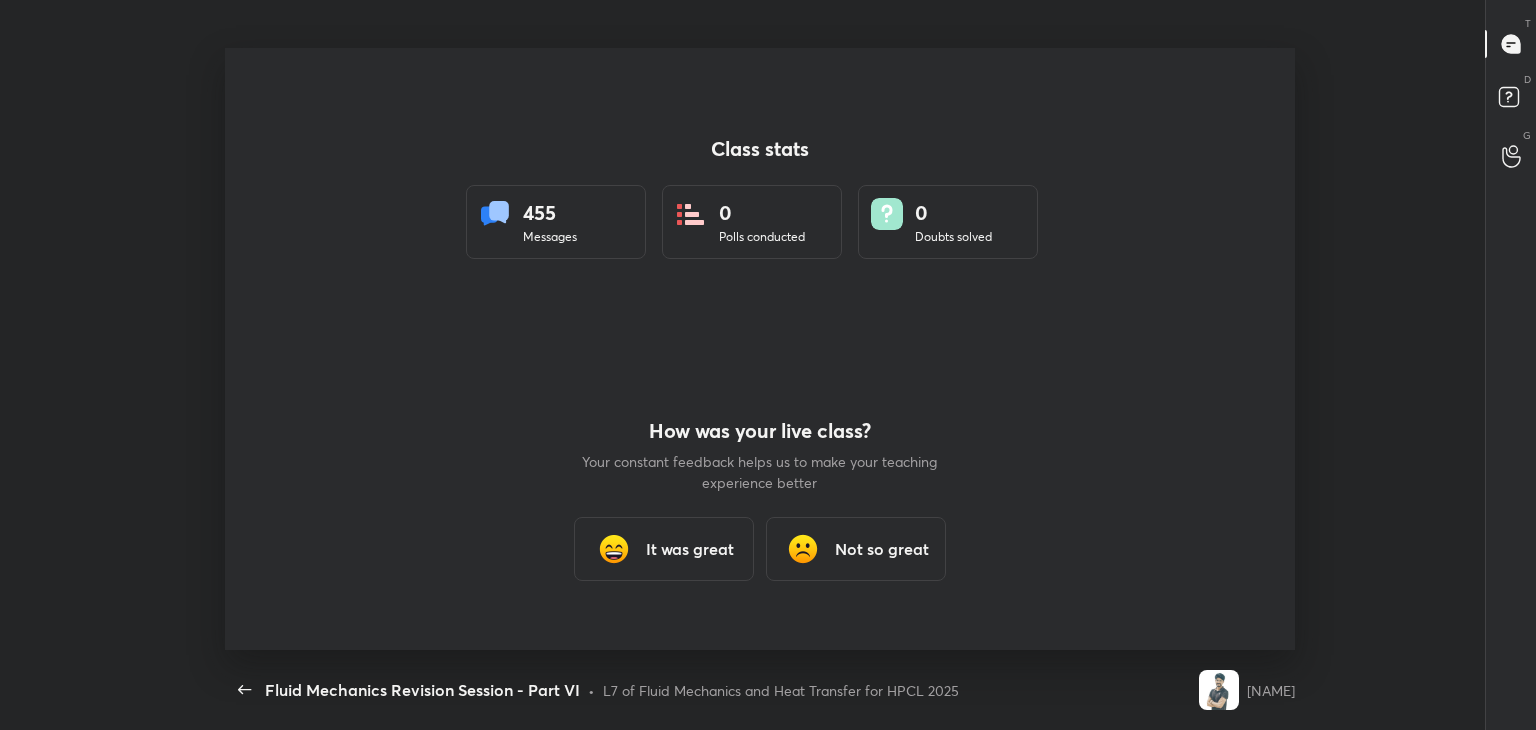 scroll, scrollTop: 99397, scrollLeft: 98480, axis: both 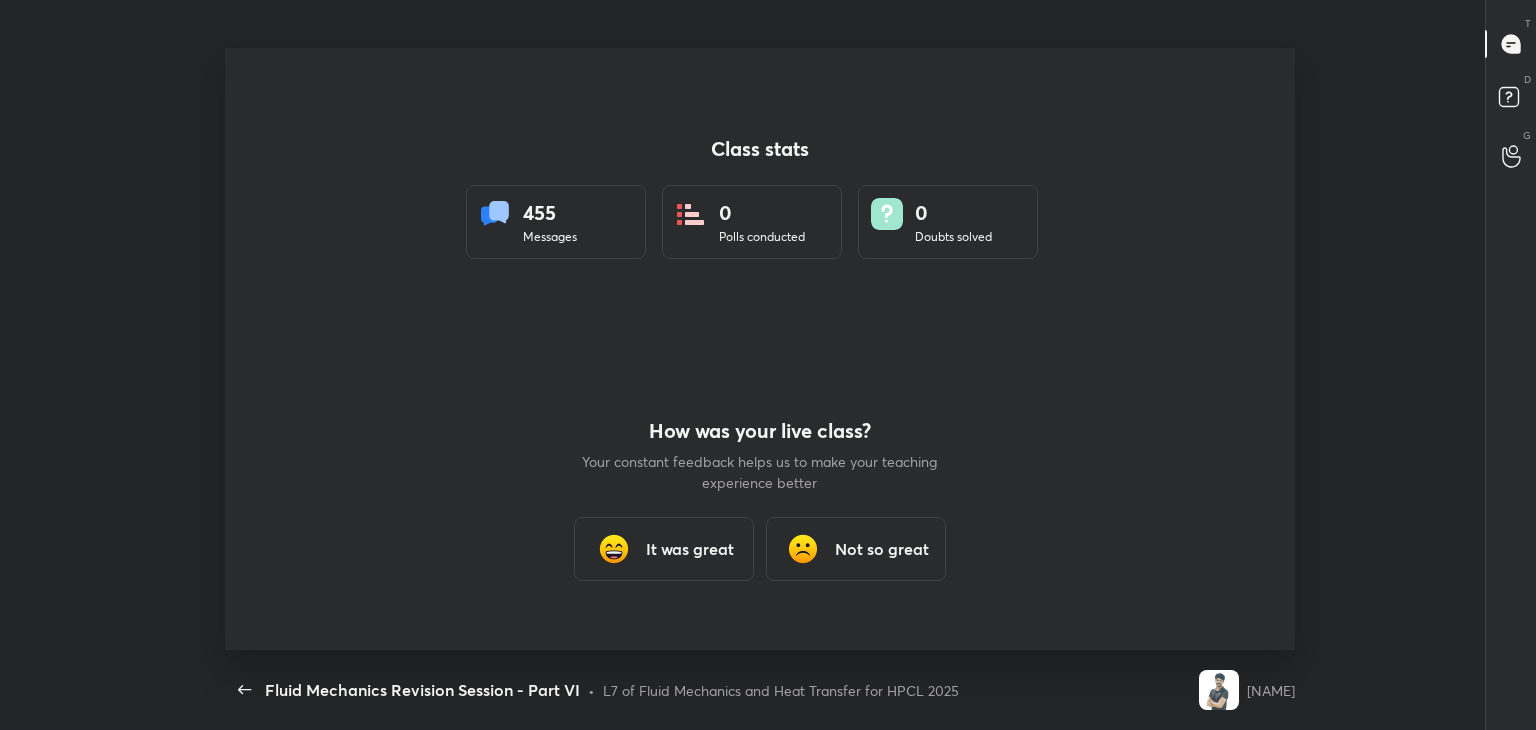 type on "x" 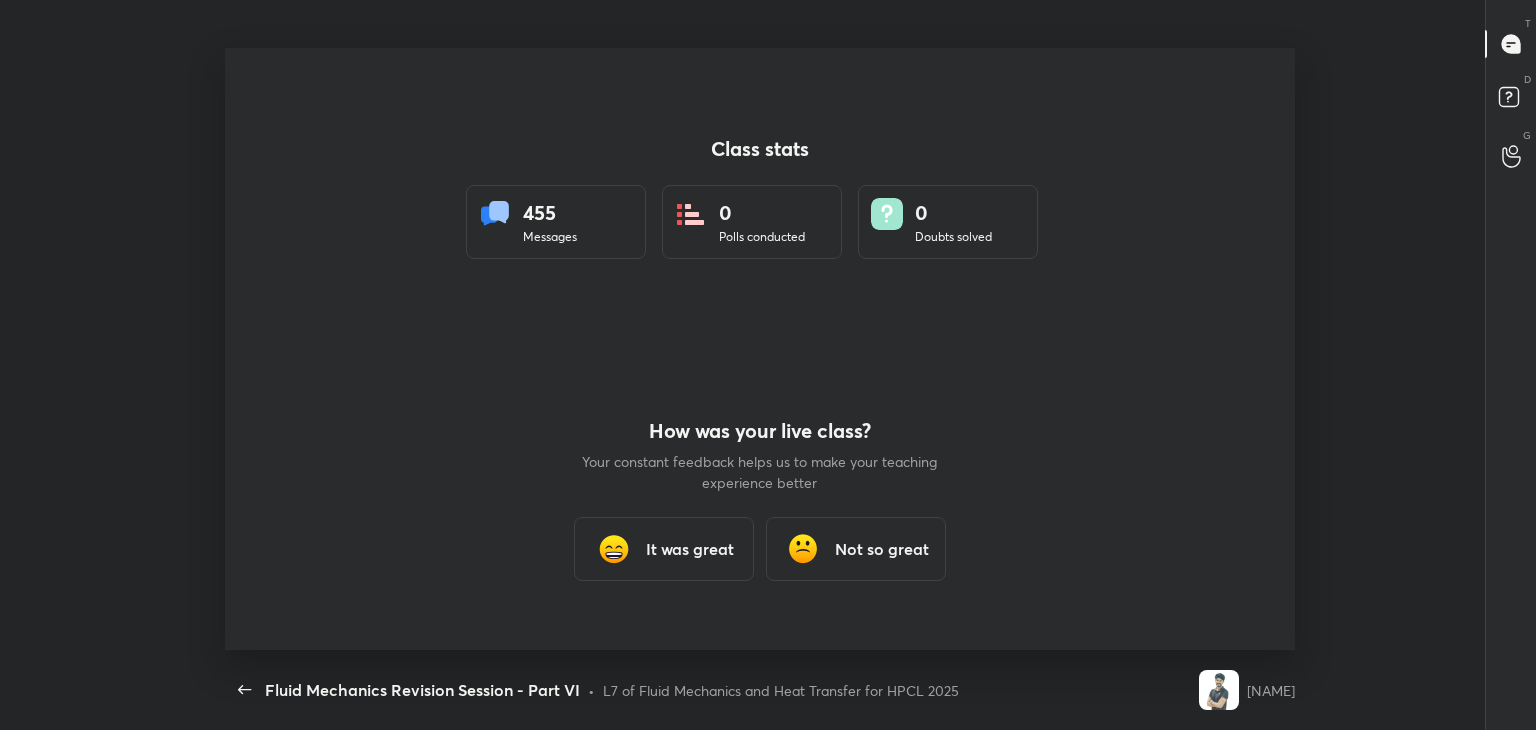 click on "It was great" at bounding box center [690, 549] 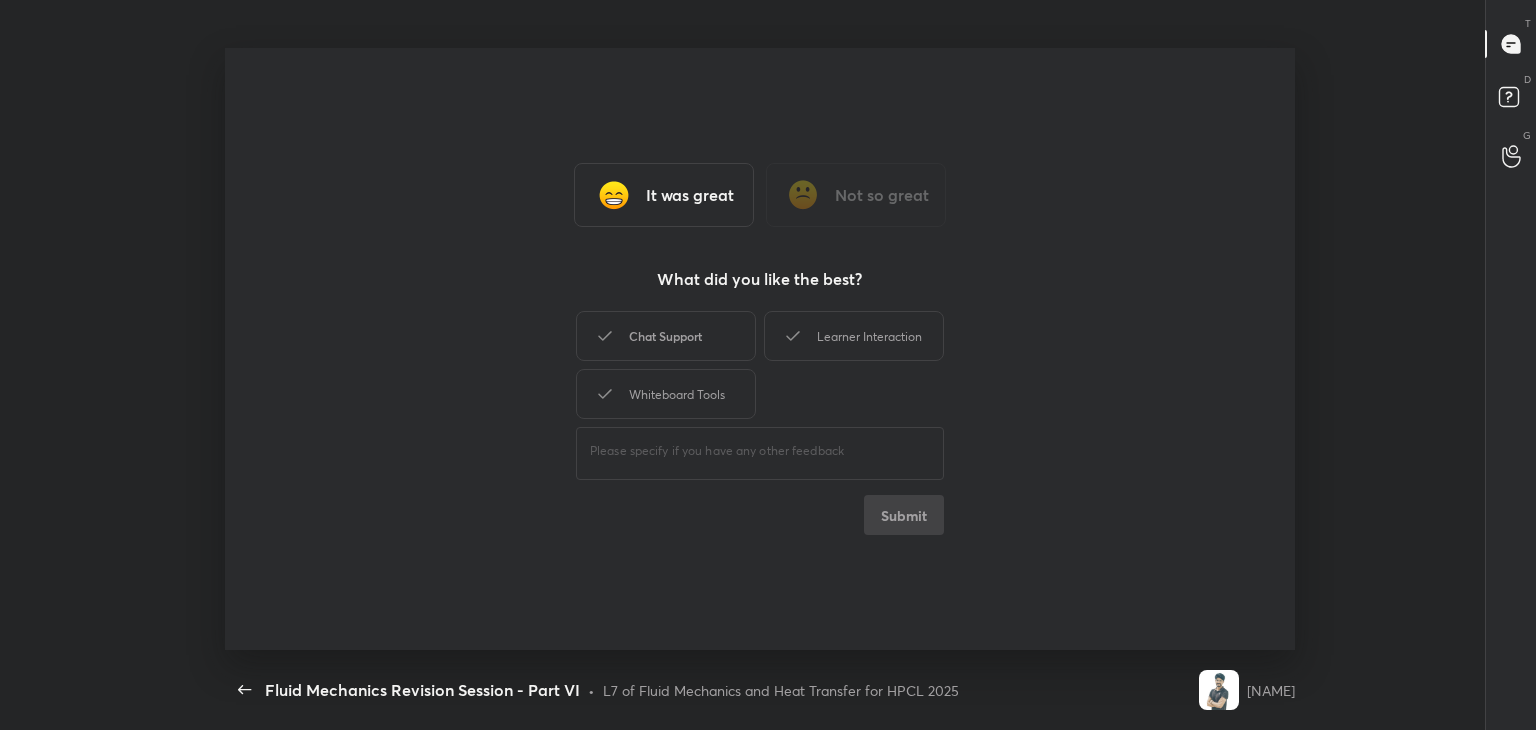 click on "Chat Support" at bounding box center [666, 336] 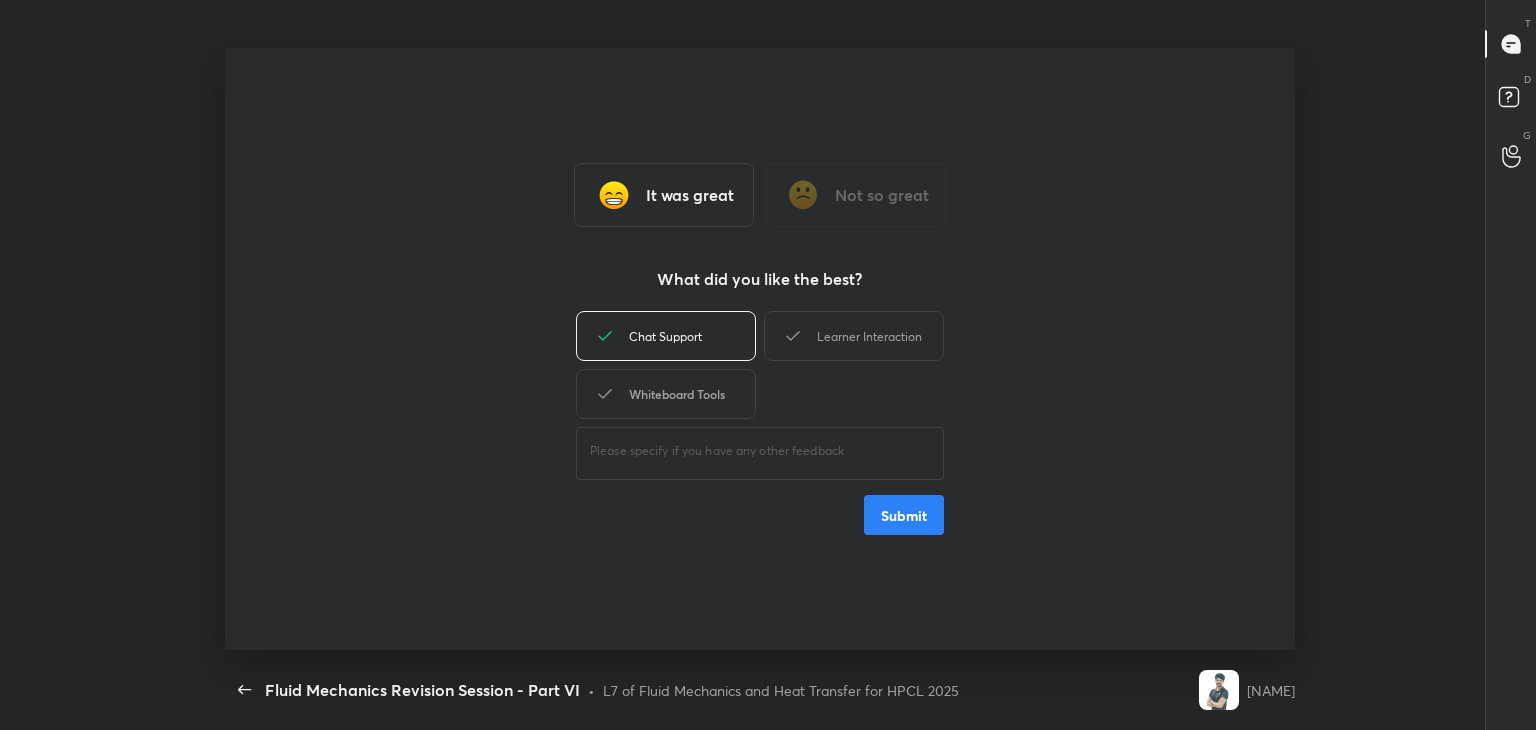 click on "Whiteboard Tools" at bounding box center [666, 394] 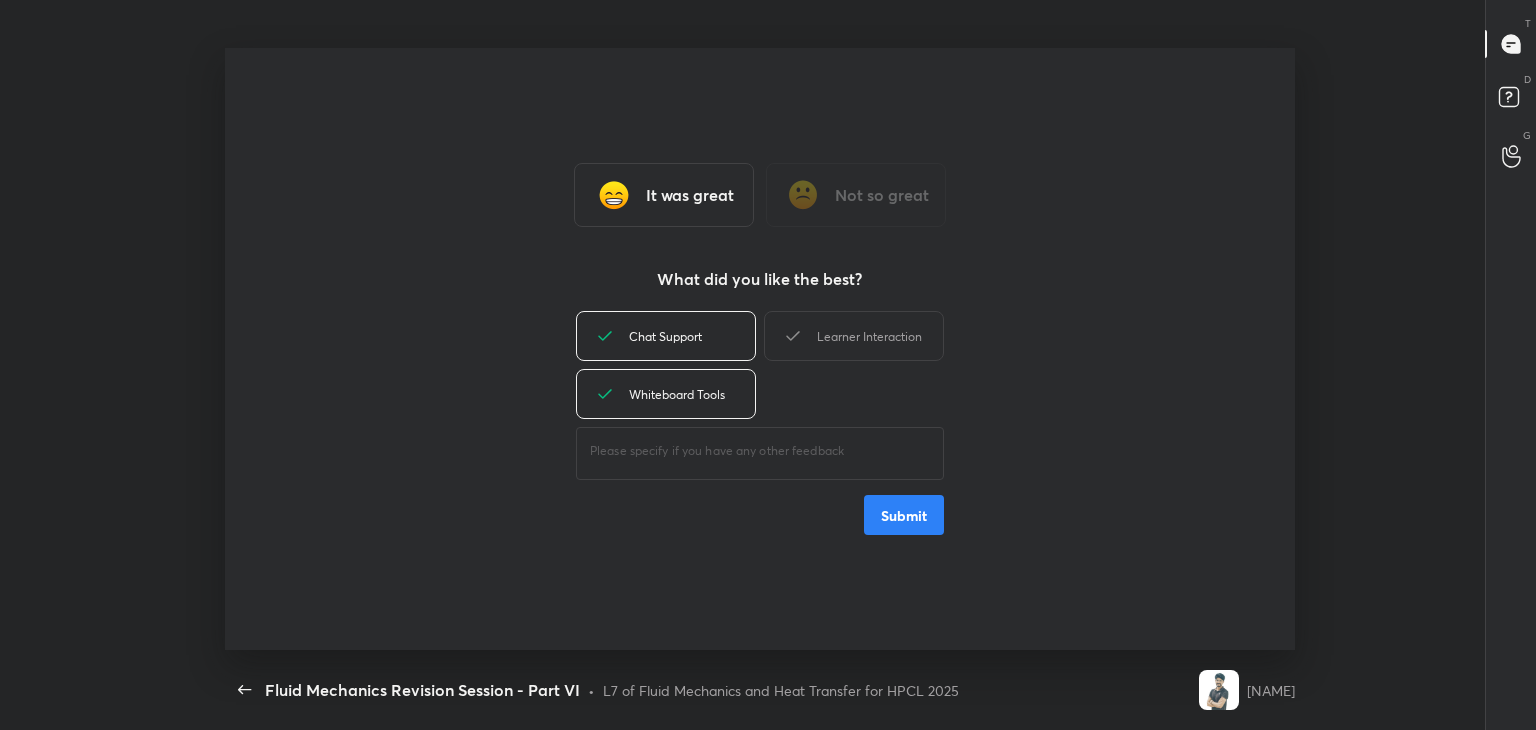 click on "Chat Support Learner Interaction Whiteboard Tools" at bounding box center (760, 365) 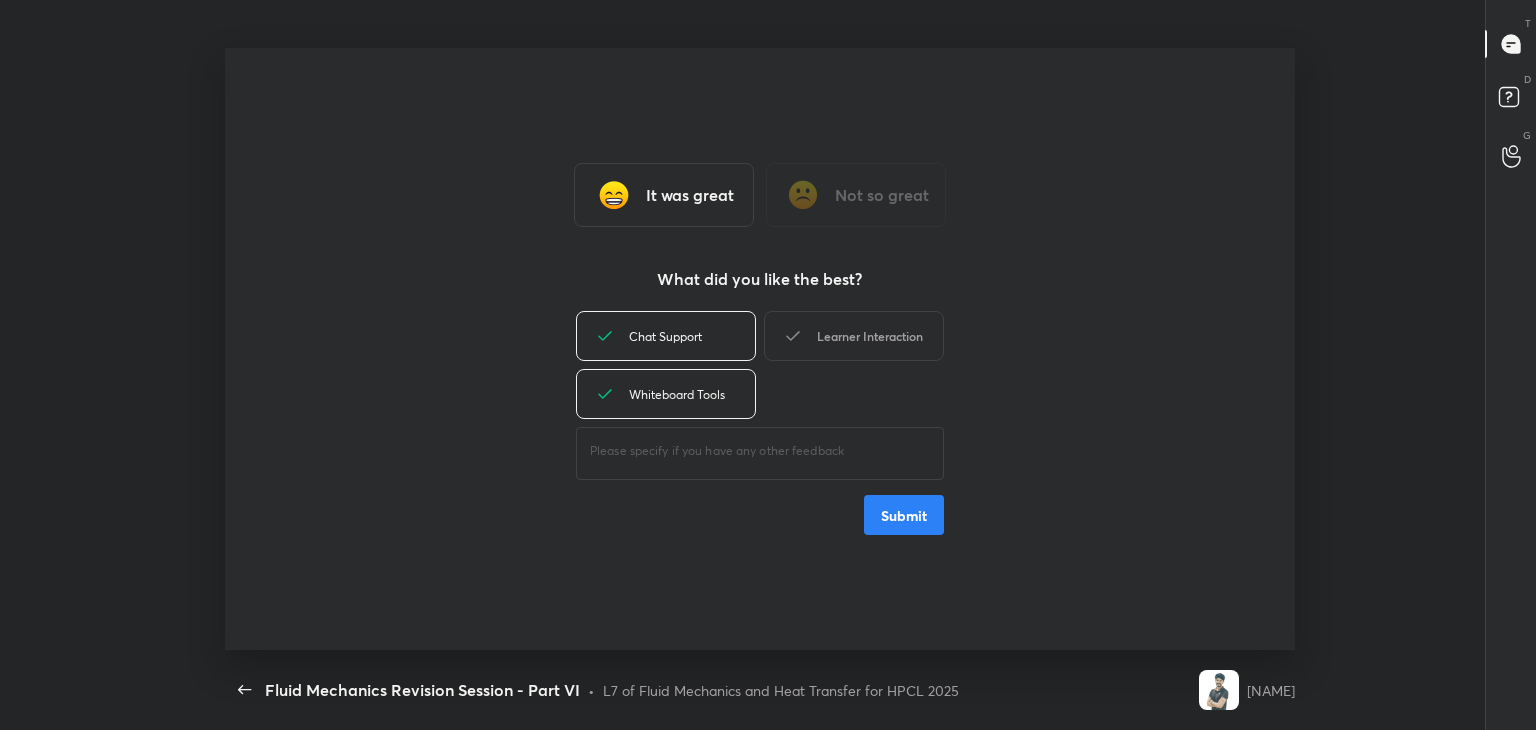 click on "Learner Interaction" at bounding box center (854, 336) 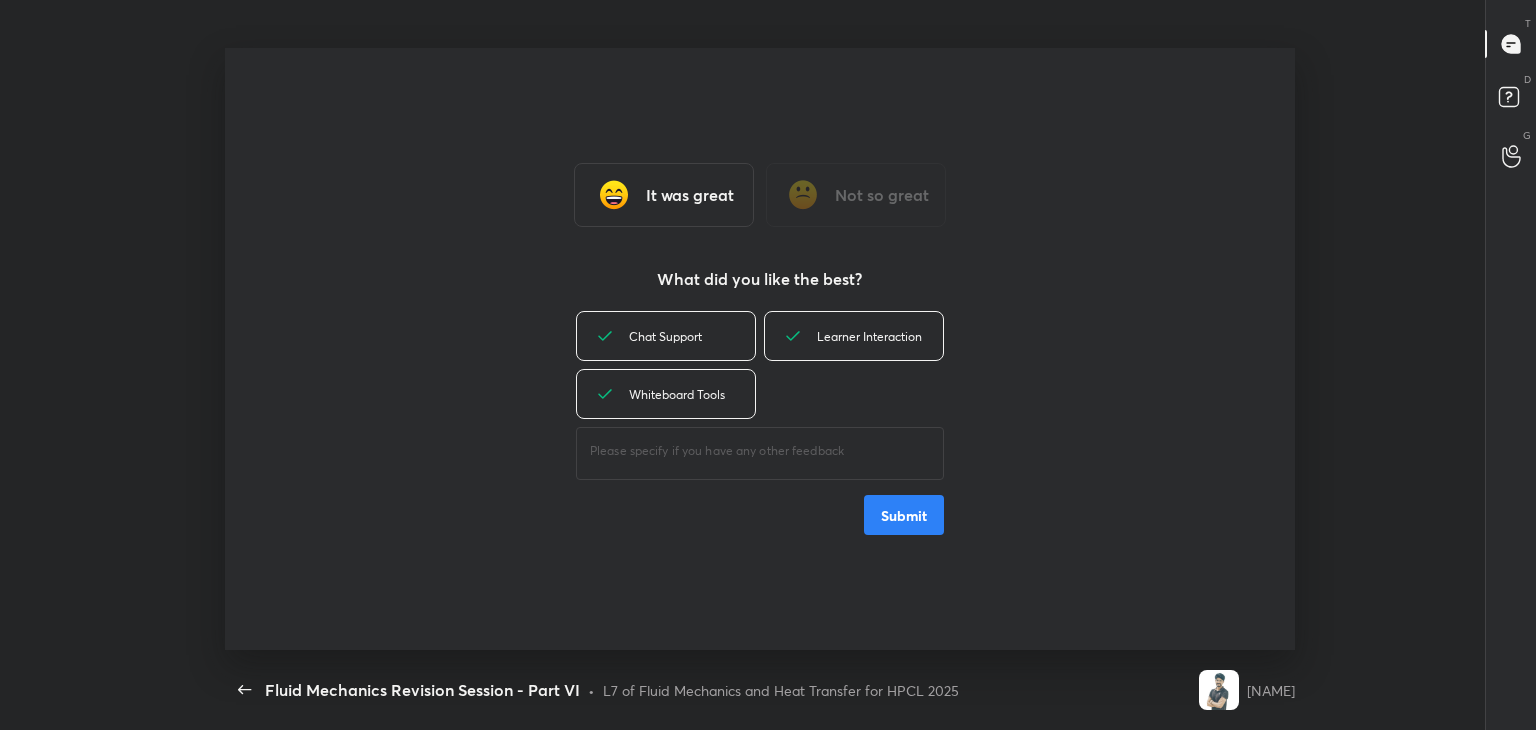 click on "Submit" at bounding box center [904, 515] 